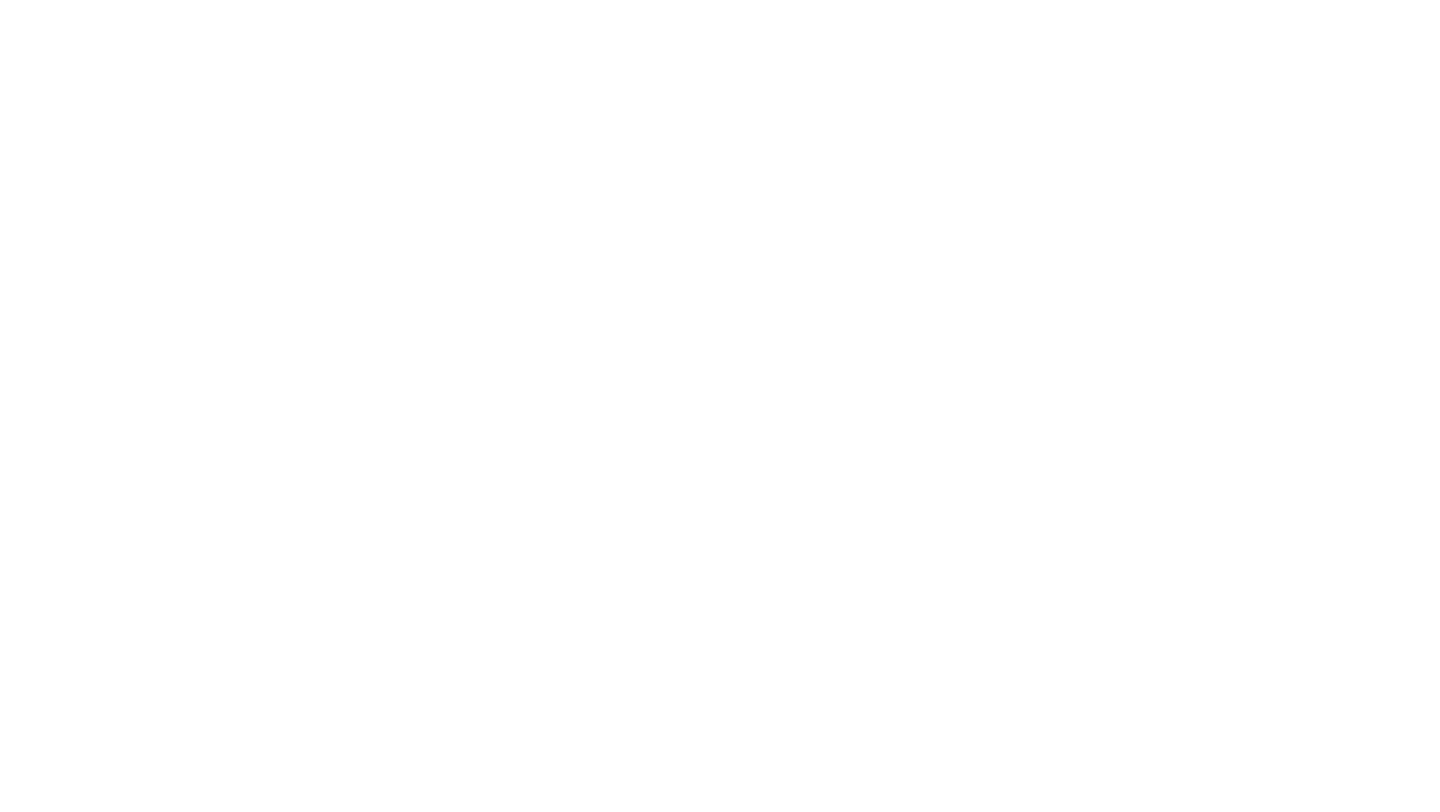 scroll, scrollTop: 0, scrollLeft: 0, axis: both 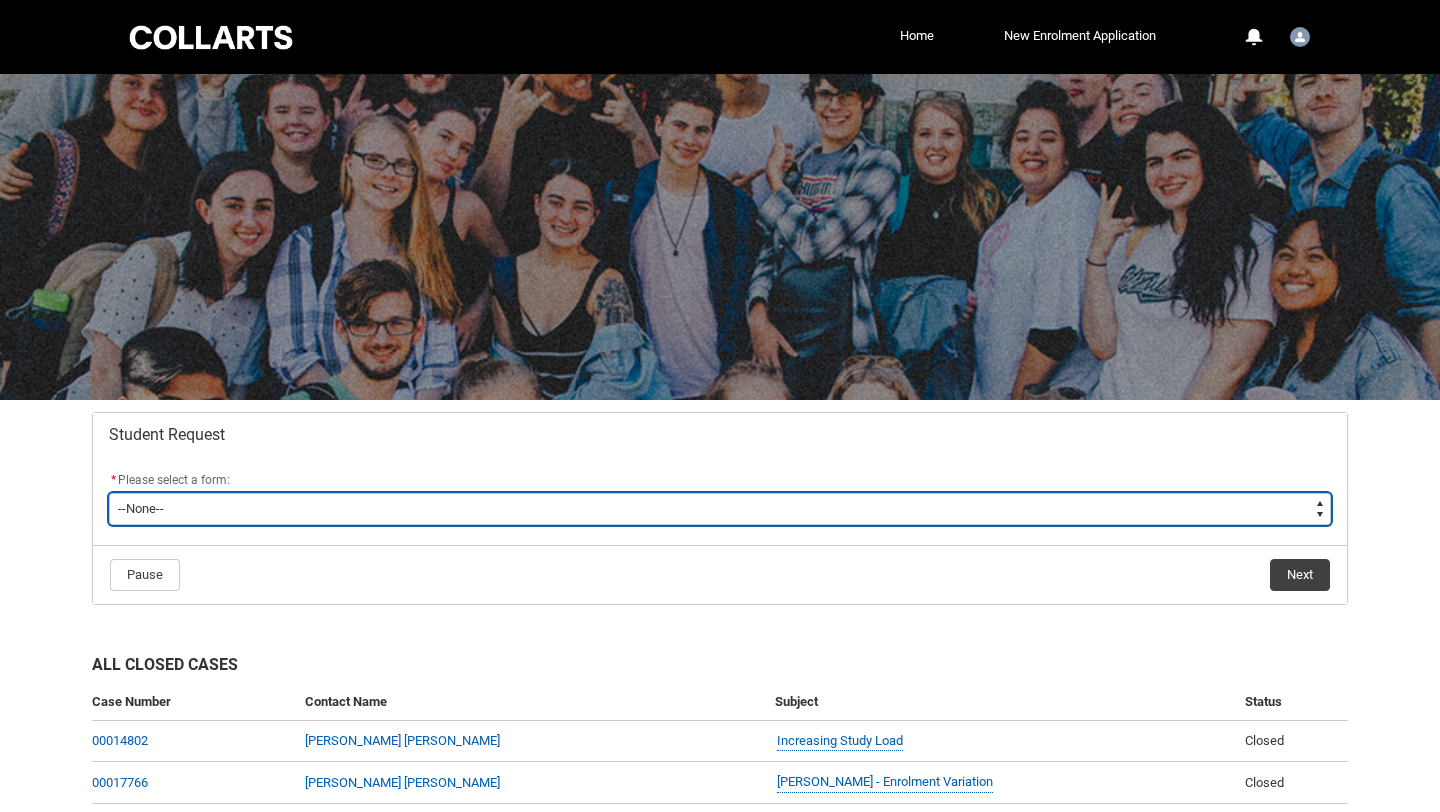 click on "--None-- Academic Transcript Application to Appeal Assignment Extension Course Credit / RPL Course Transfer Deferral / Leave of Absence Enrolment Variation Grievance Reasonable Adjustment Return to Study Application Special Consideration Tuition Fee Refund Withdraw & Cancel Enrolment General Enquiry FEE-HELP Exemption Form Financial Hardship Program" at bounding box center [720, 509] 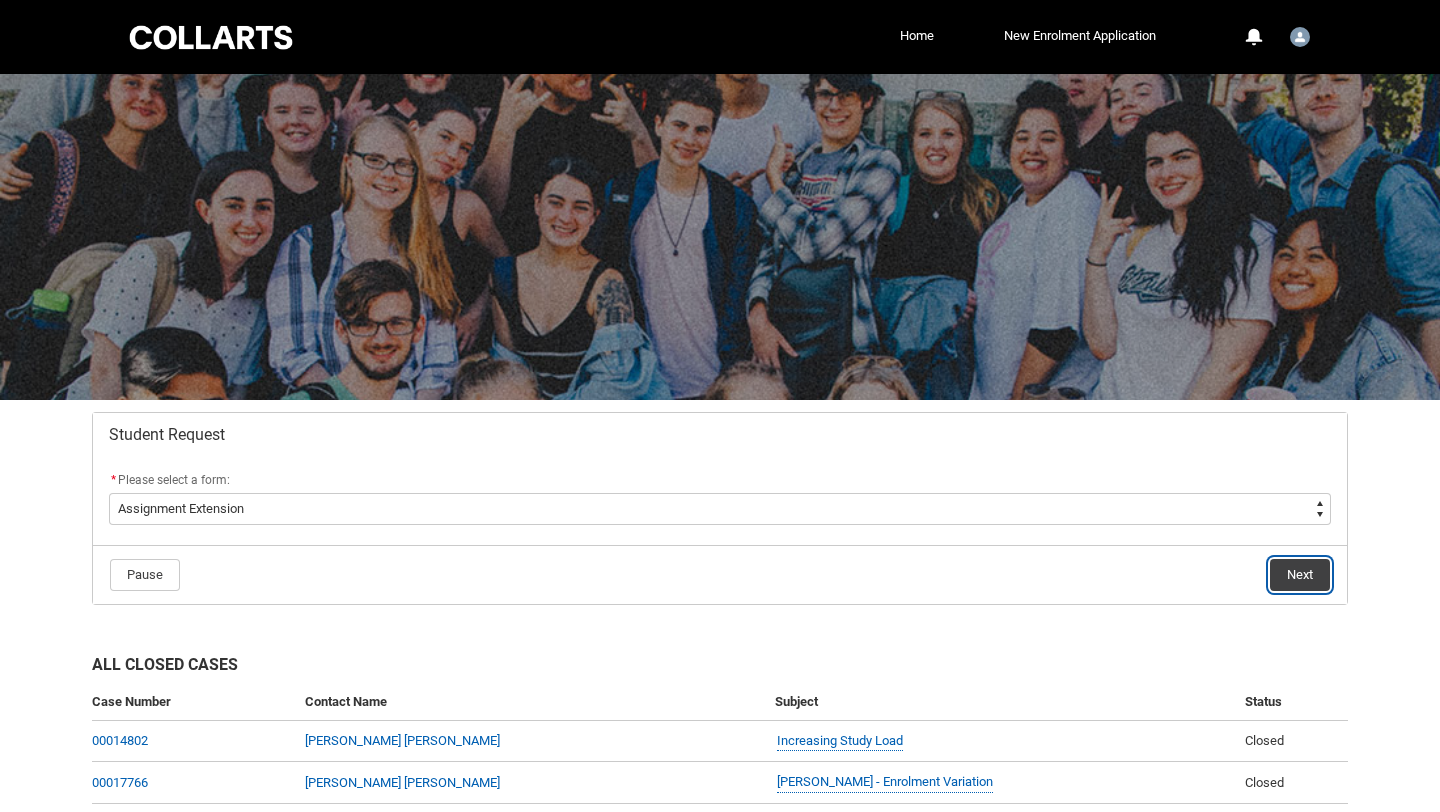click on "Next" 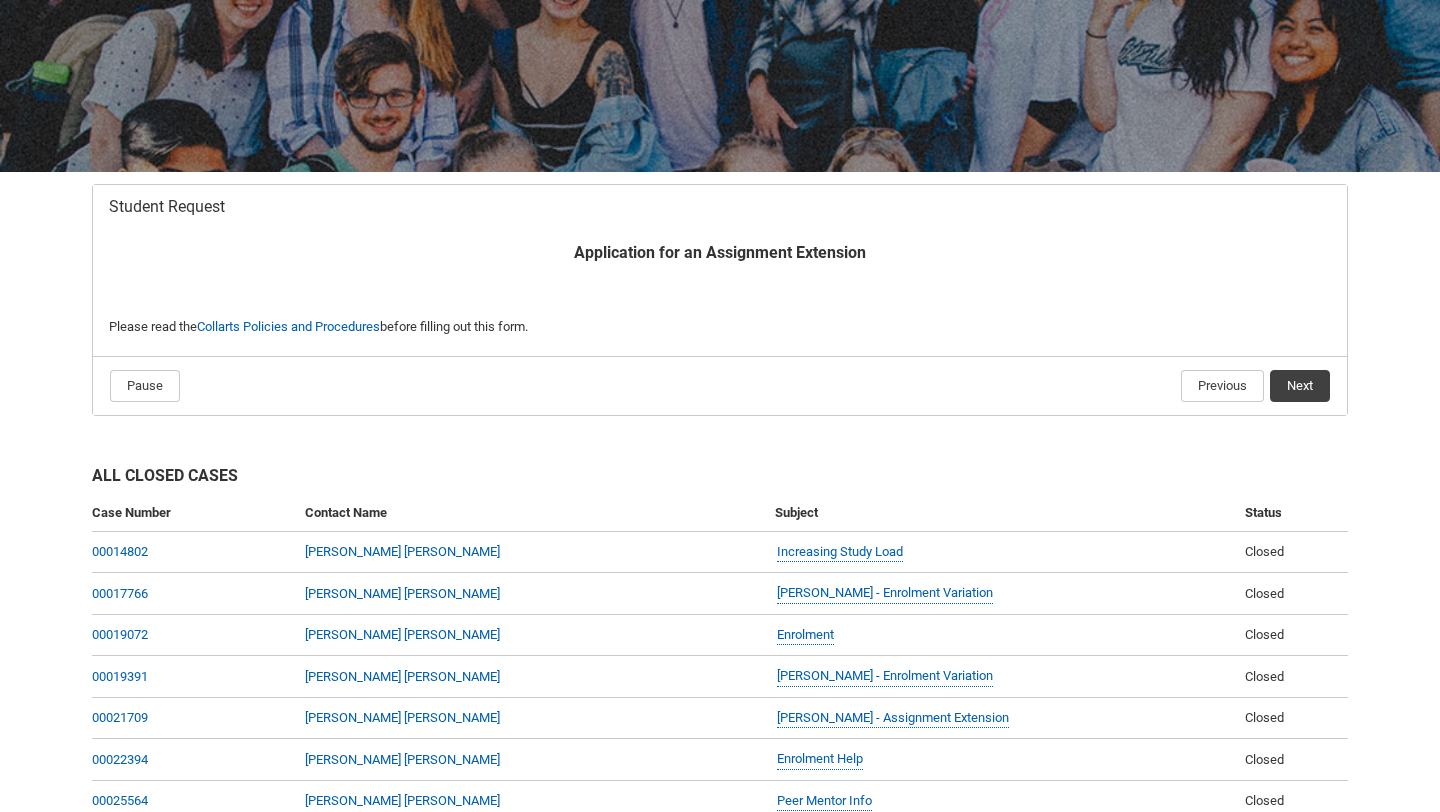 scroll, scrollTop: 230, scrollLeft: 0, axis: vertical 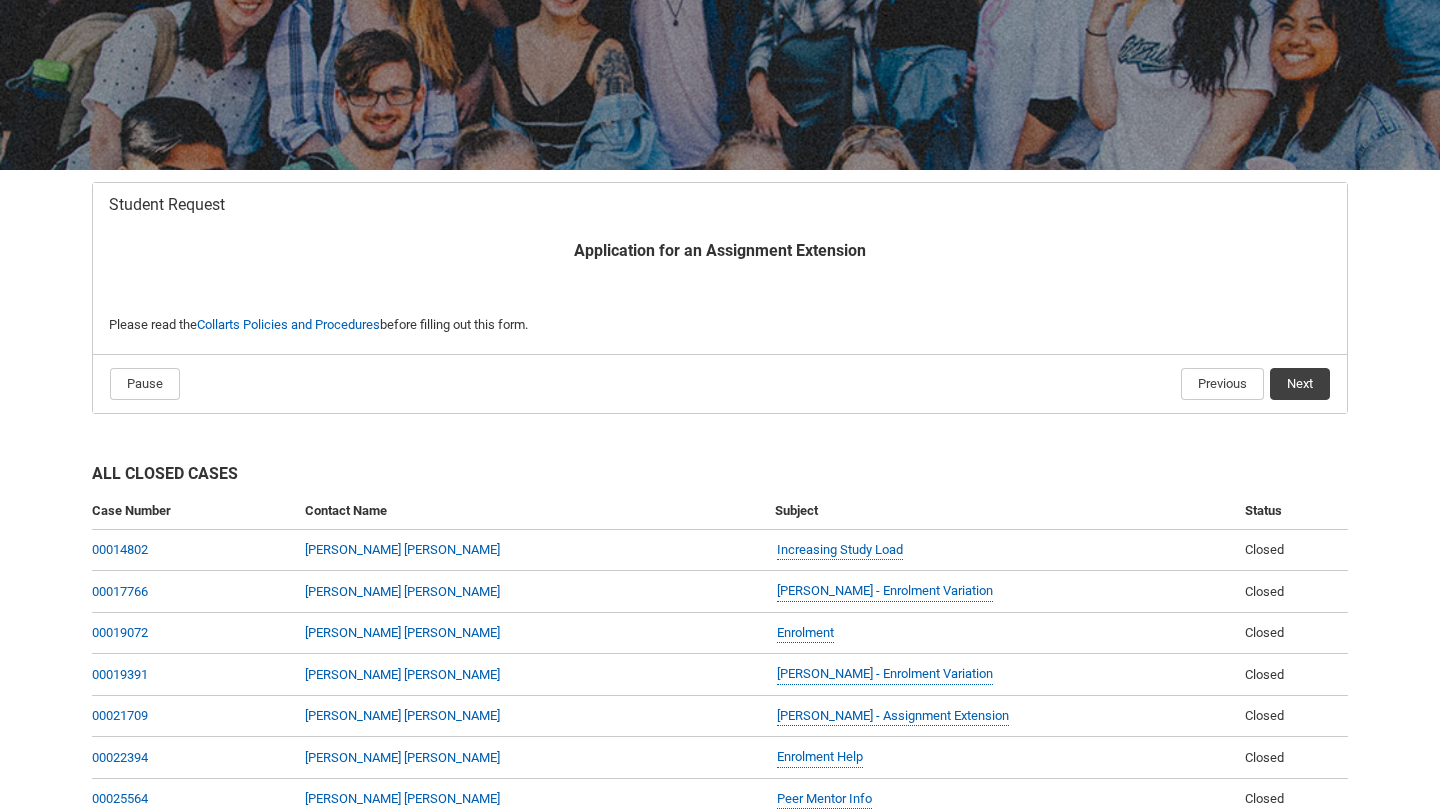 click on "Pause Previous Next" 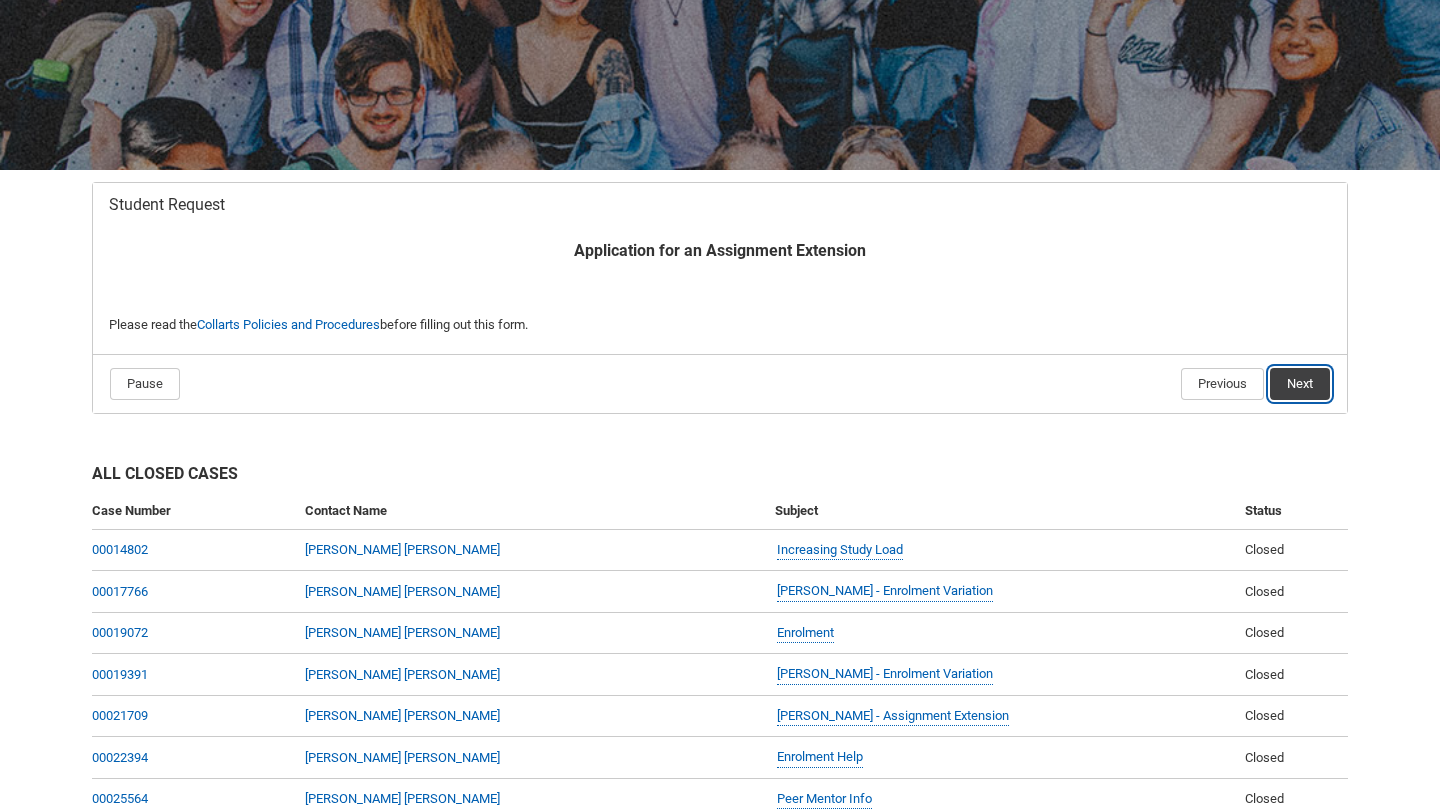 click on "Next" 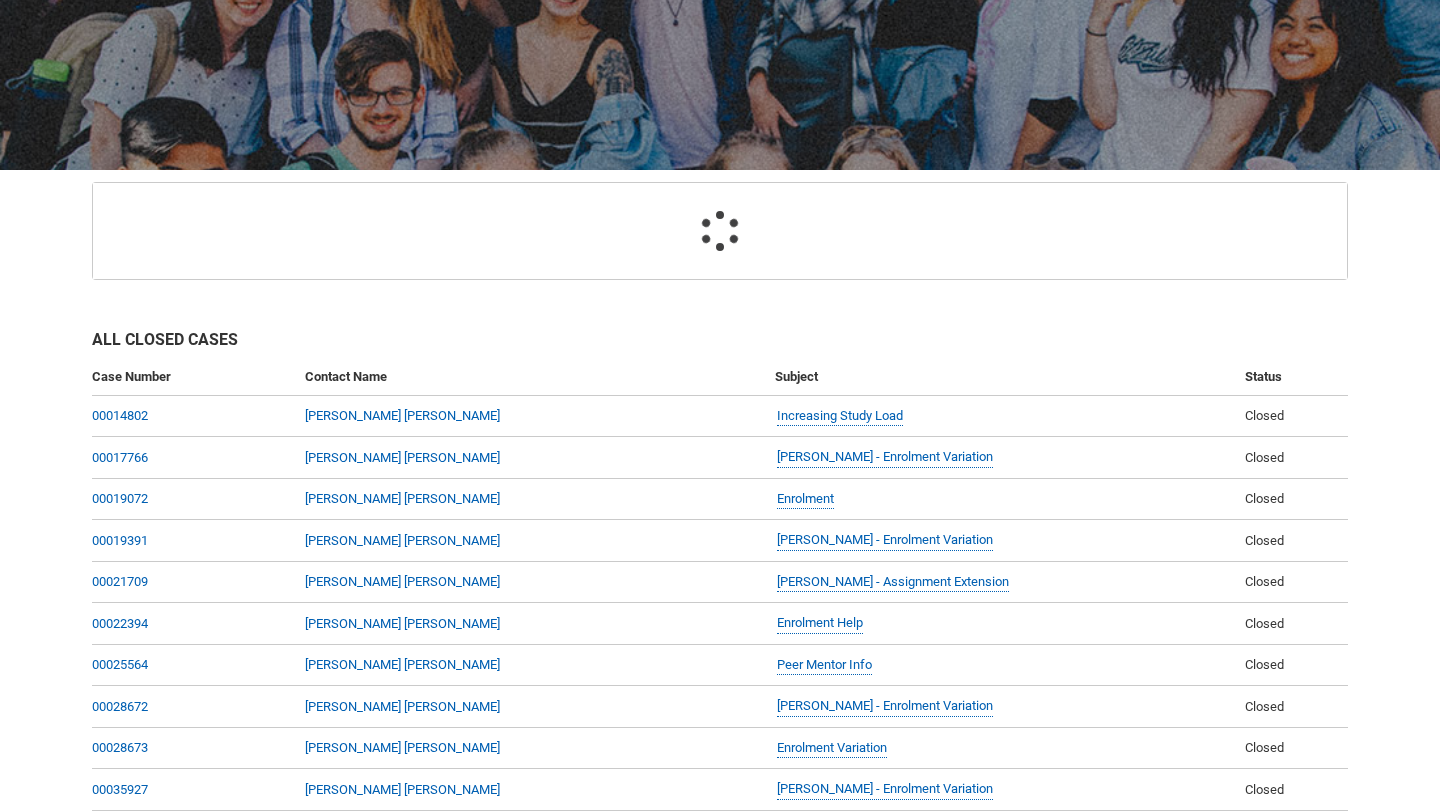 scroll, scrollTop: 213, scrollLeft: 0, axis: vertical 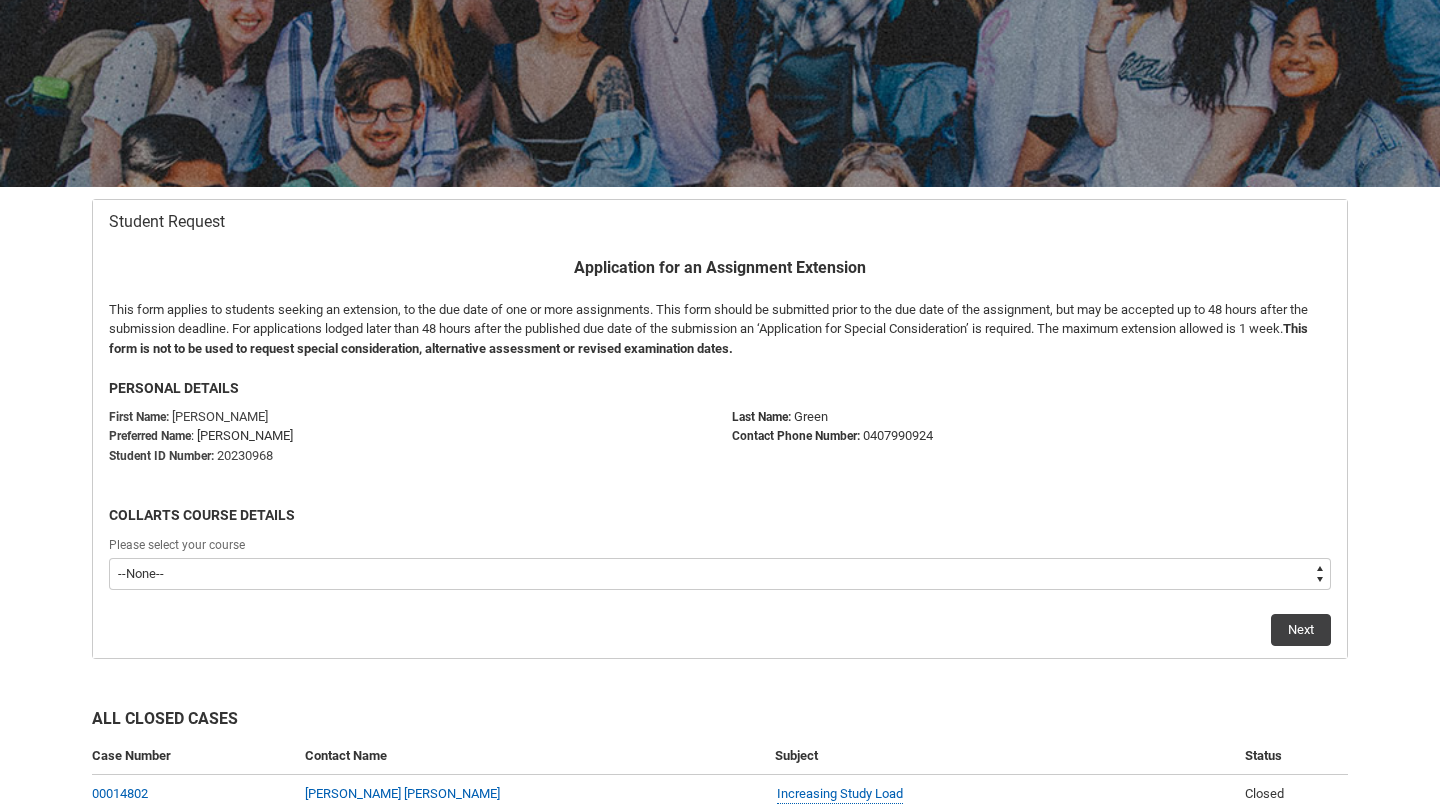 click on "Please select your course" 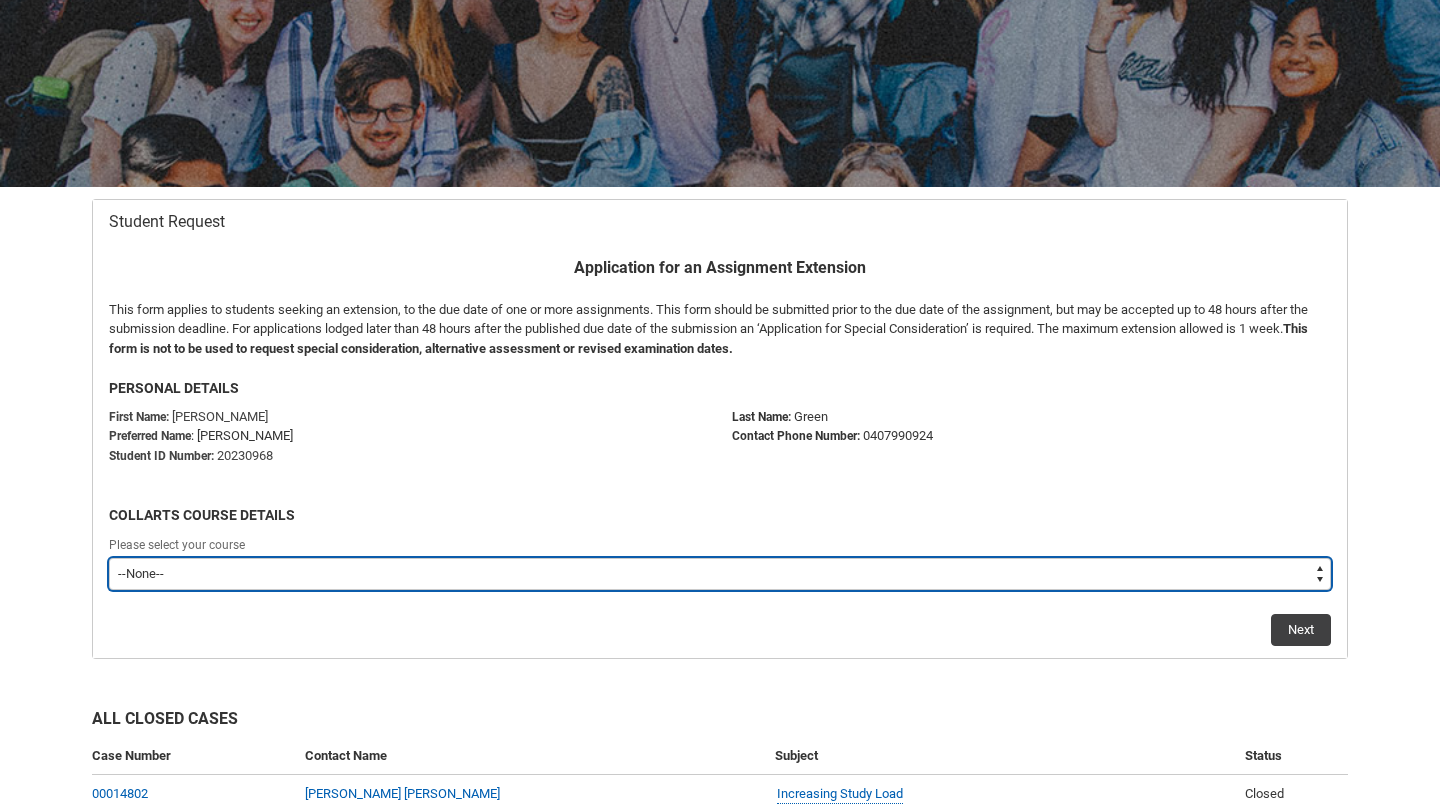 click on "--None-- Bachelor of Music Production V2" at bounding box center (720, 574) 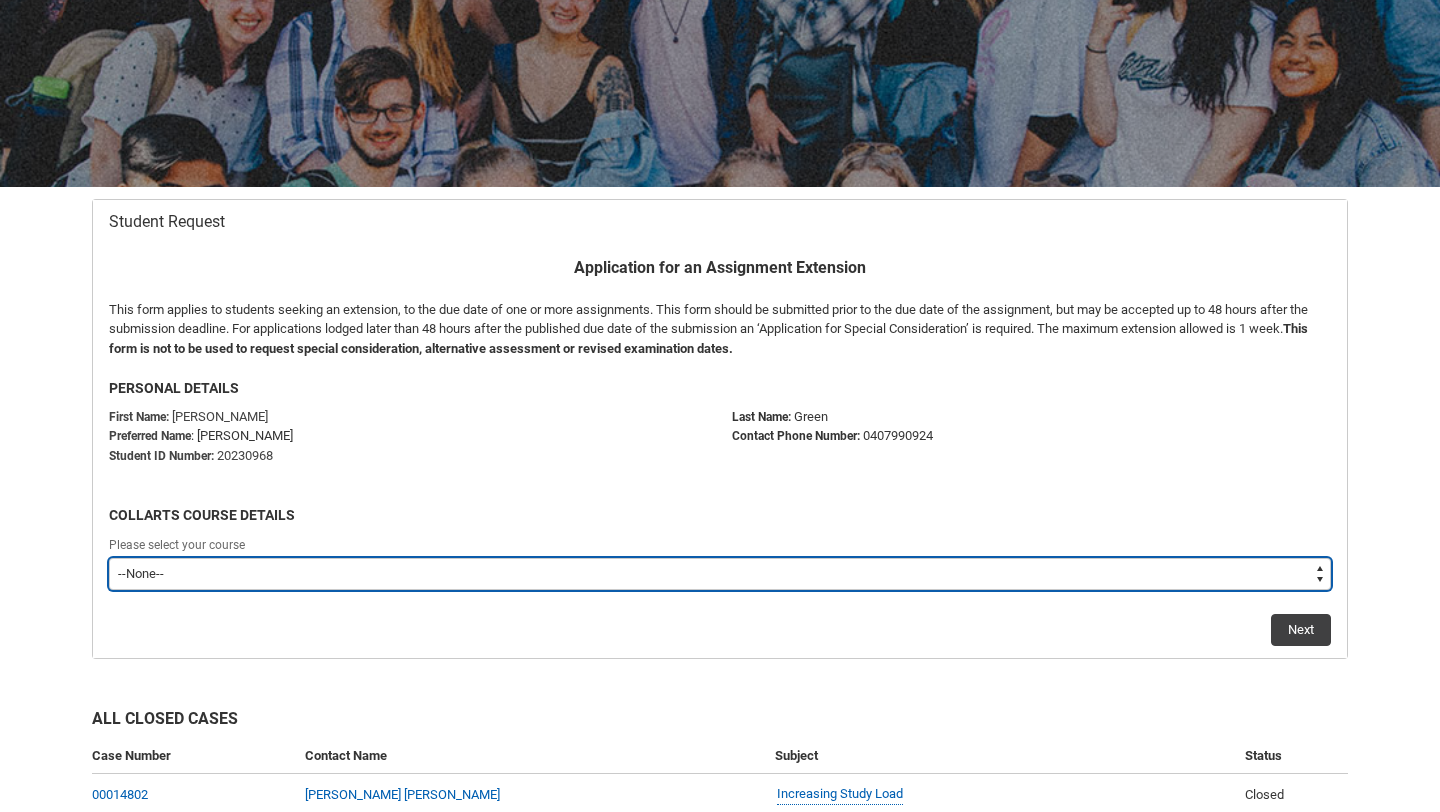 type on "recordPicklist_ProgramEnrollment.a0jOZ000004mTwoYAE" 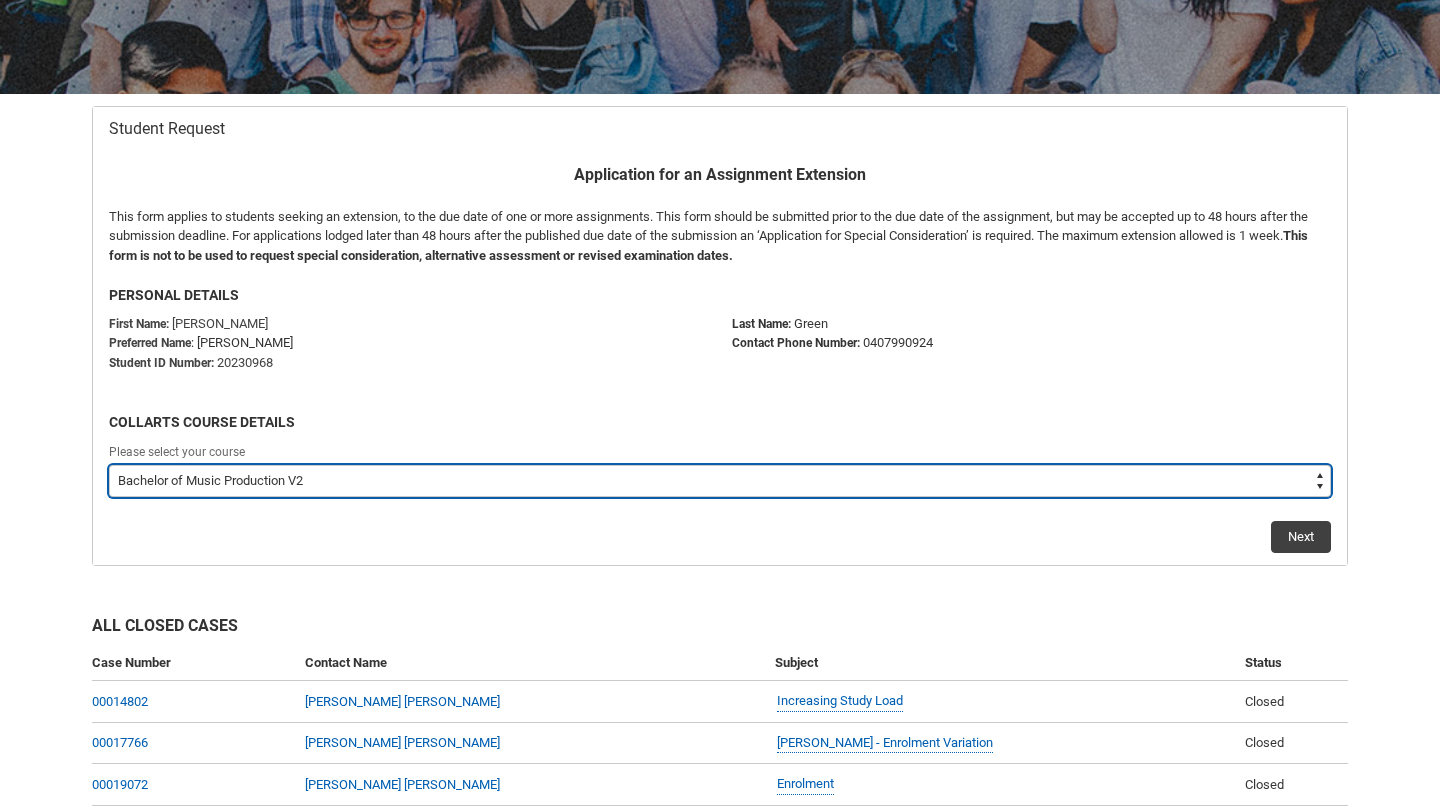 scroll, scrollTop: 312, scrollLeft: 0, axis: vertical 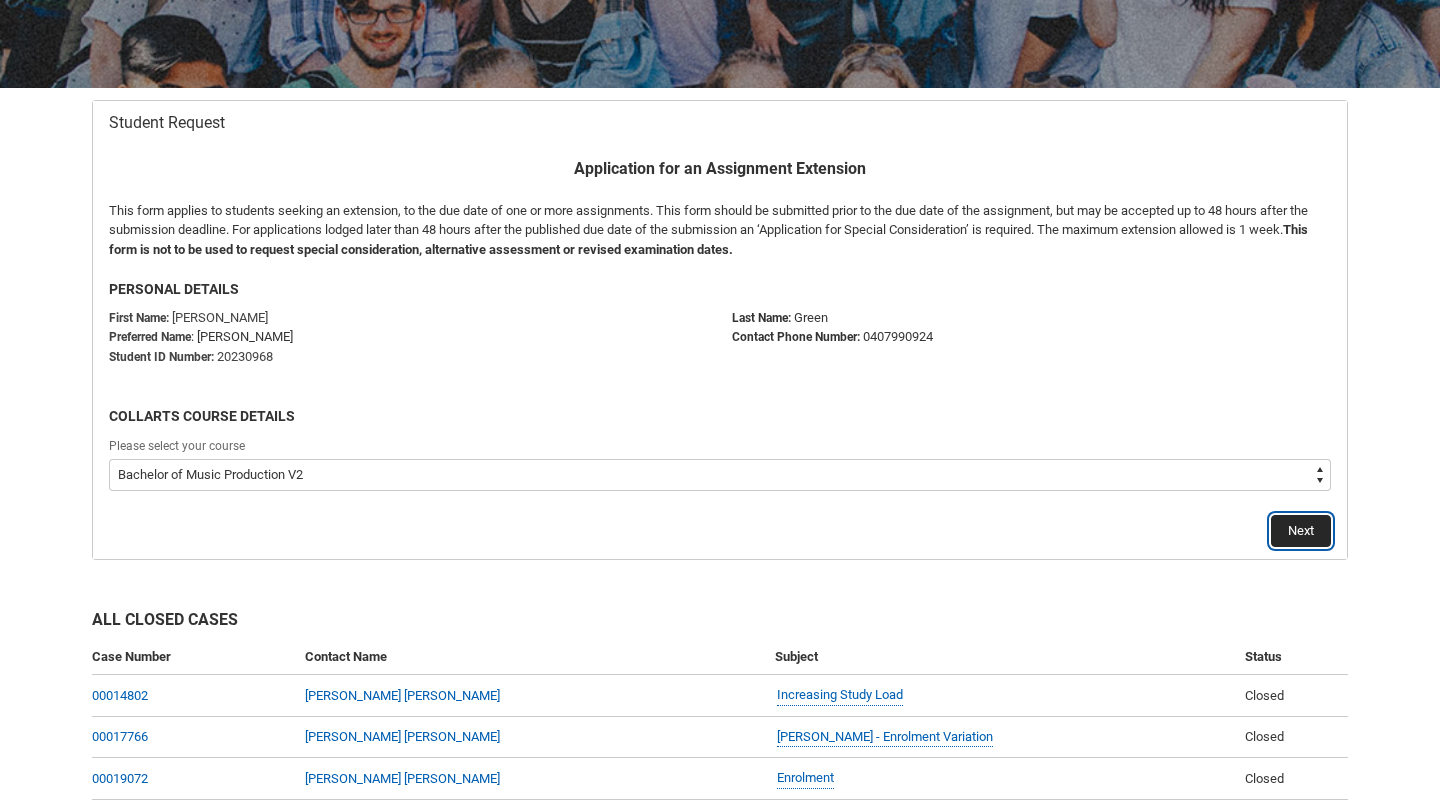 click on "Next" 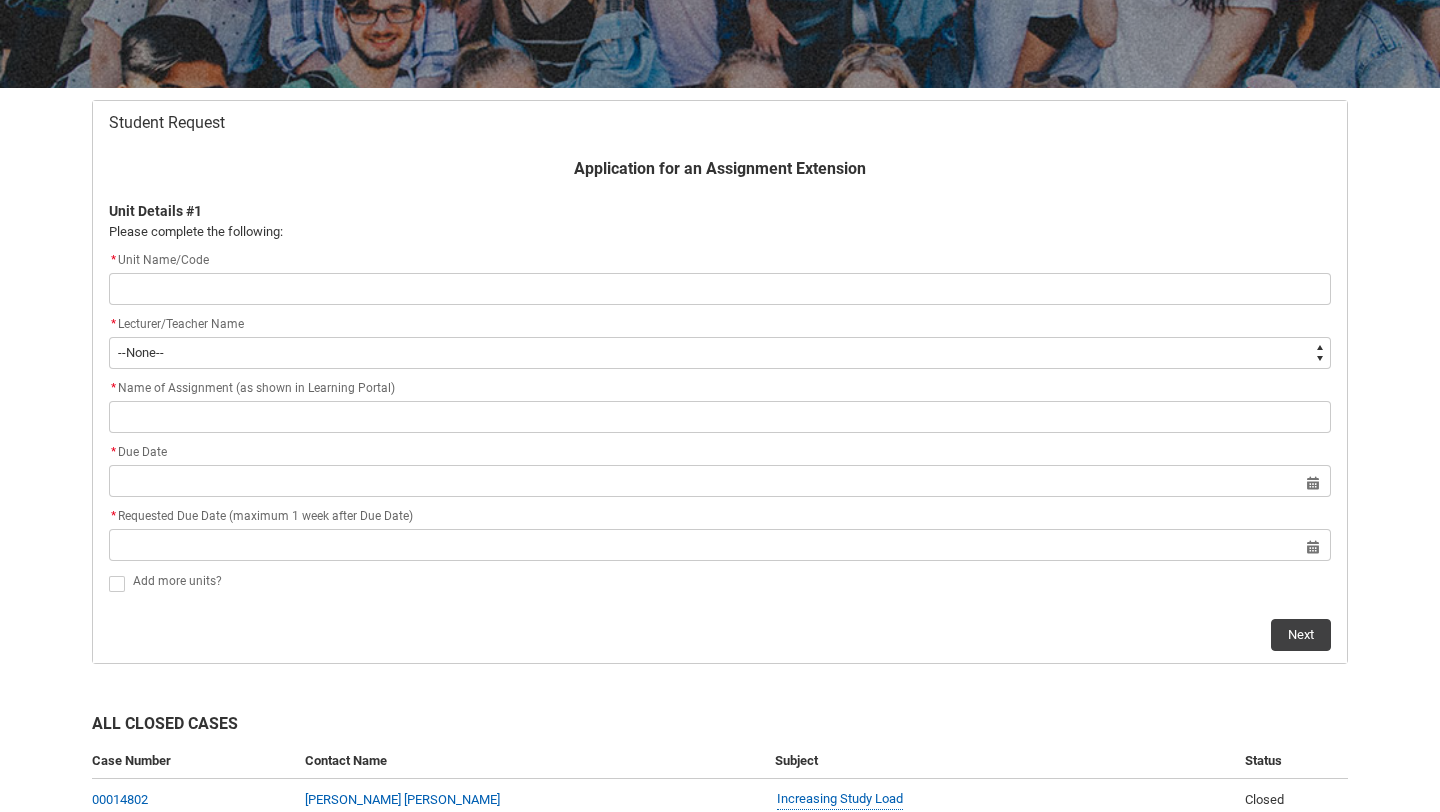 scroll, scrollTop: 213, scrollLeft: 0, axis: vertical 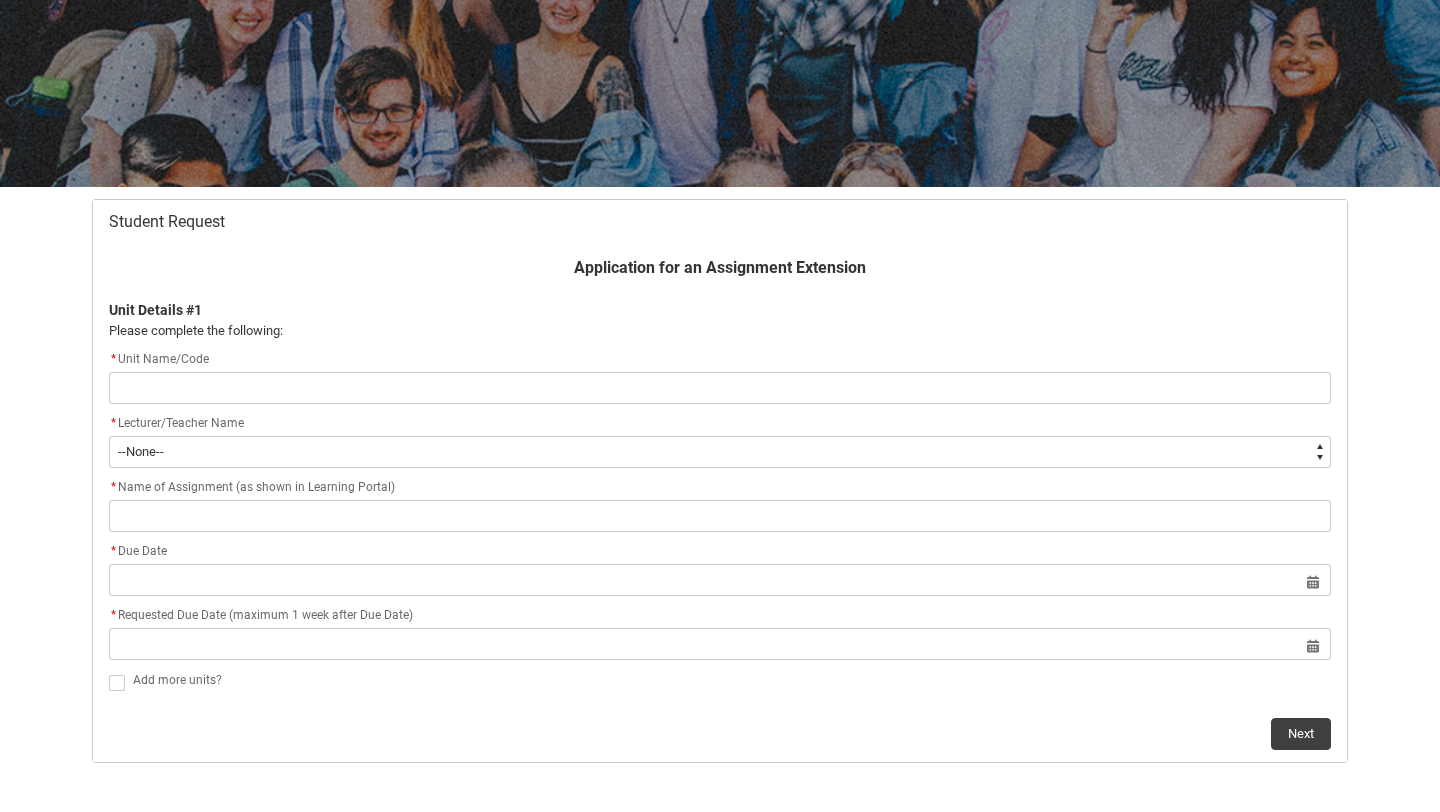 click at bounding box center [720, 388] 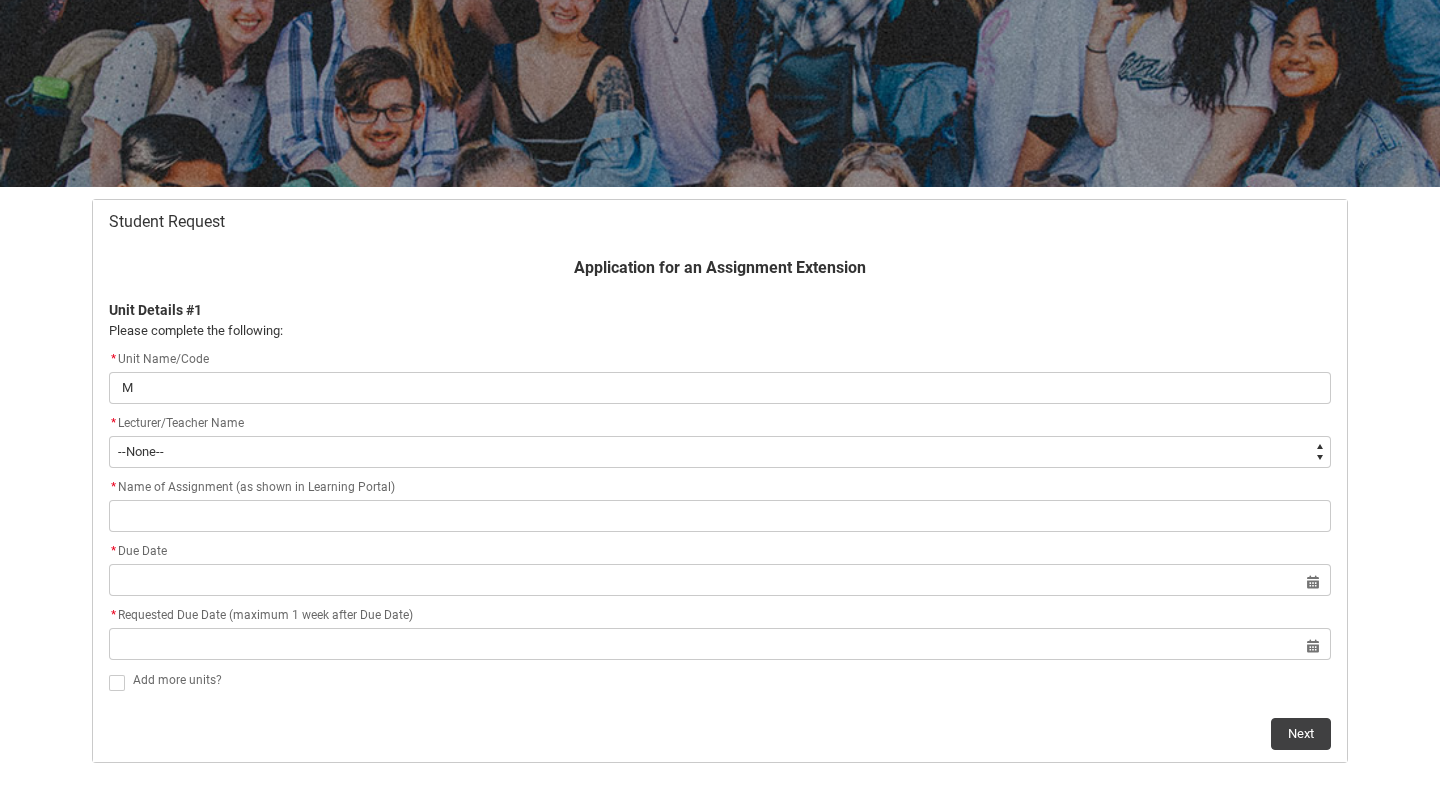 type on "MP" 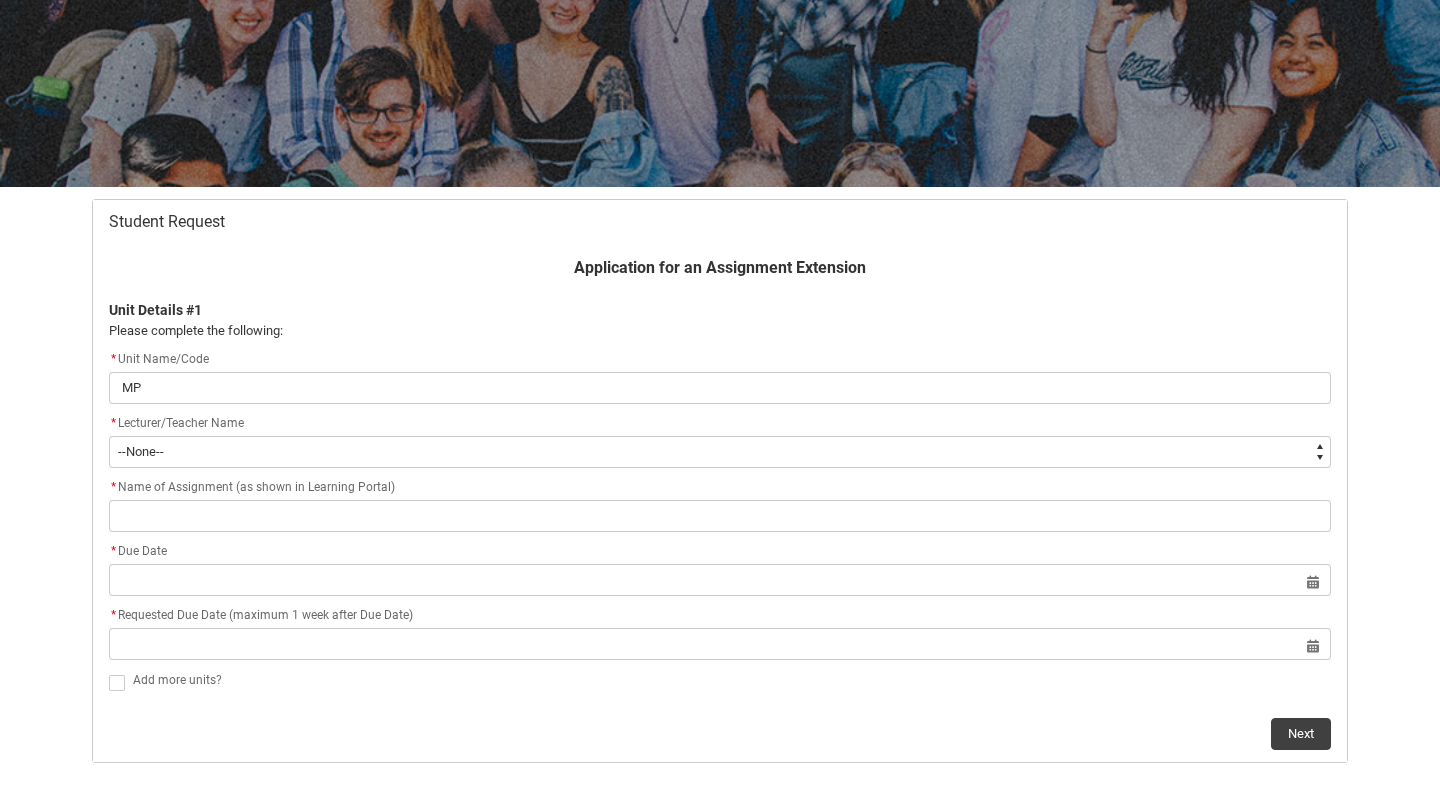 type on "MPR" 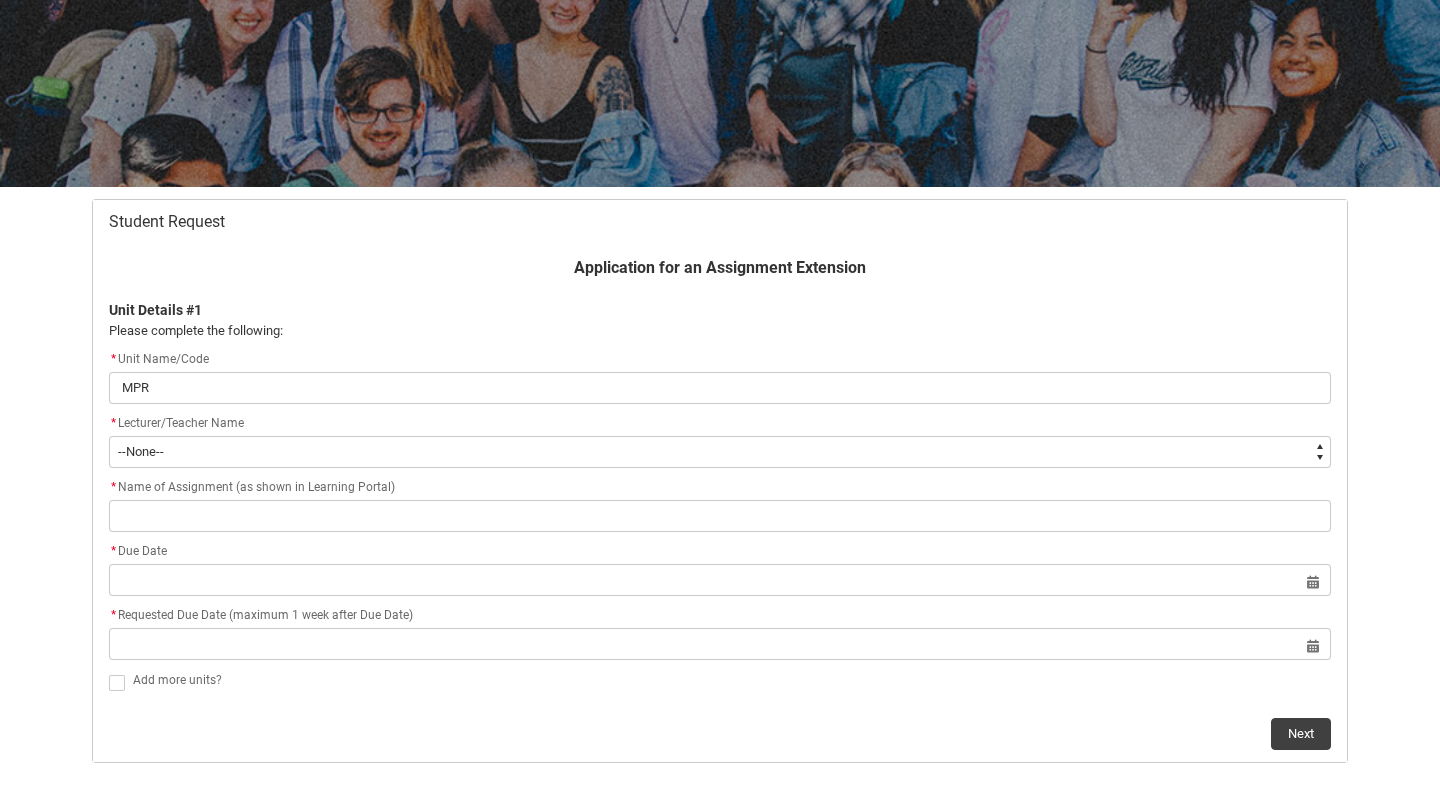 type on "MPRC" 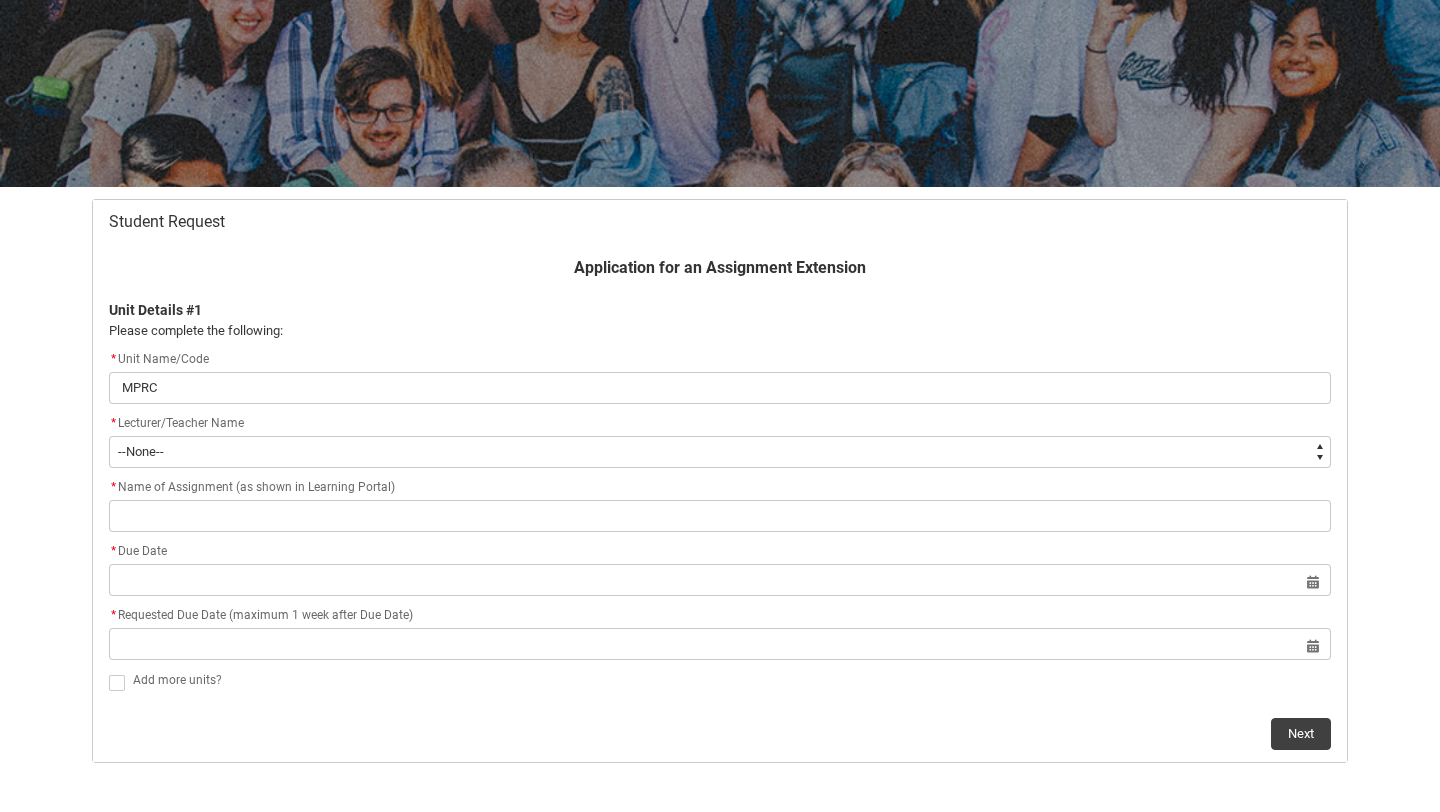 type on "MPRCC" 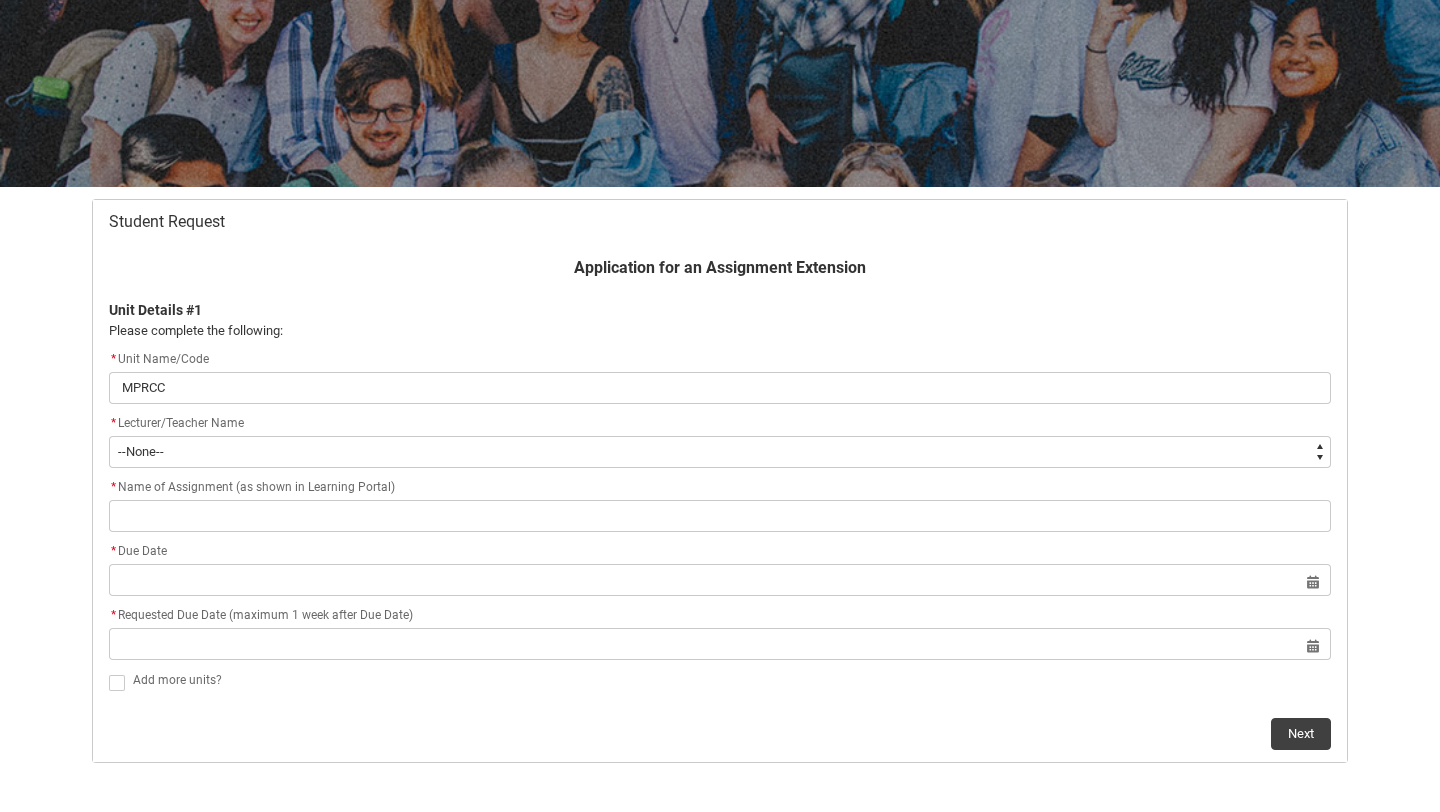 type on "MPRCCR" 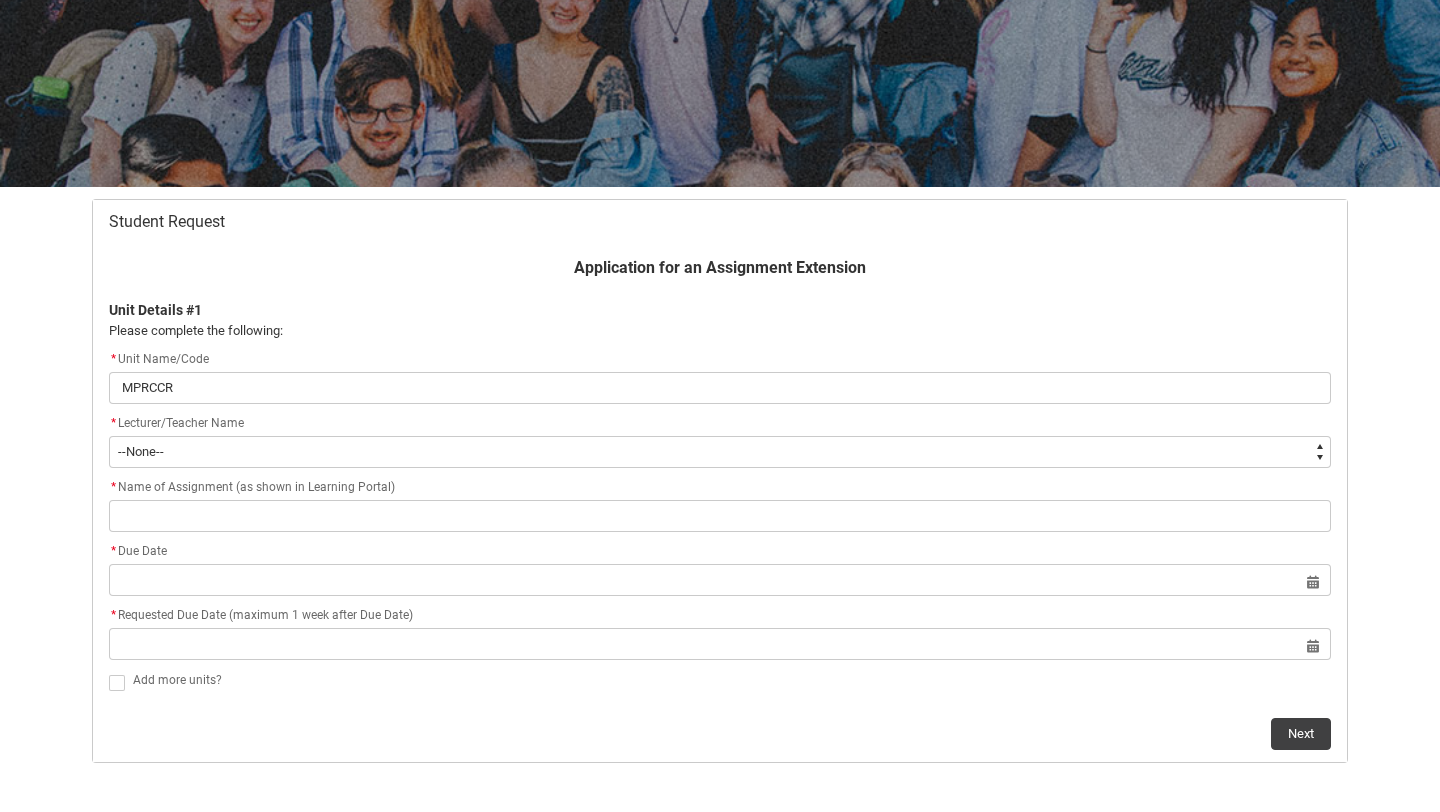 type on "MPRCCR4" 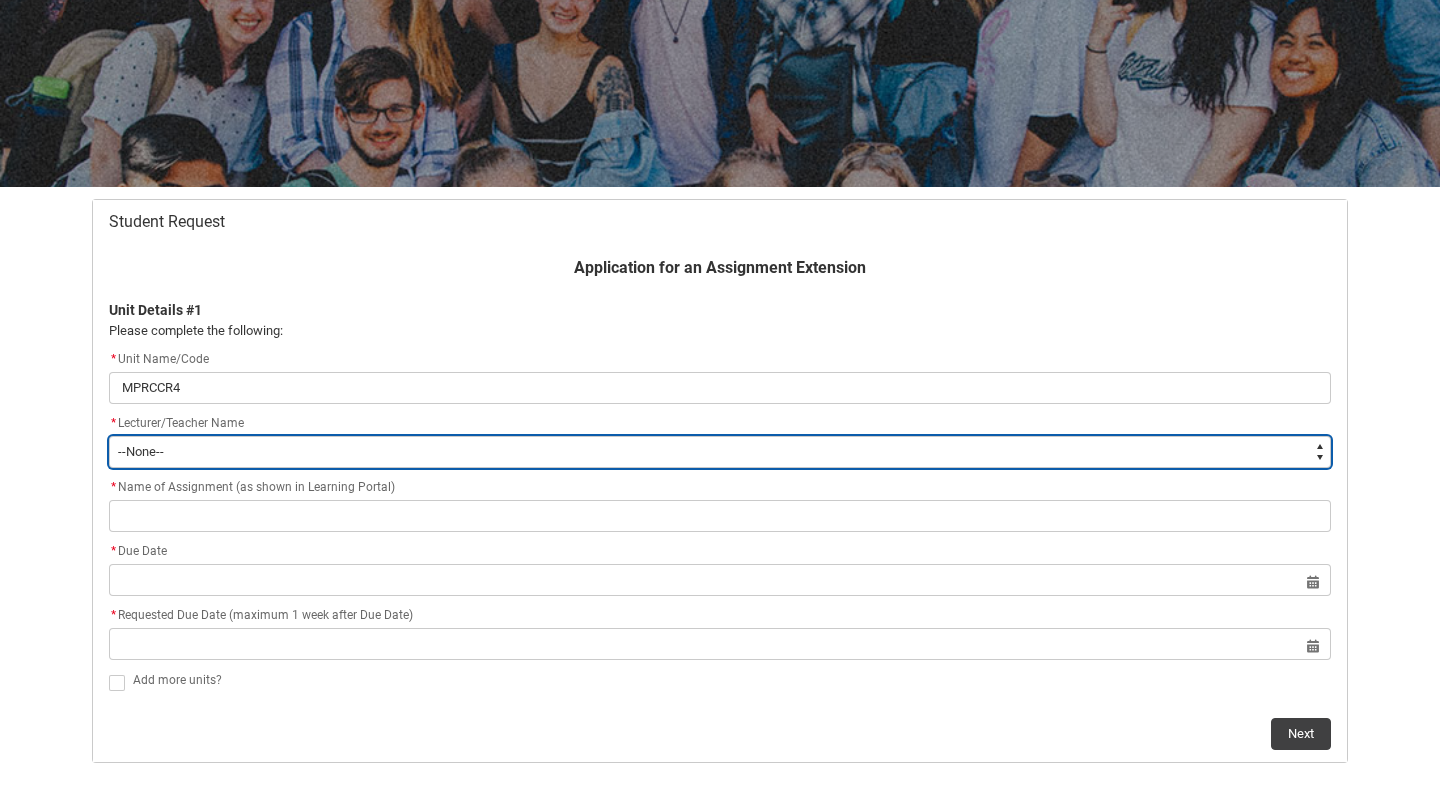 click on "--None-- [PERSON_NAME] [PERSON_NAME] [PERSON_NAME] [PERSON_NAME] [PERSON_NAME] [PERSON_NAME] [PERSON_NAME] [PERSON_NAME] [PERSON_NAME] [PERSON_NAME] [PERSON_NAME] [PERSON_NAME] [PERSON_NAME] [PERSON_NAME] [PERSON_NAME] [PERSON_NAME] [PERSON_NAME] [PERSON_NAME] [PERSON_NAME] [PERSON_NAME] [PERSON_NAME] [PERSON_NAME] [PERSON_NAME] [PERSON_NAME] [PERSON_NAME] [PERSON_NAME] [PERSON_NAME] [PERSON_NAME] [PERSON_NAME] [PERSON_NAME] [PERSON_NAME] [PERSON_NAME] [PERSON_NAME] [PERSON_NAME] [PERSON_NAME] [PERSON_NAME] [PERSON_NAME] [PERSON_NAME] [PERSON_NAME] [PERSON_NAME] [PERSON_NAME] [PERSON_NAME] [PERSON_NAME] [PERSON_NAME] [PERSON_NAME] [PERSON_NAME] [PERSON_NAME] [PERSON_NAME] [PERSON_NAME] [PERSON_NAME] [PERSON_NAME] [PERSON_NAME] [PERSON_NAME] [PERSON_NAME] [PERSON_NAME] [PERSON_NAME] [PERSON_NAME] [PERSON_NAME] [PERSON_NAME] [PERSON_NAME] [PERSON_NAME] [PERSON_NAME] [PERSON_NAME] [PERSON_NAME] [PERSON_NAME] [PERSON_NAME] [PERSON_NAME] [PERSON_NAME] [PERSON_NAME]" at bounding box center [720, 452] 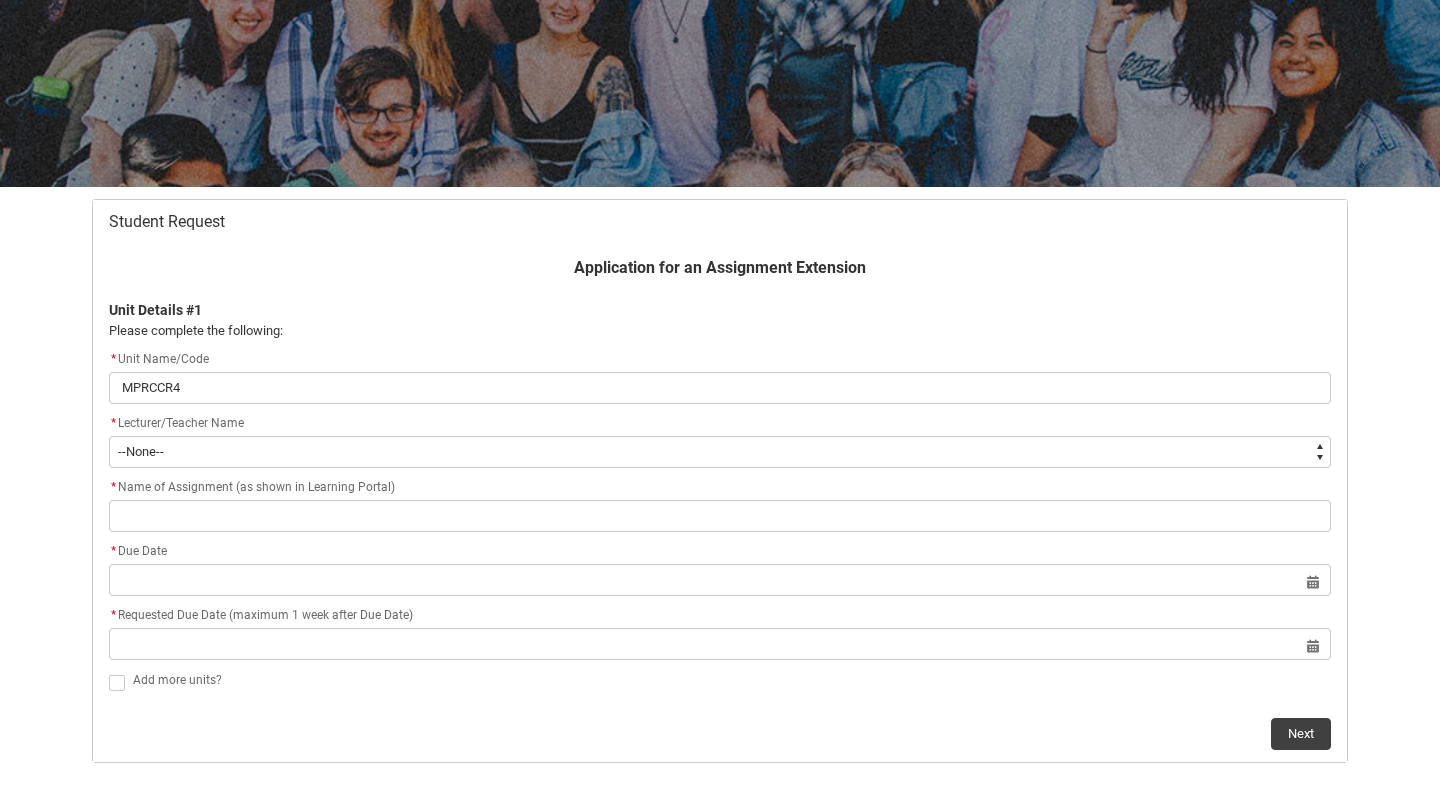 click on "* Lecturer/Teacher Name" 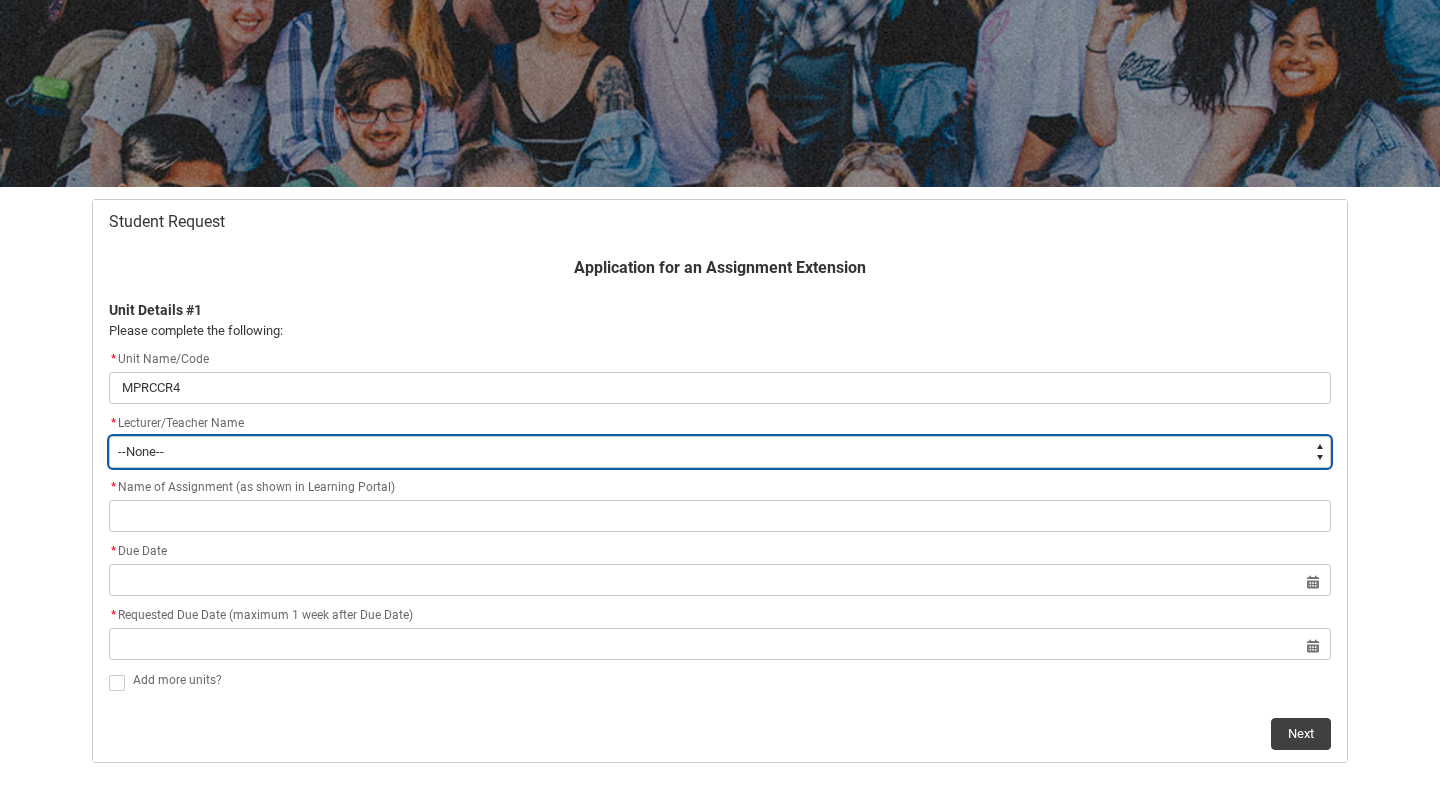 click on "--None-- [PERSON_NAME] [PERSON_NAME] [PERSON_NAME] [PERSON_NAME] [PERSON_NAME] [PERSON_NAME] [PERSON_NAME] [PERSON_NAME] [PERSON_NAME] [PERSON_NAME] [PERSON_NAME] [PERSON_NAME] [PERSON_NAME] [PERSON_NAME] [PERSON_NAME] [PERSON_NAME] [PERSON_NAME] [PERSON_NAME] [PERSON_NAME] [PERSON_NAME] [PERSON_NAME] [PERSON_NAME] [PERSON_NAME] [PERSON_NAME] [PERSON_NAME] [PERSON_NAME] [PERSON_NAME] [PERSON_NAME] [PERSON_NAME] [PERSON_NAME] [PERSON_NAME] [PERSON_NAME] [PERSON_NAME] [PERSON_NAME] [PERSON_NAME] [PERSON_NAME] [PERSON_NAME] [PERSON_NAME] [PERSON_NAME] [PERSON_NAME] [PERSON_NAME] [PERSON_NAME] [PERSON_NAME] [PERSON_NAME] [PERSON_NAME] [PERSON_NAME] [PERSON_NAME] [PERSON_NAME] [PERSON_NAME] [PERSON_NAME] [PERSON_NAME] [PERSON_NAME] [PERSON_NAME] [PERSON_NAME] [PERSON_NAME] [PERSON_NAME] [PERSON_NAME] [PERSON_NAME] [PERSON_NAME] [PERSON_NAME] [PERSON_NAME] [PERSON_NAME] [PERSON_NAME] [PERSON_NAME] [PERSON_NAME] [PERSON_NAME] [PERSON_NAME] [PERSON_NAME] [PERSON_NAME]" at bounding box center [720, 452] 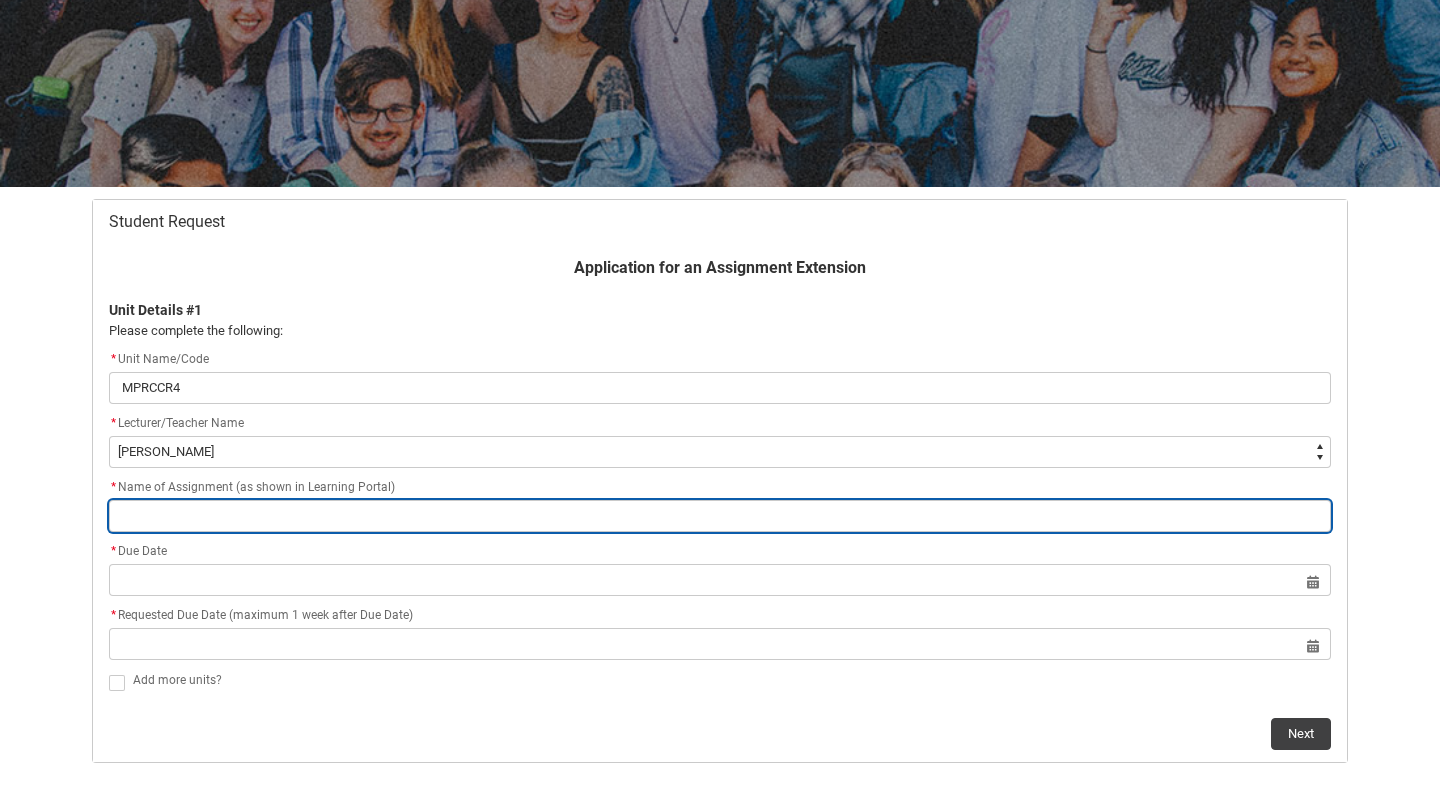 click at bounding box center (720, 516) 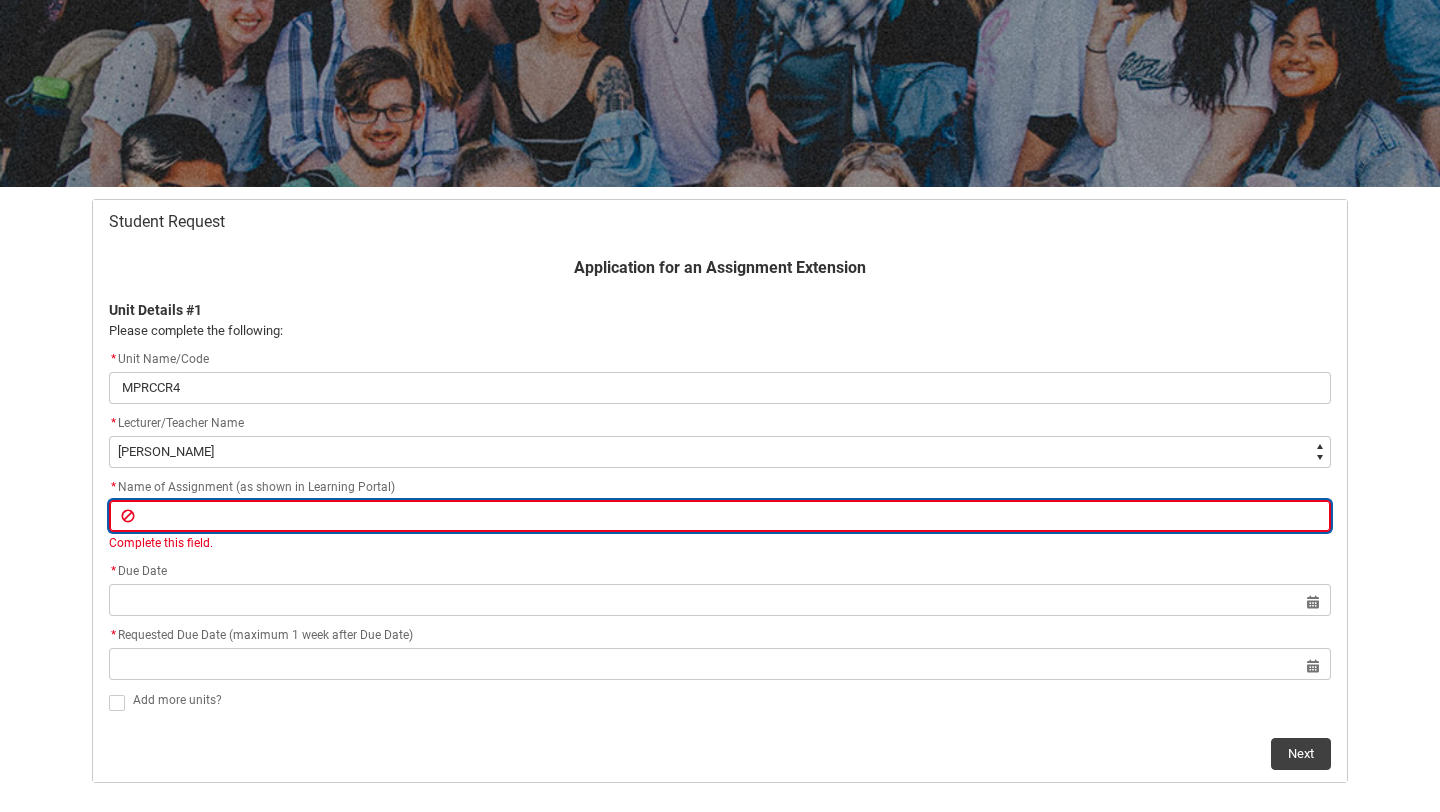 type on "A" 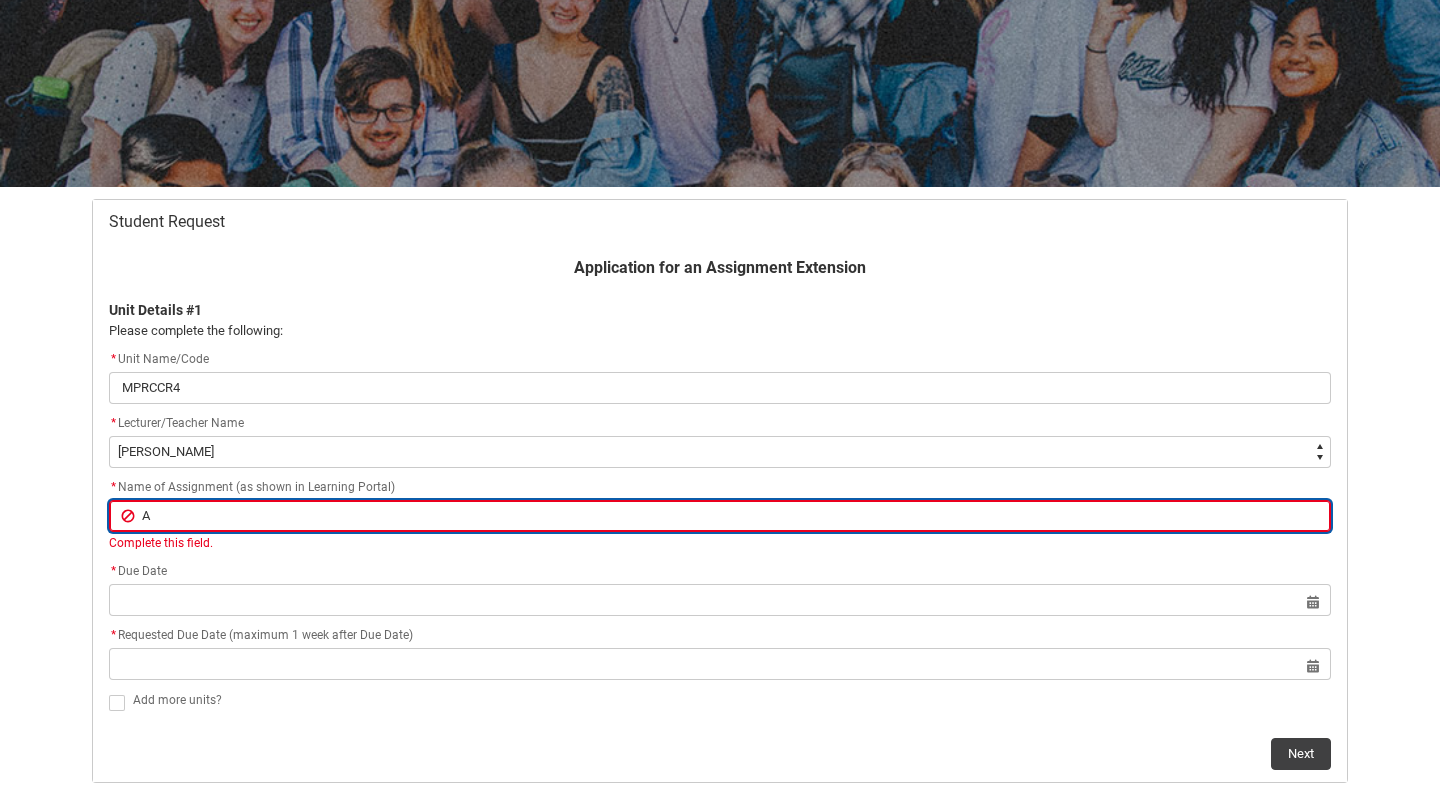 type on "As" 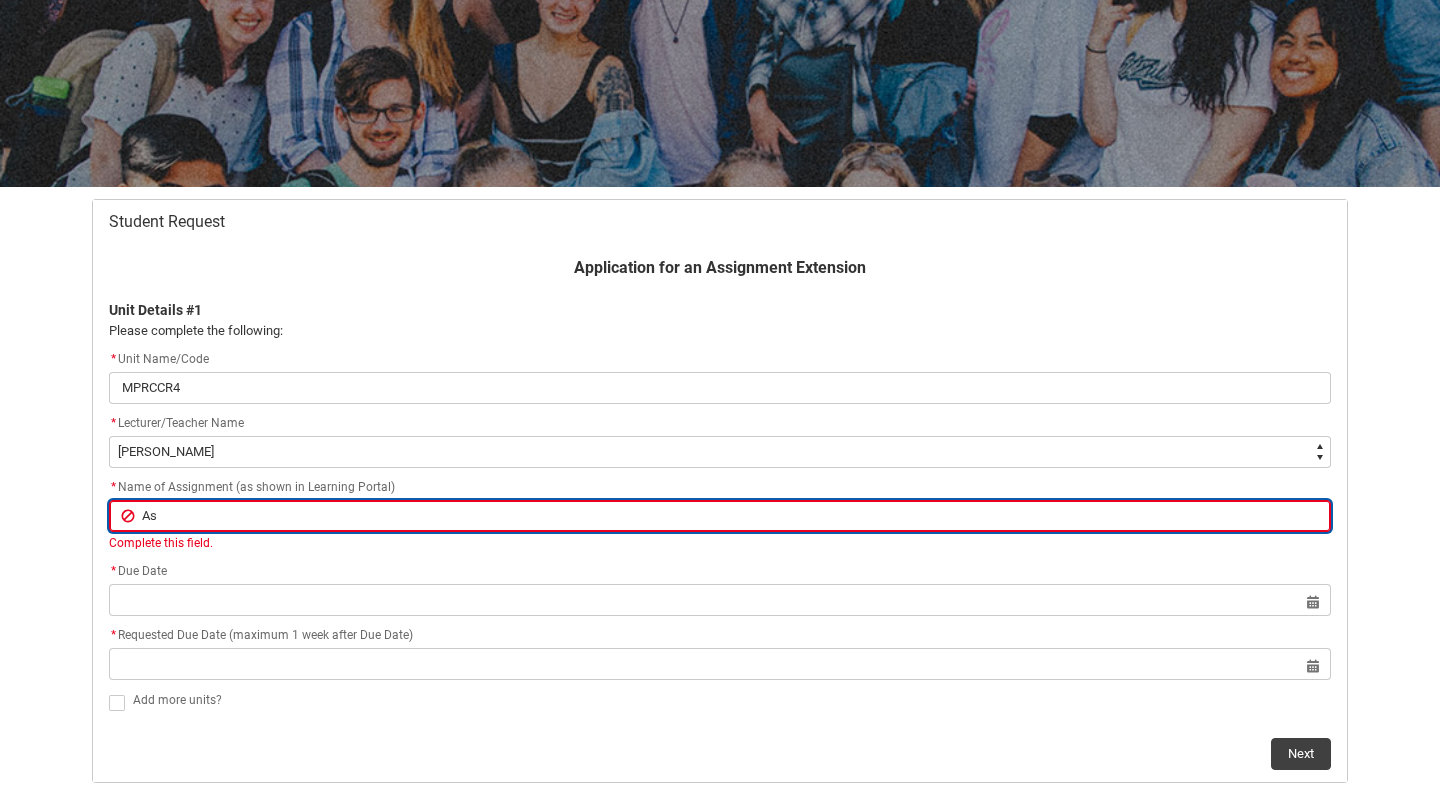 type on "Ass" 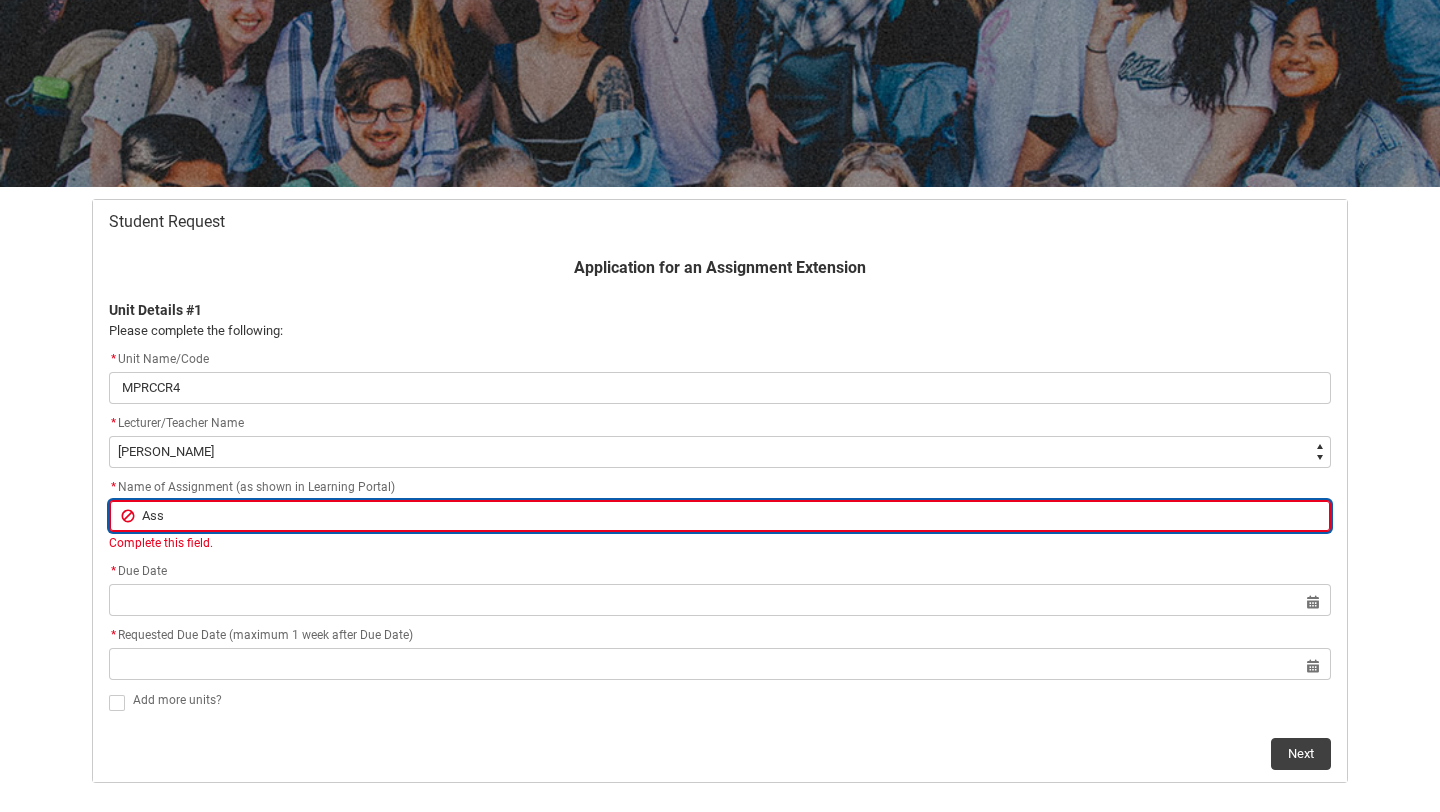 type on "Assi" 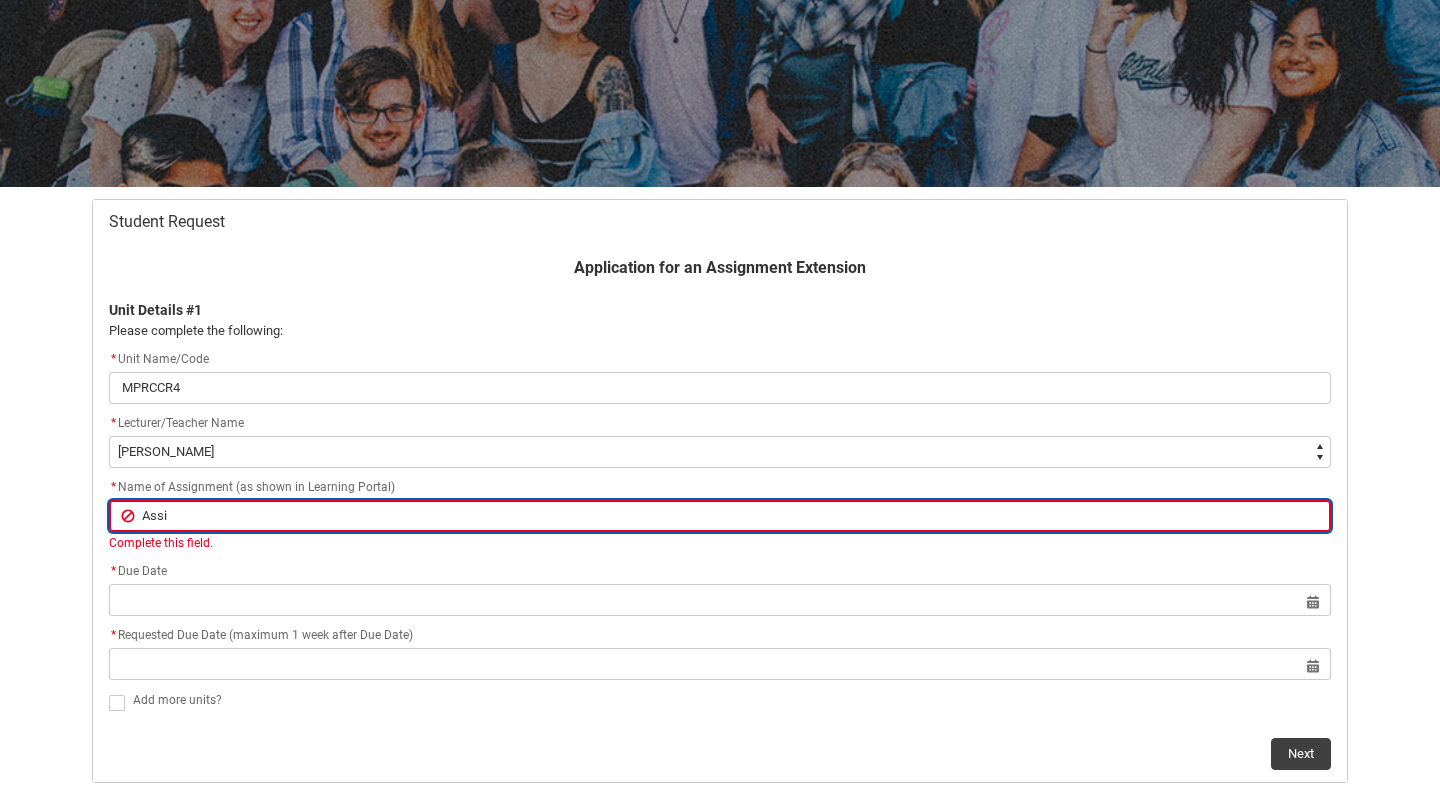 type on "Assig" 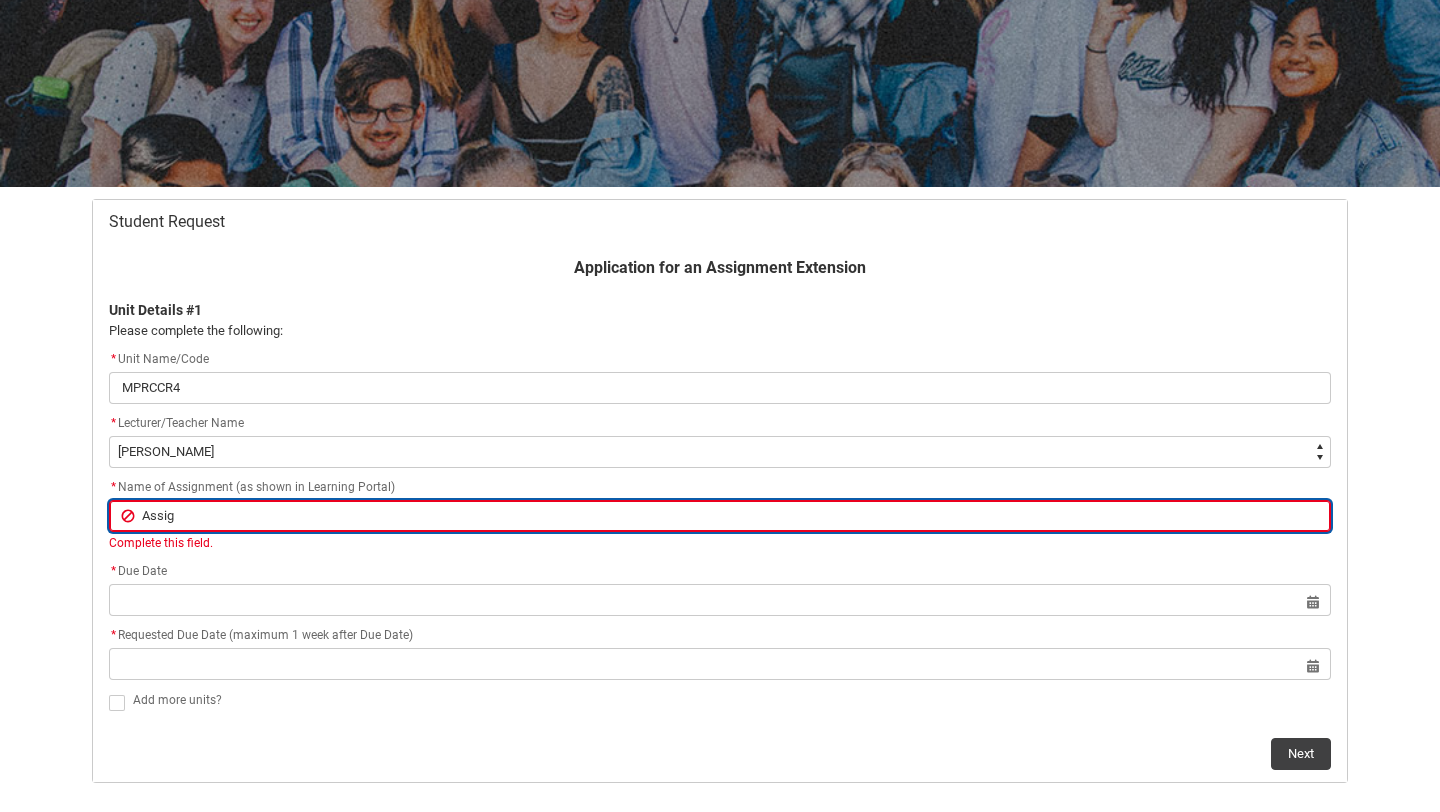 type on "Assign" 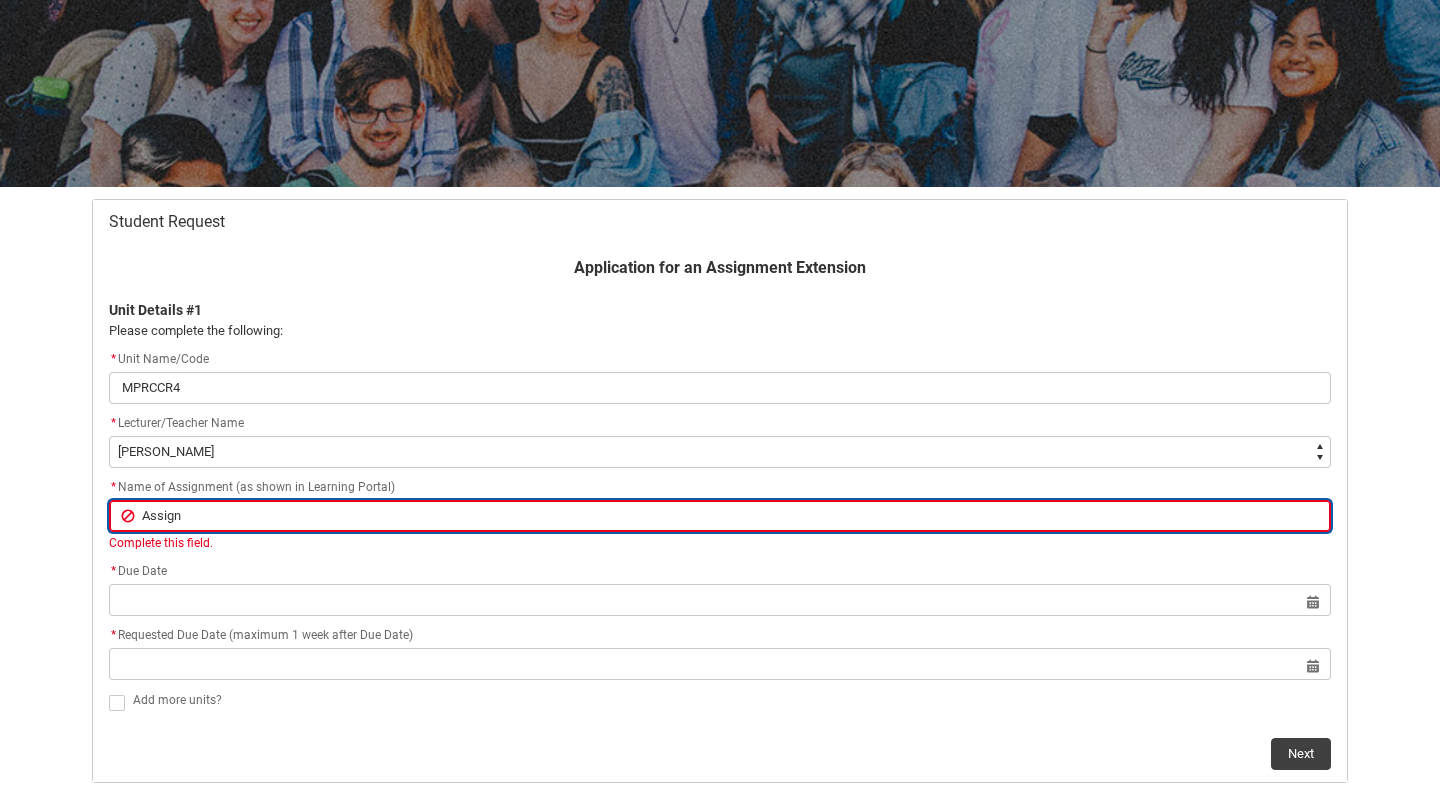 type on "Assignm" 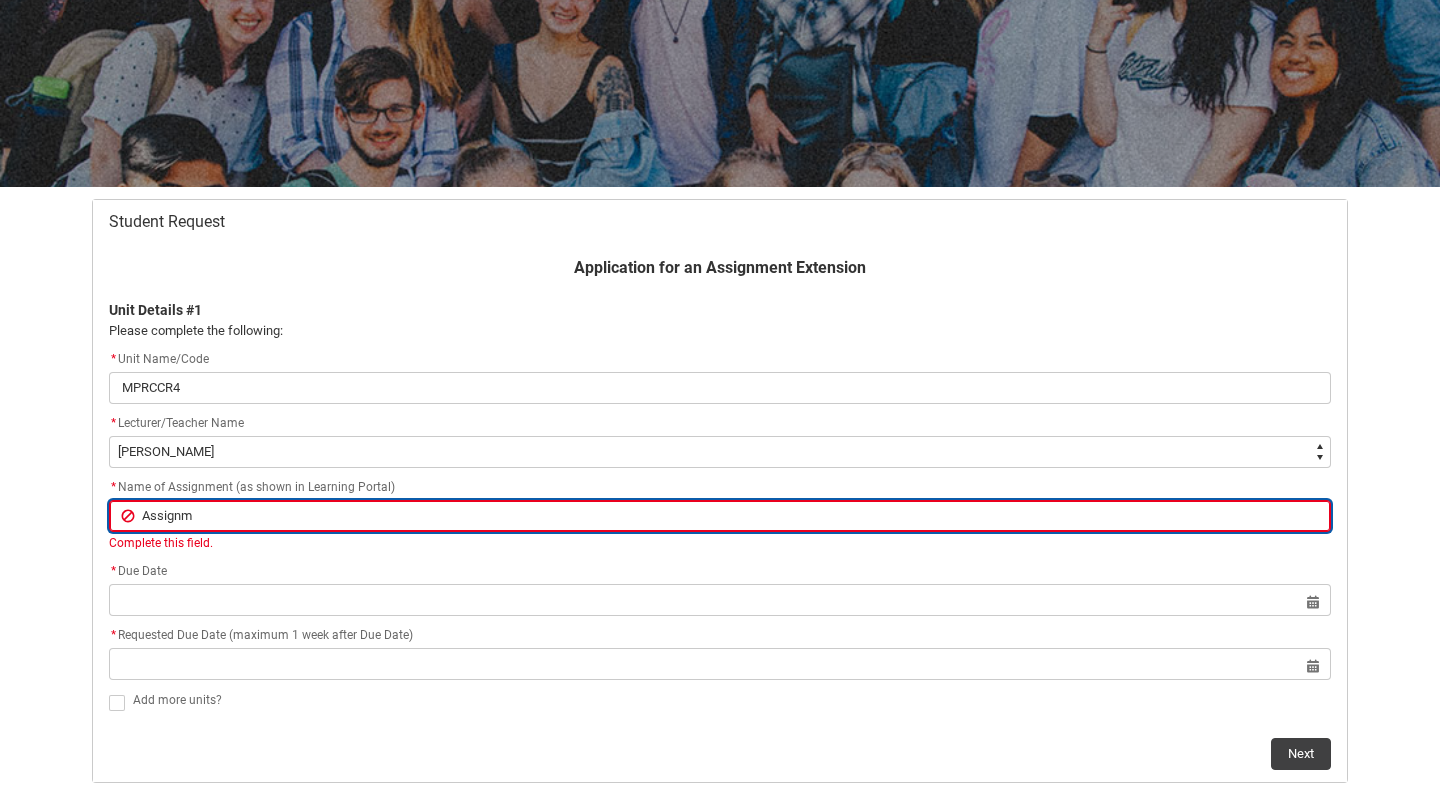 type on "Assignme" 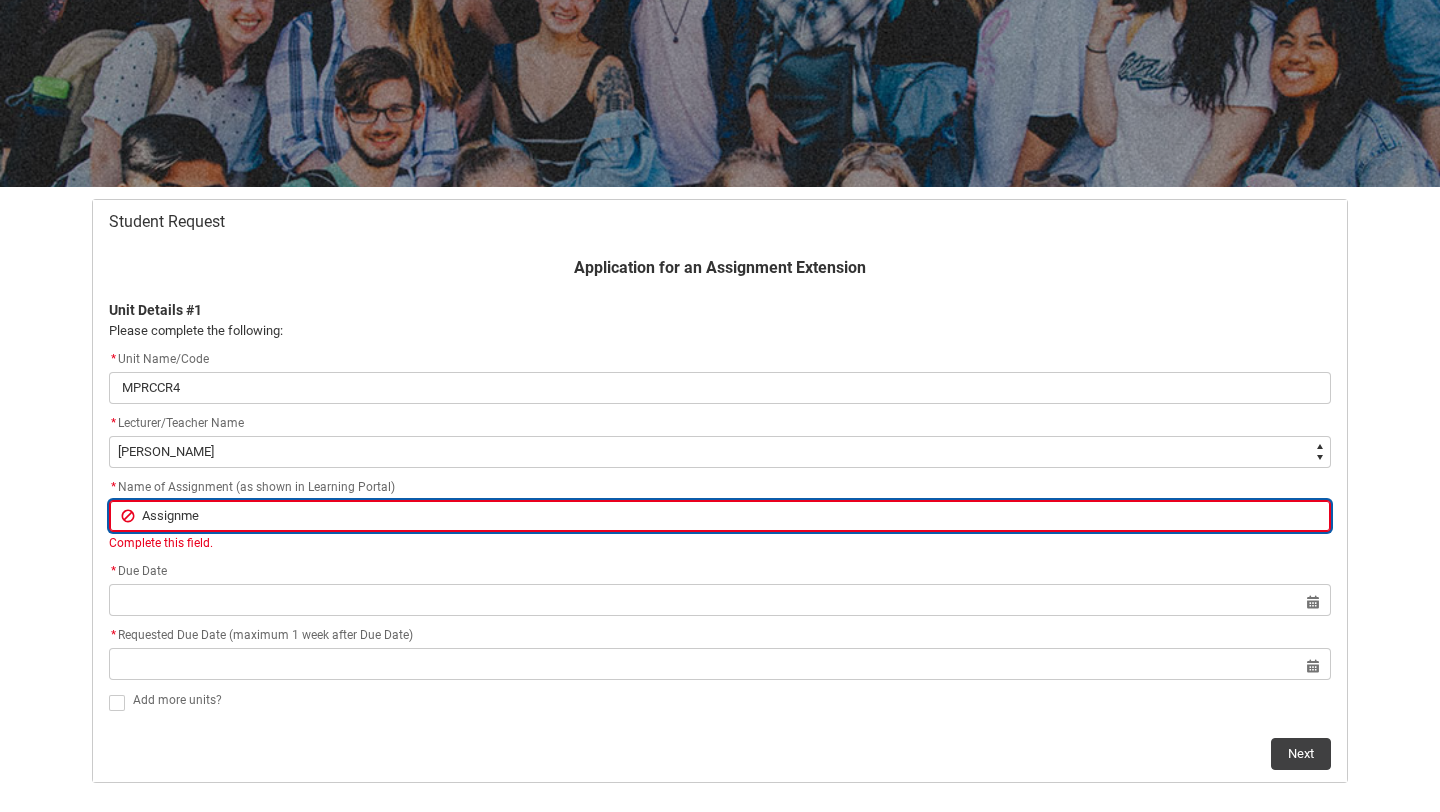 type on "Assignmen" 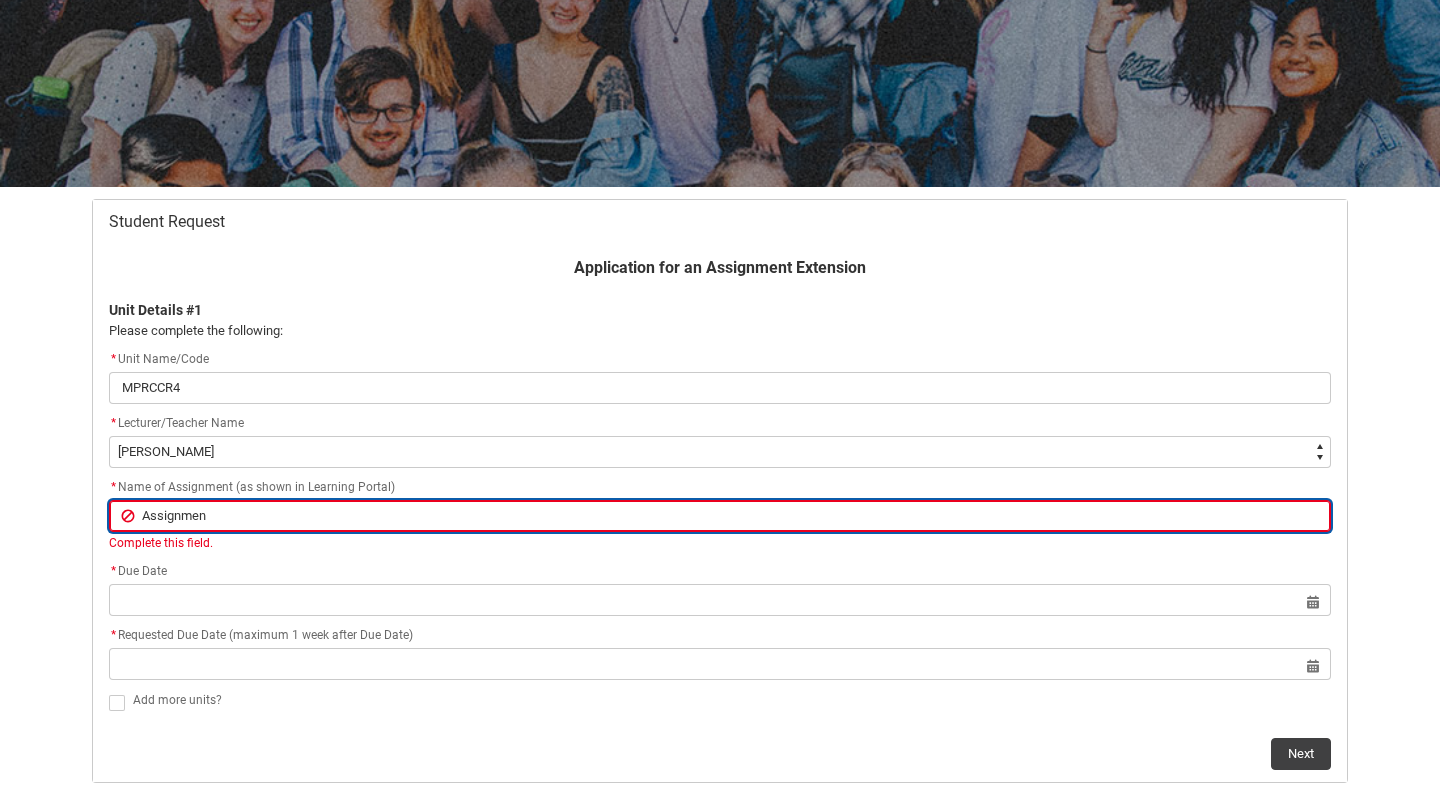 type on "Assignment" 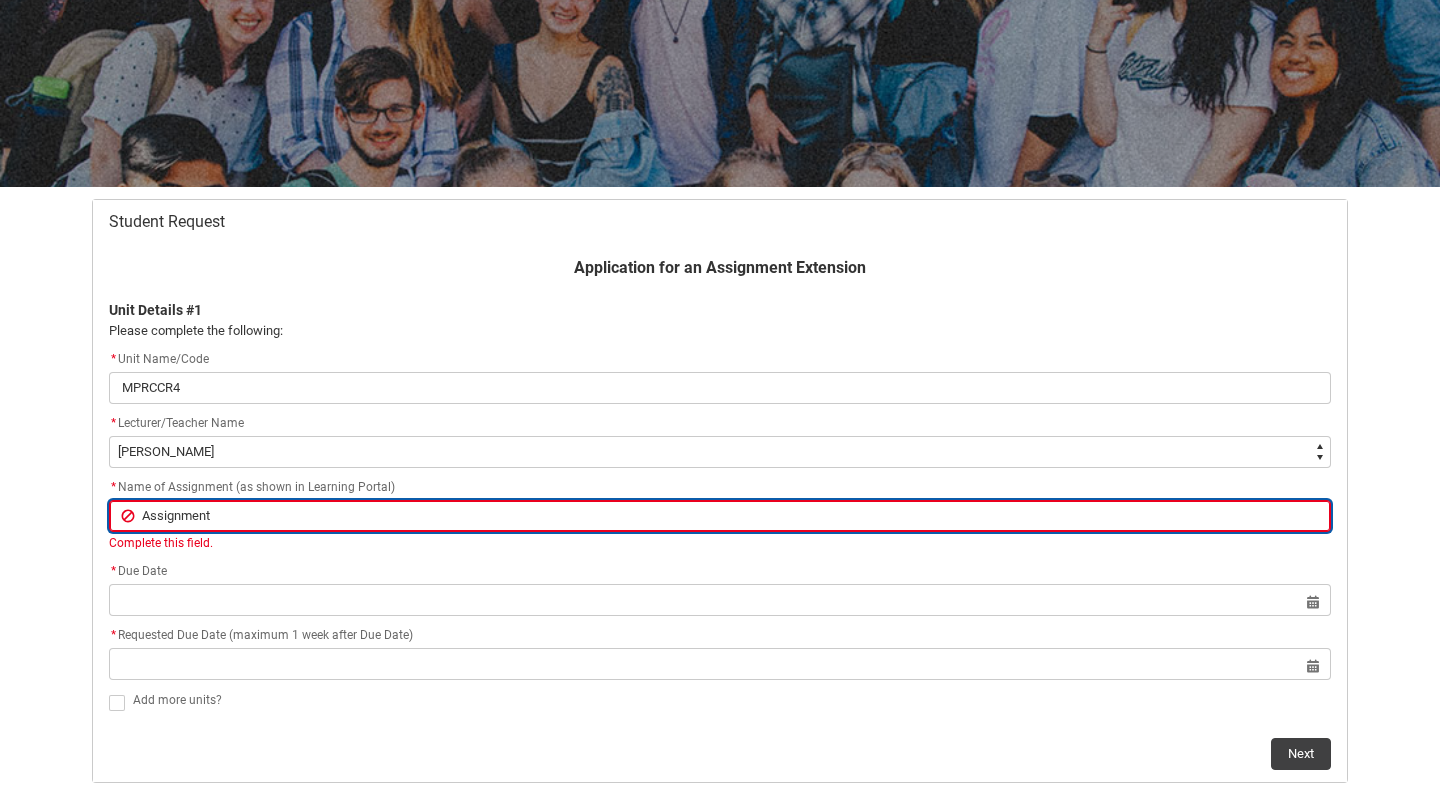 type on "Assignment" 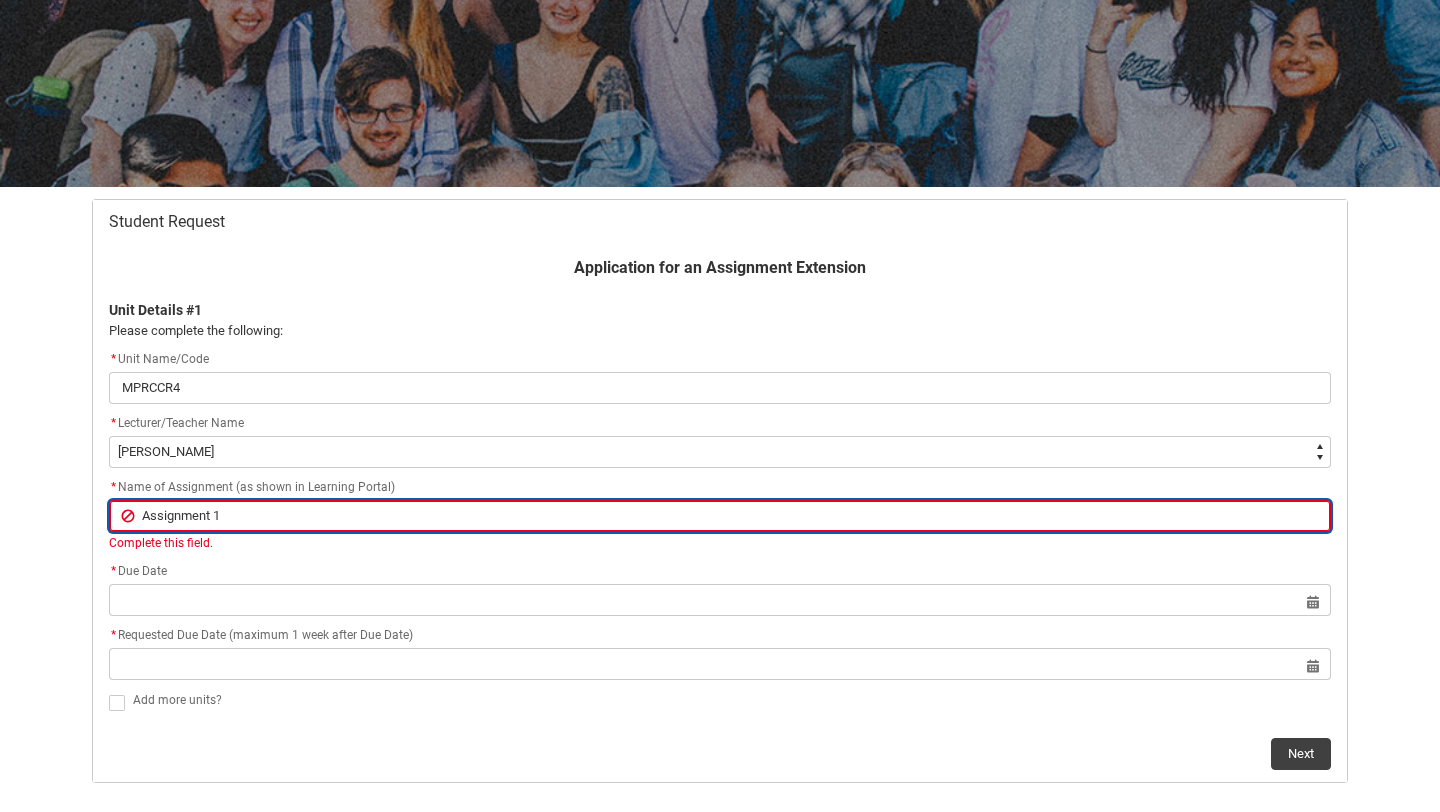 type on "Assignment 1:" 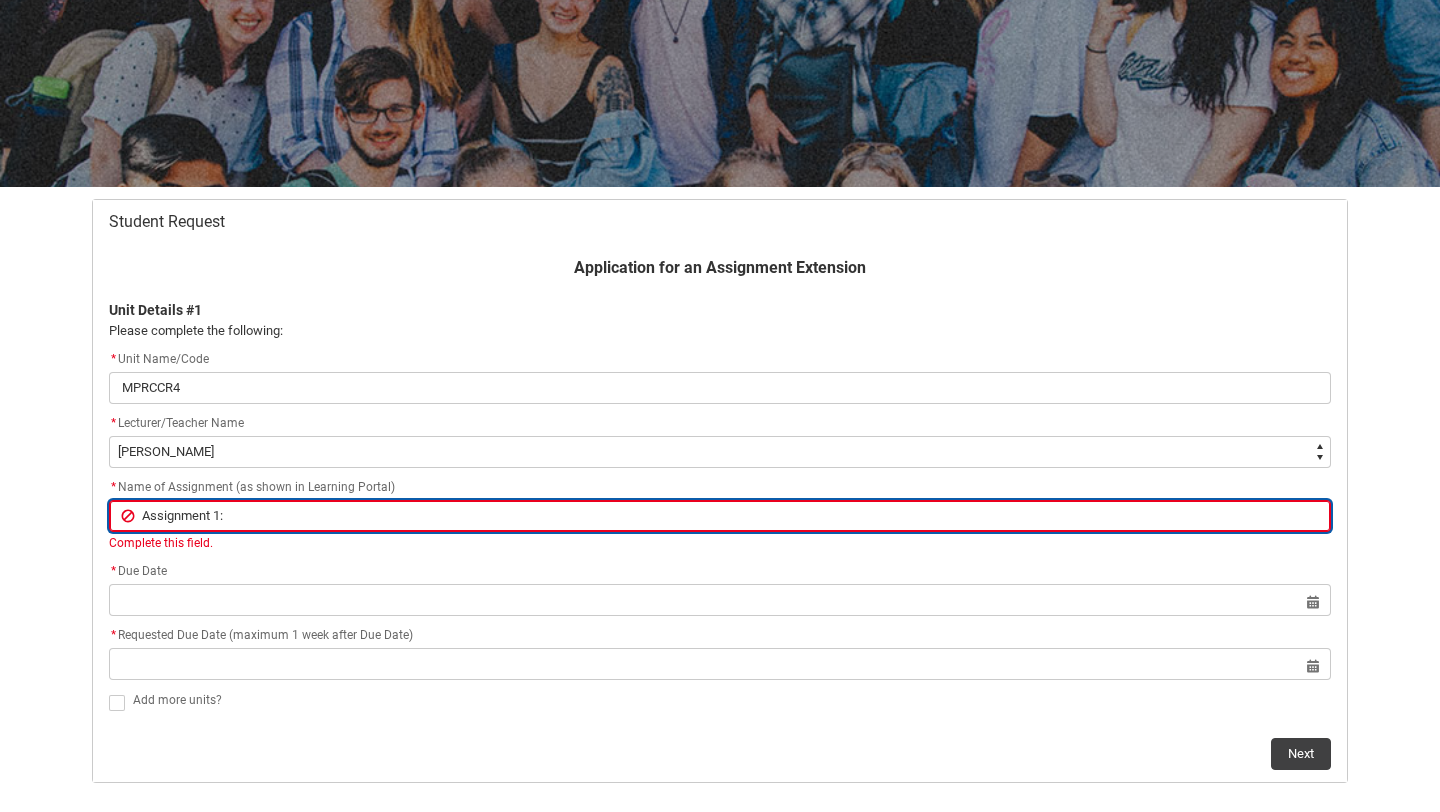 type on "Assignment 1:" 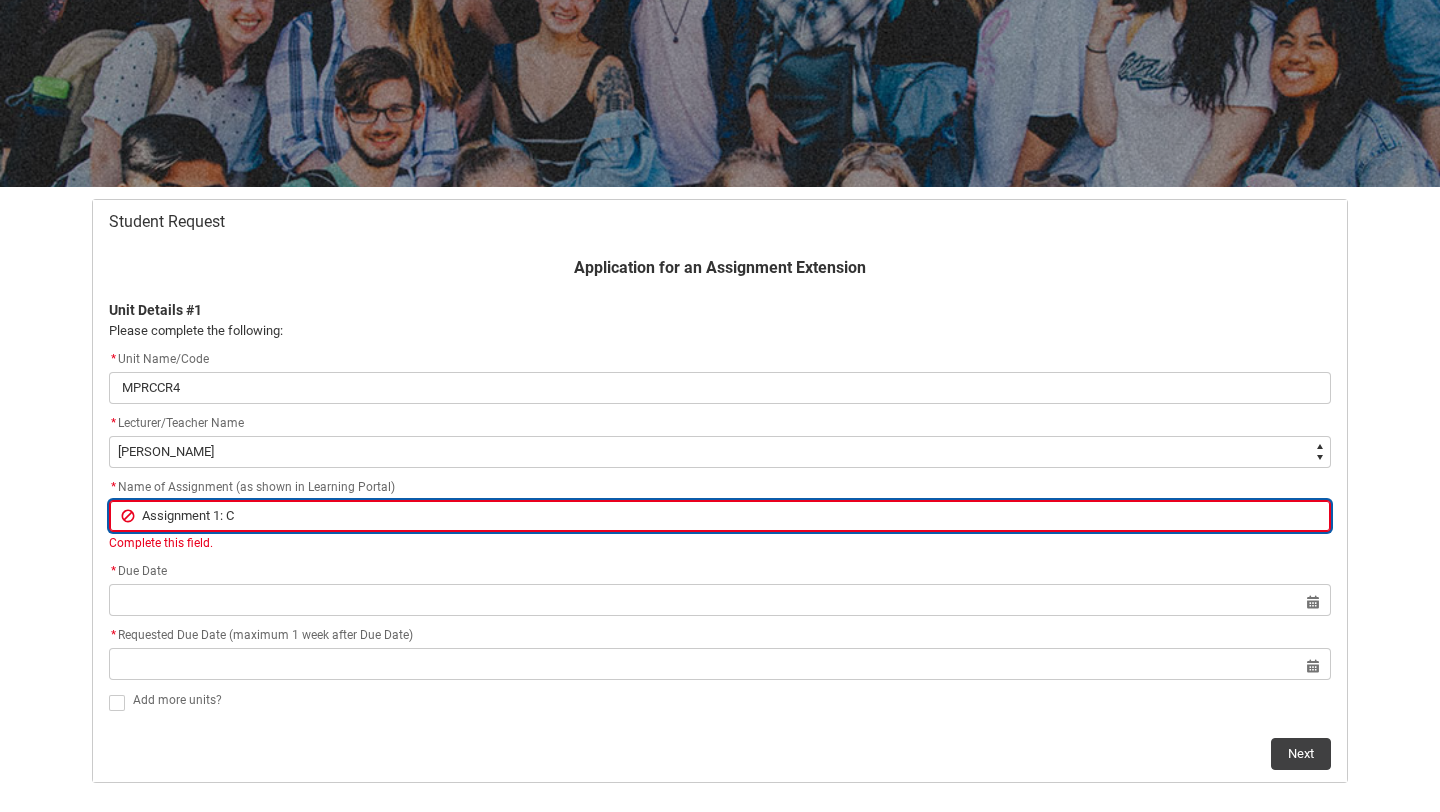 type on "Assignment 1: Ca" 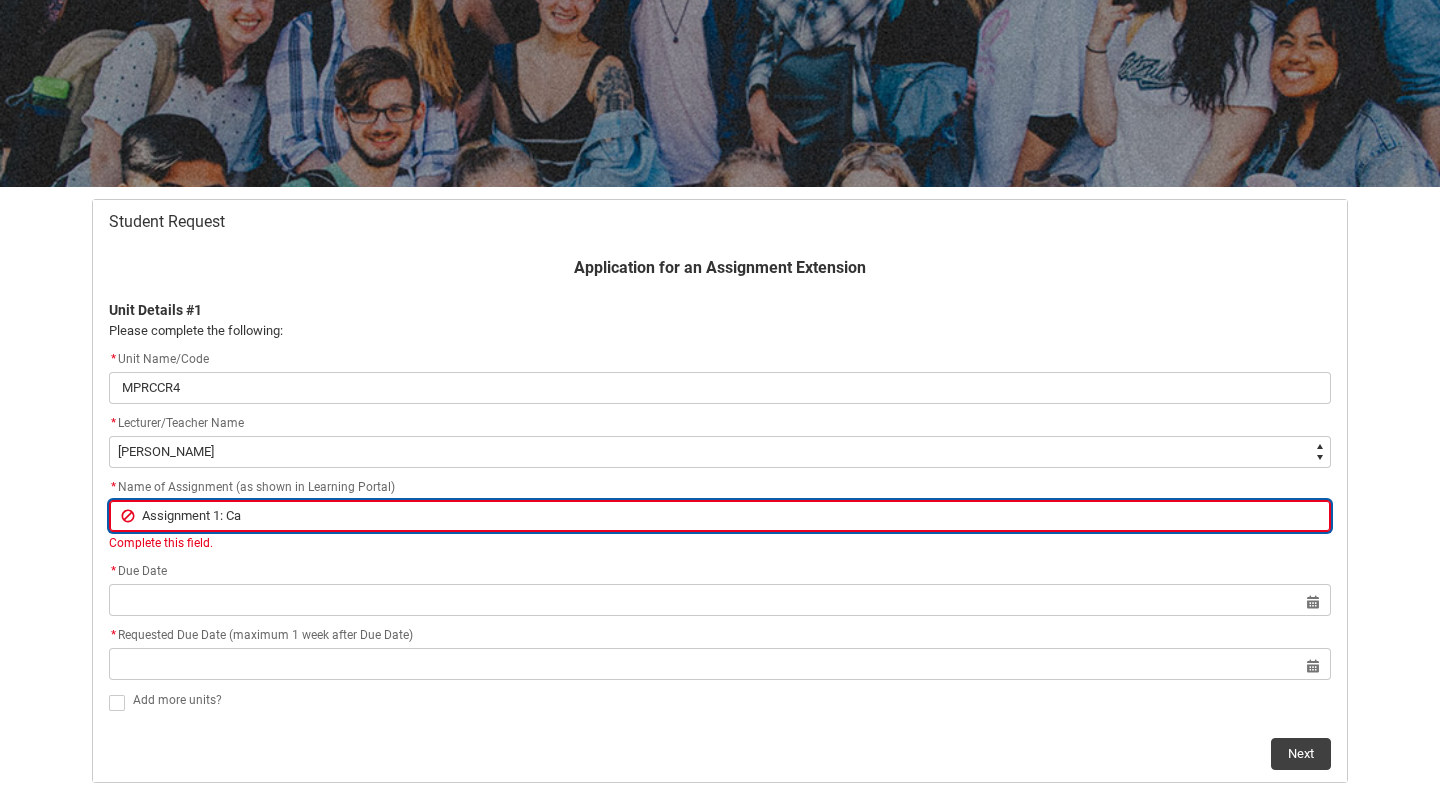type on "Assignment 1: Cas" 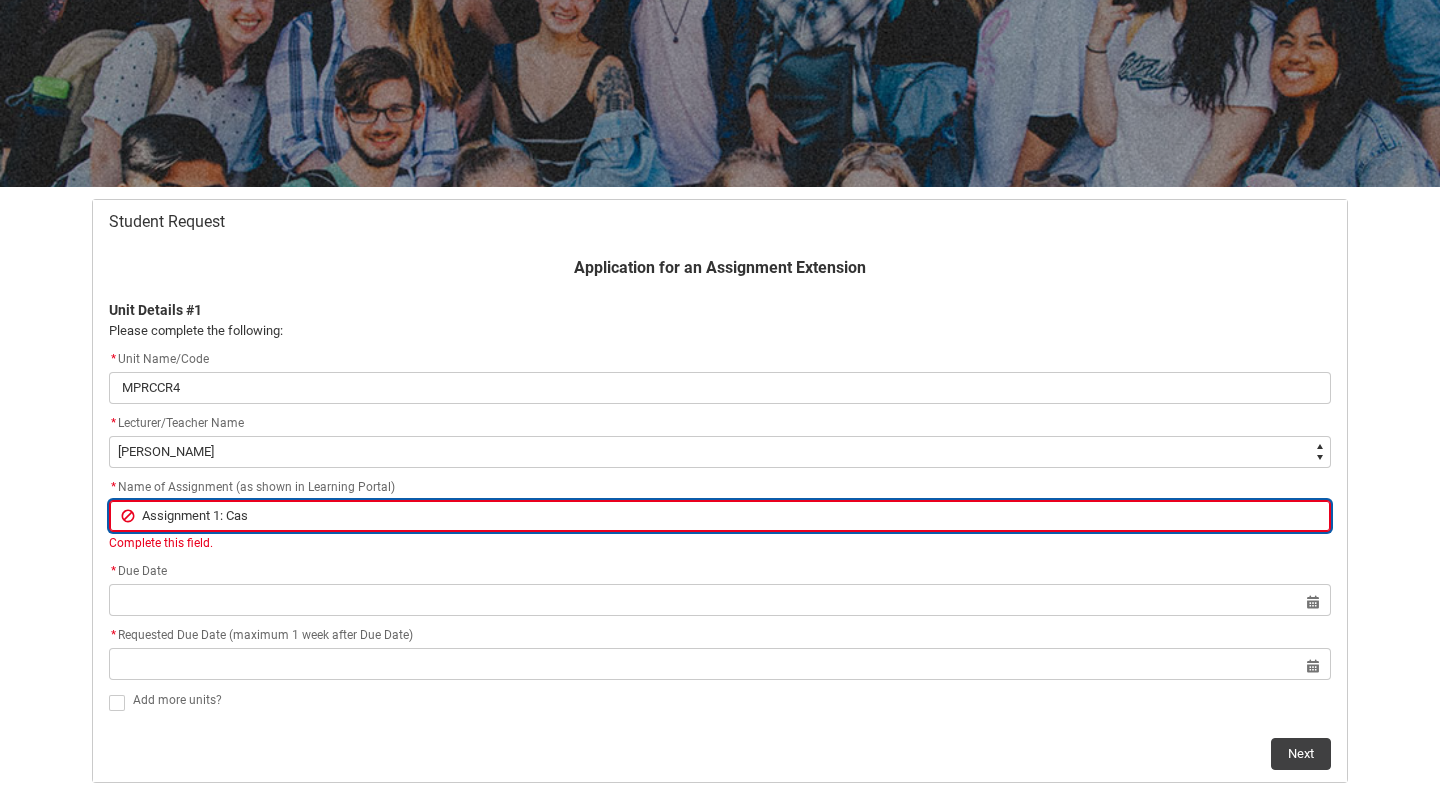 type on "Assignment 1: Case" 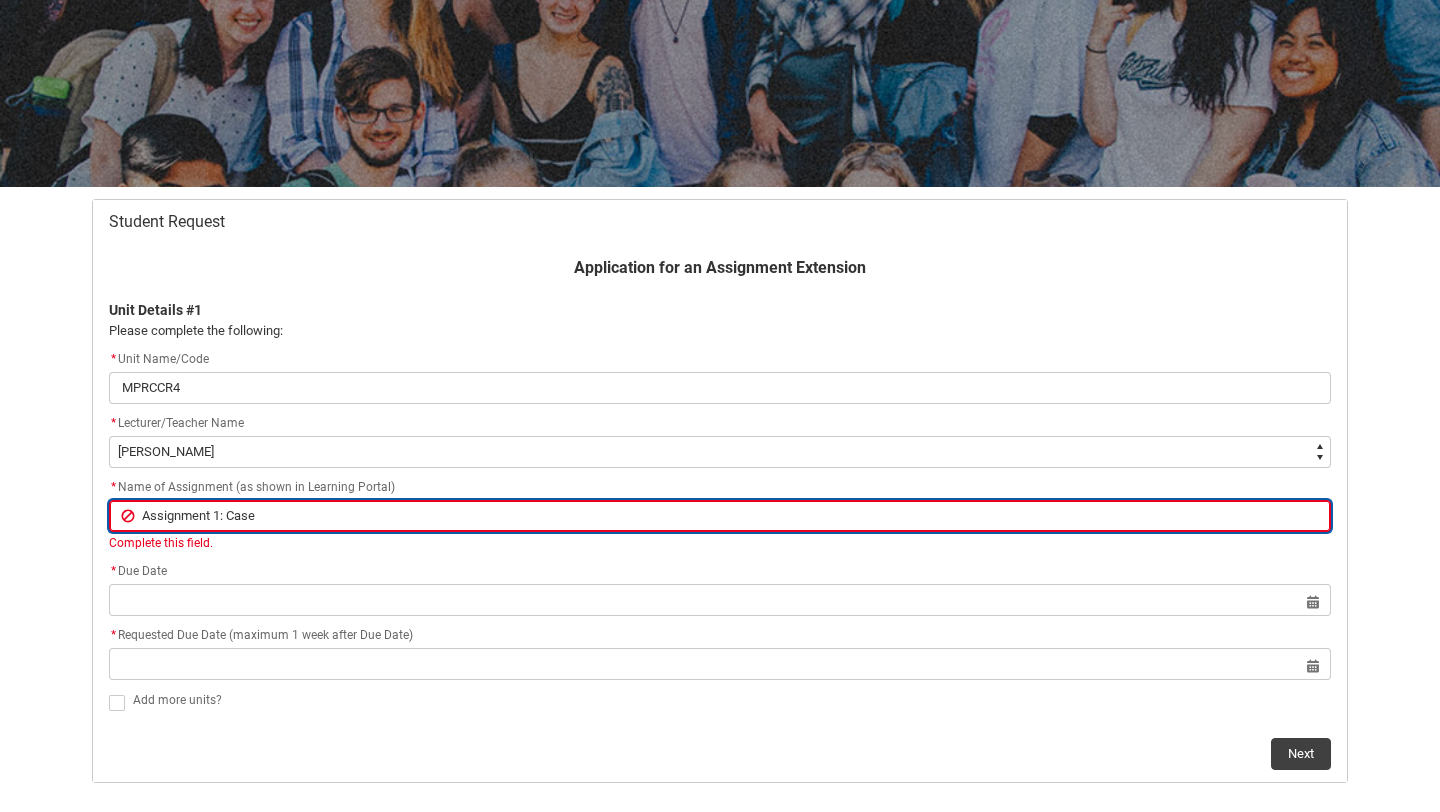 type on "Assignment 1: Case" 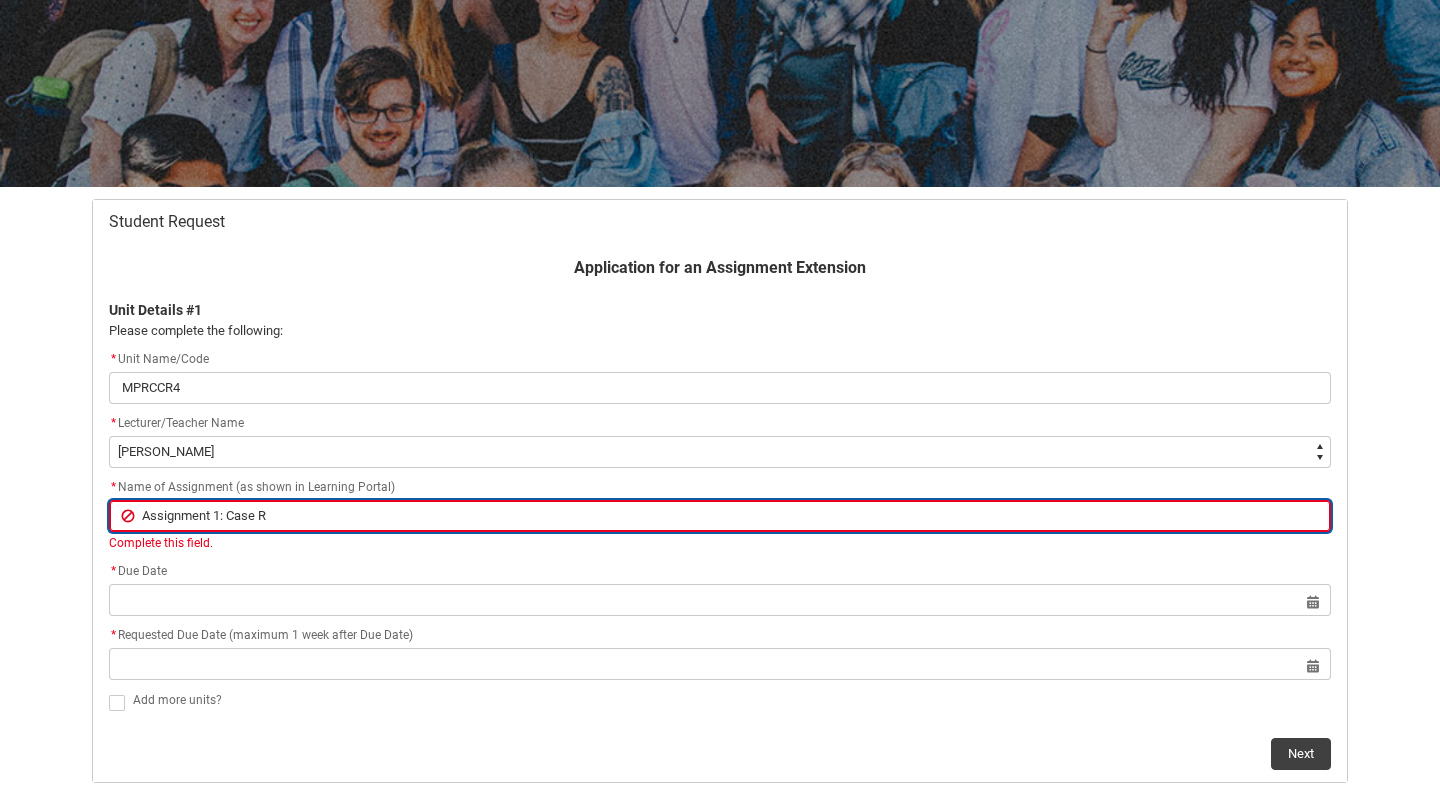 type on "Assignment 1: Case Re" 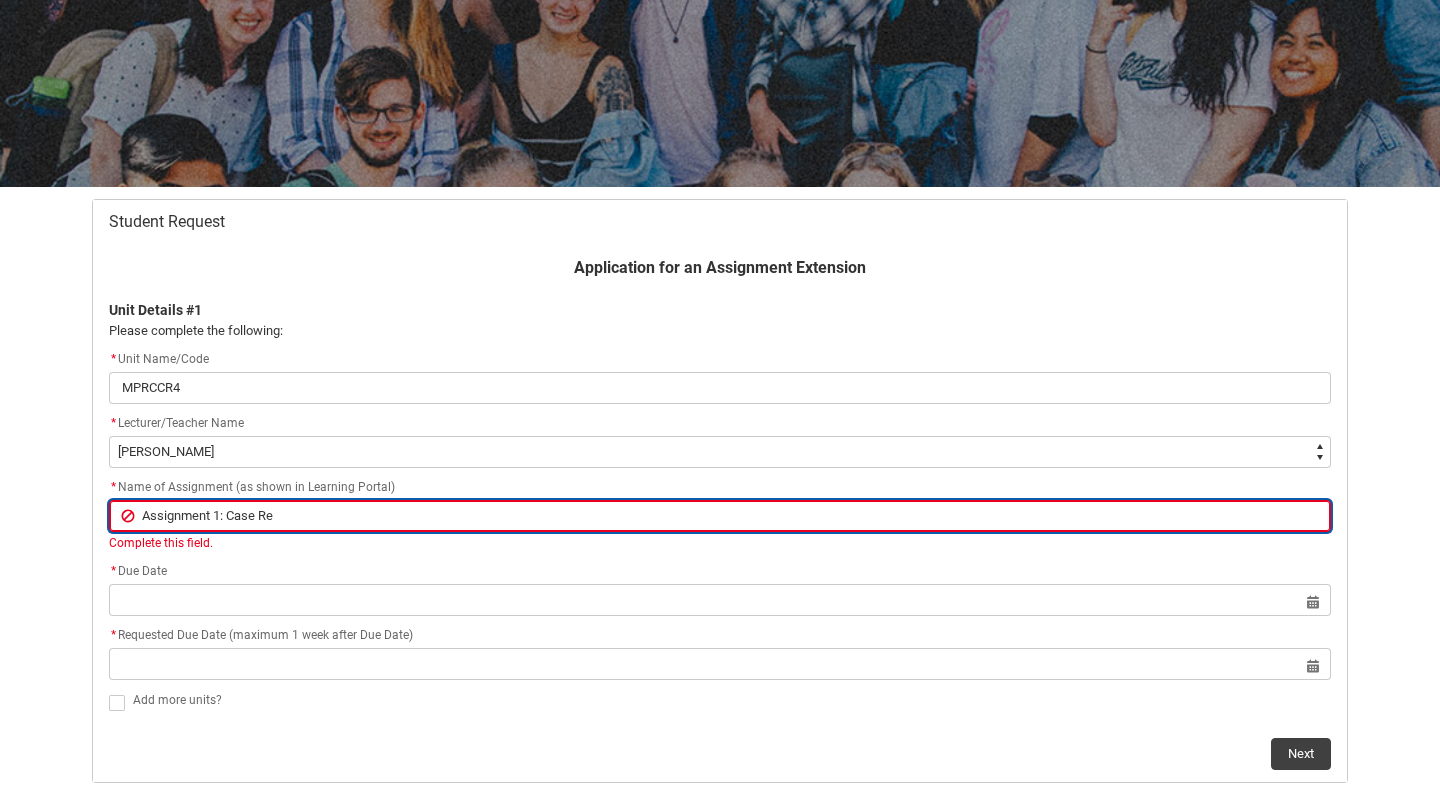 type on "Assignment 1: Case Rep" 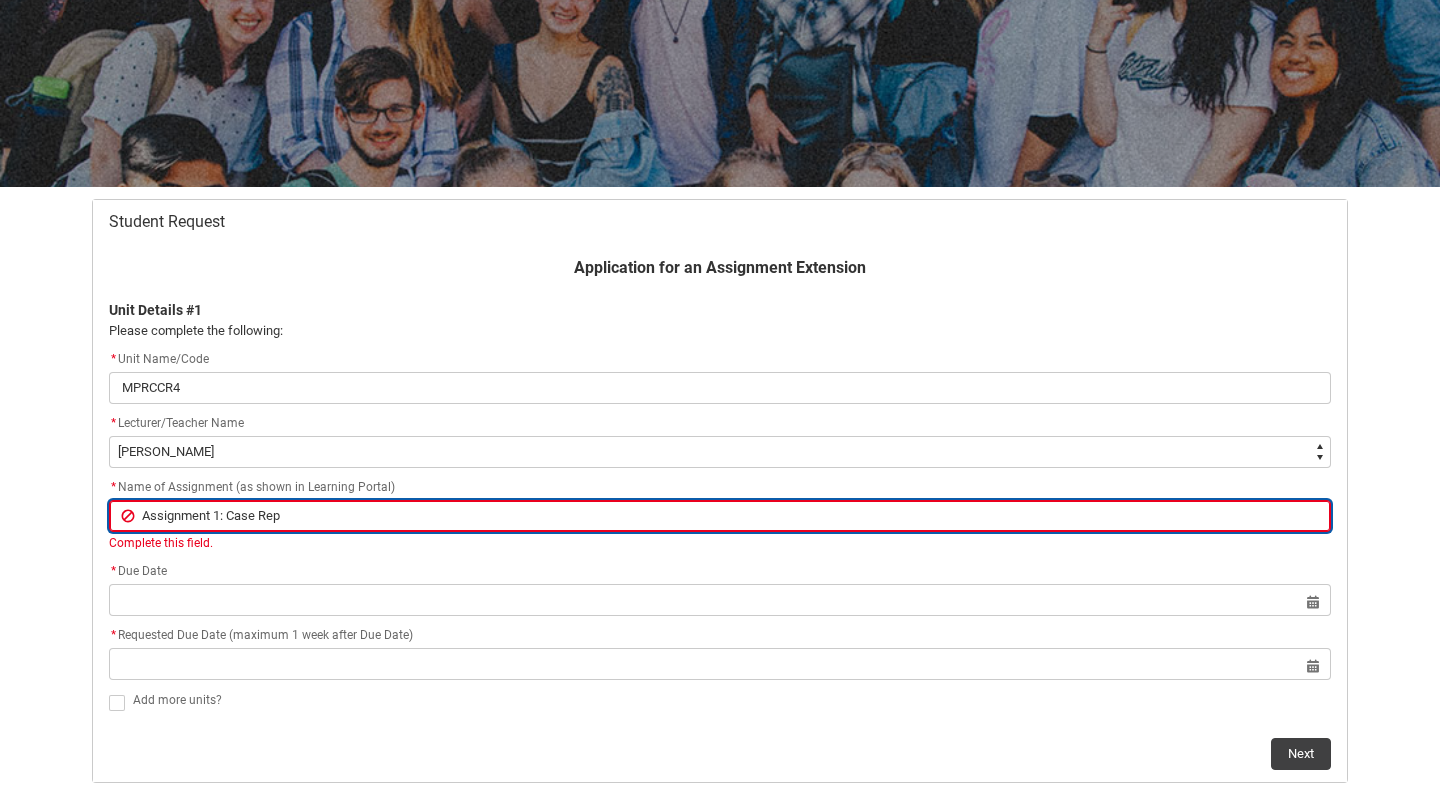 type on "Assignment 1: Case Repo" 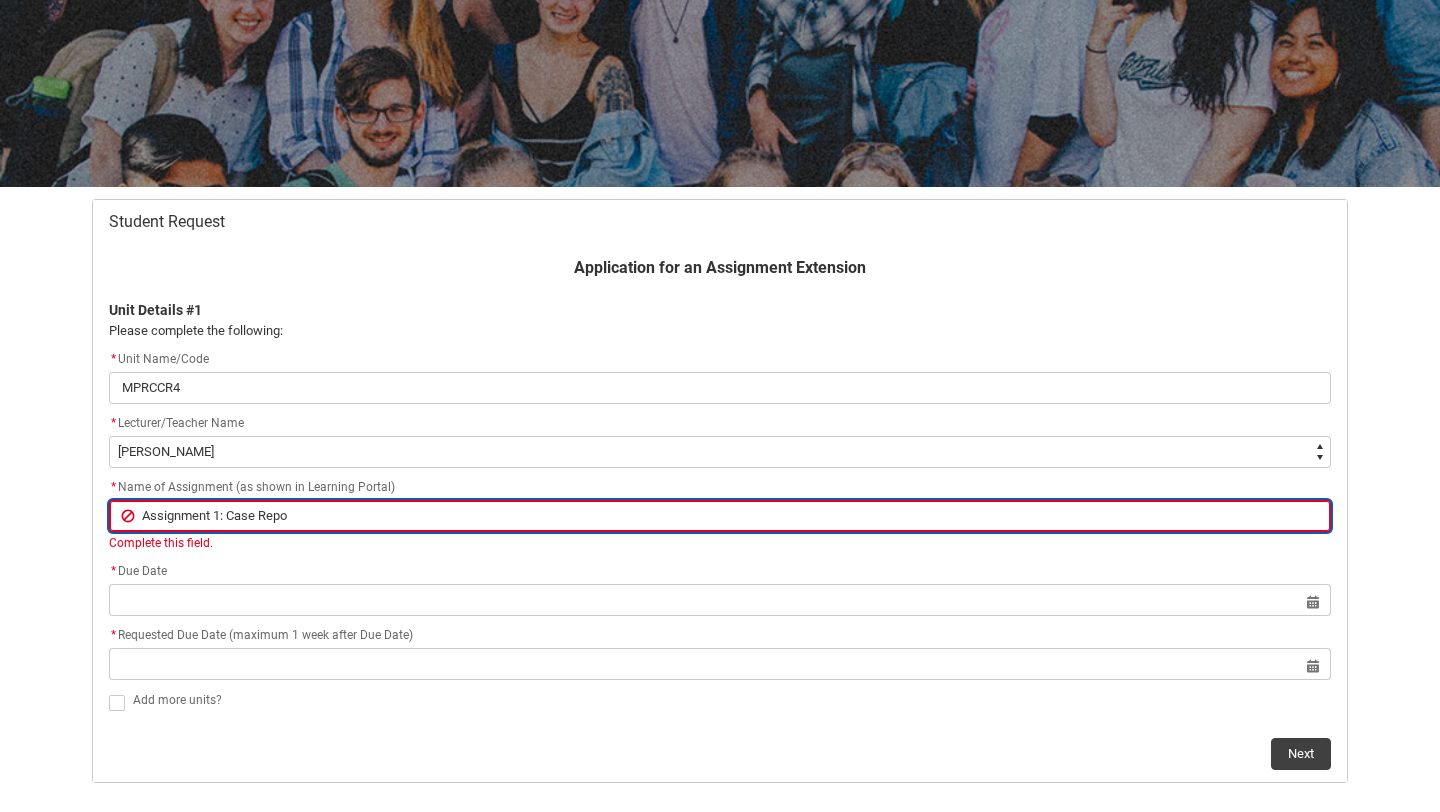 type on "Assignment 1: Case Repor" 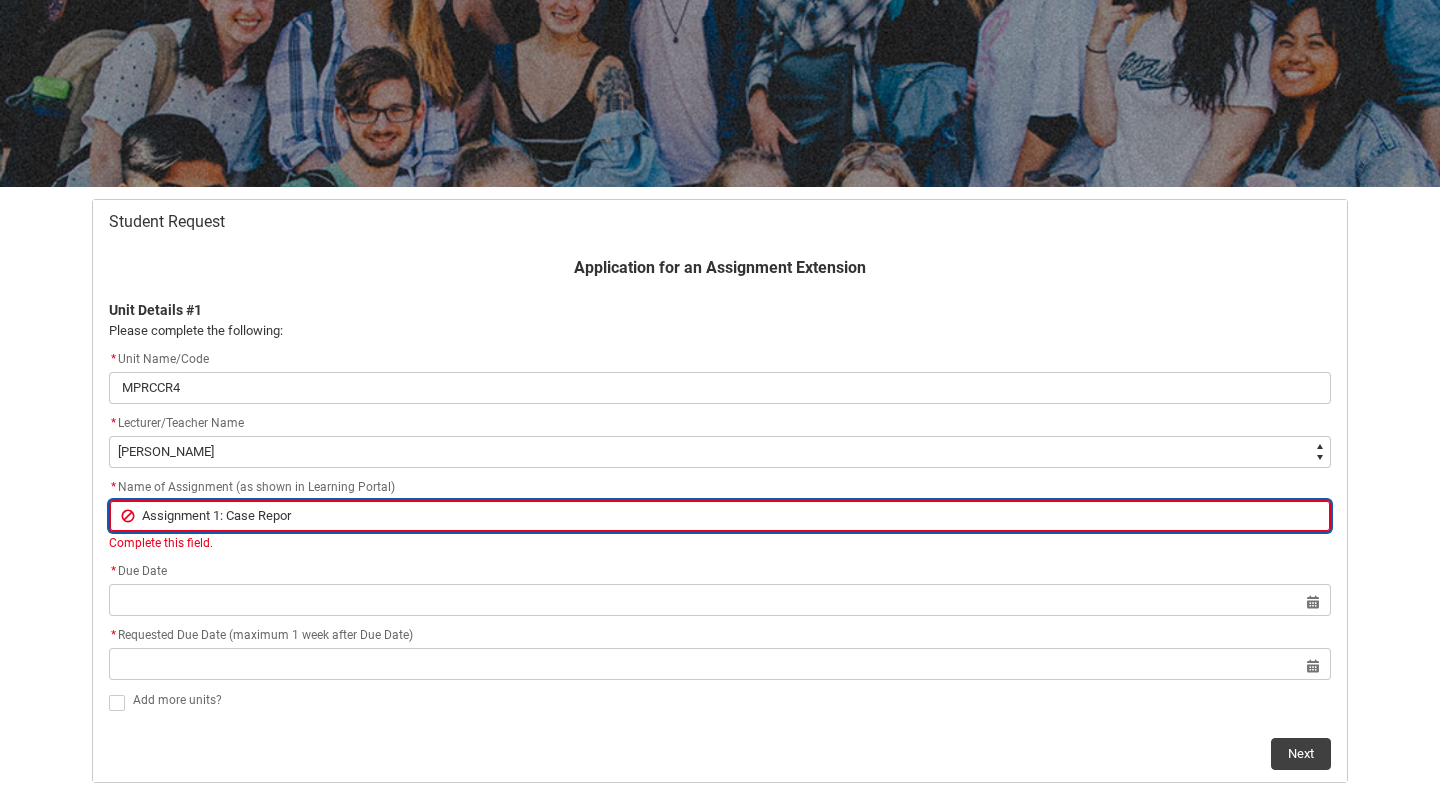 type on "Assignment 1: Case Report" 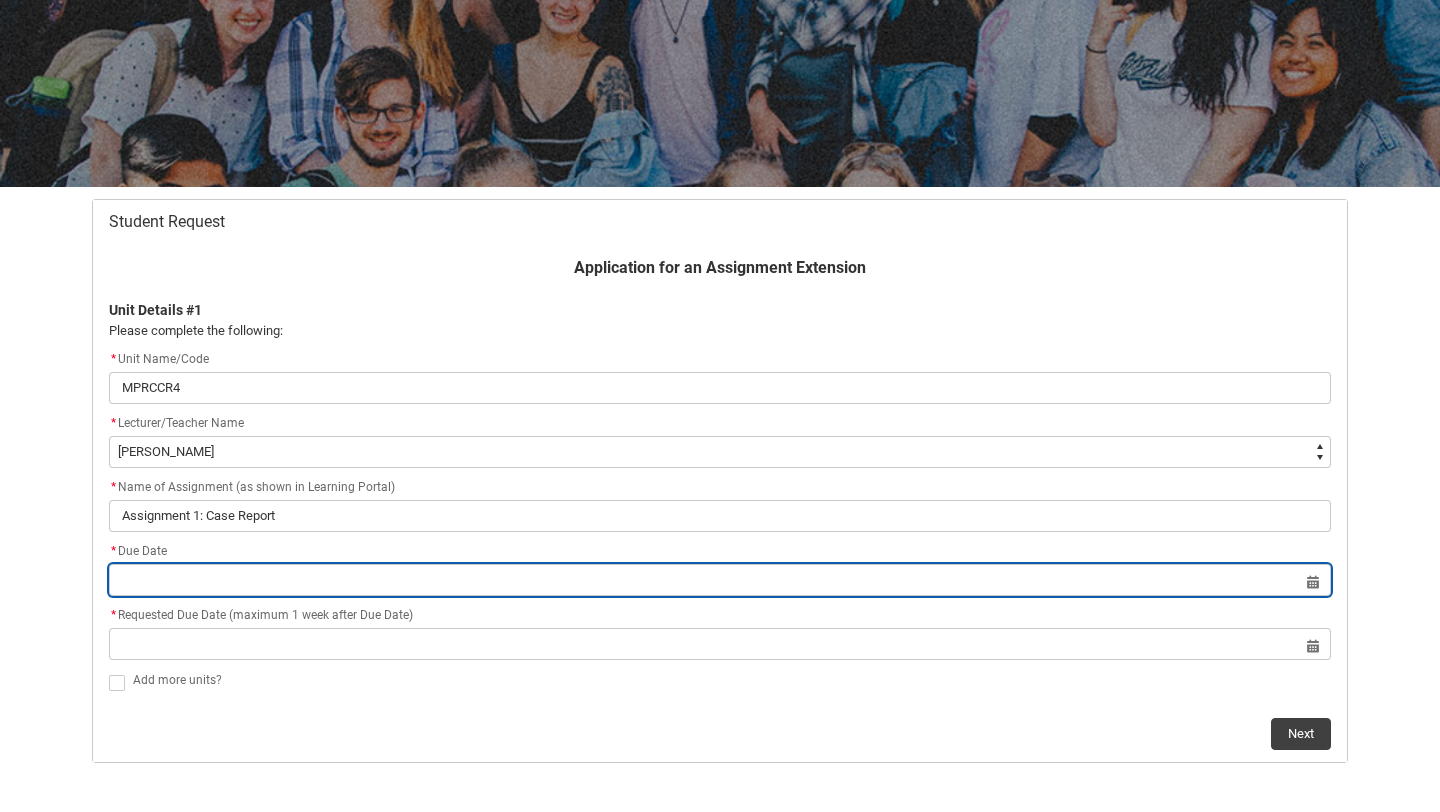 click at bounding box center [720, 580] 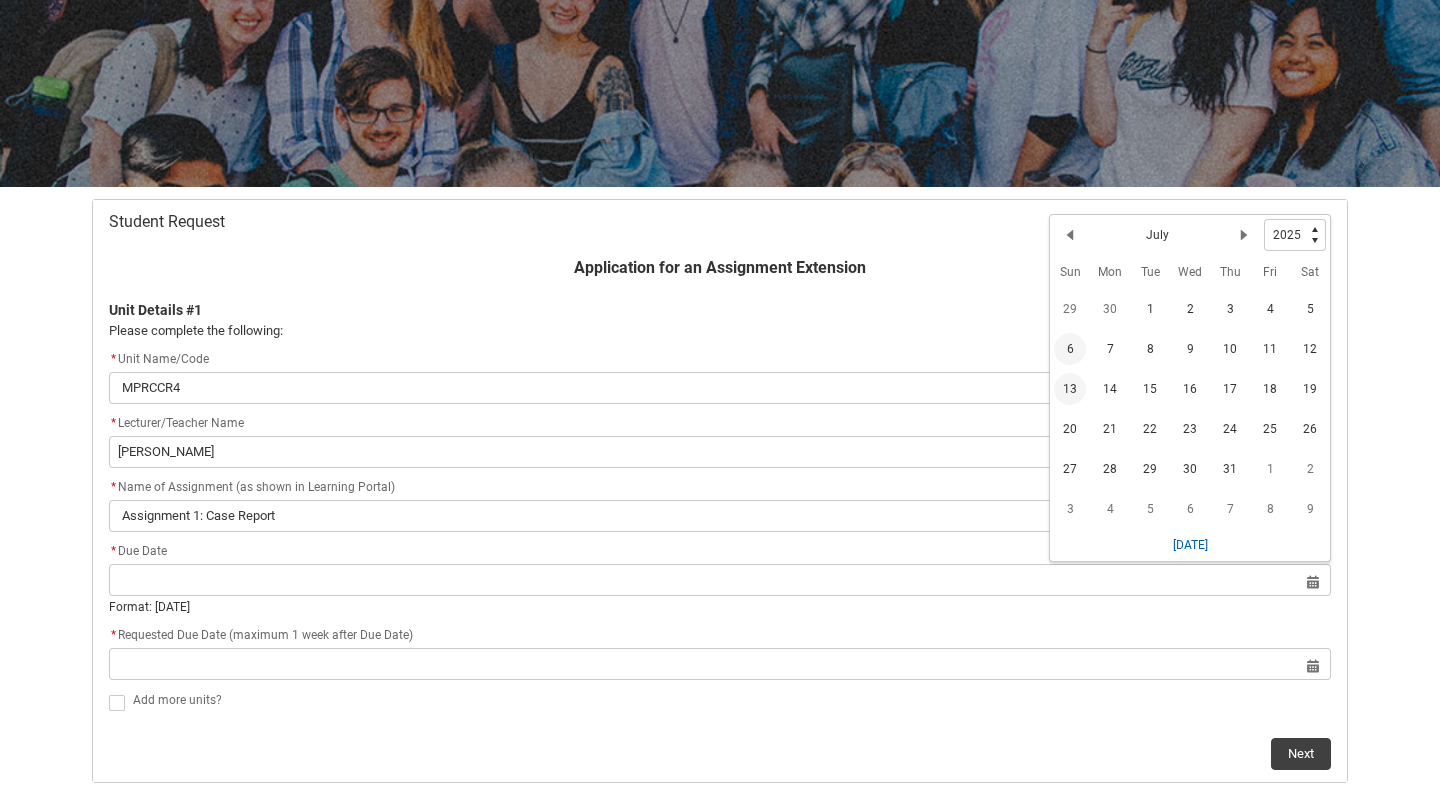 click on "6" 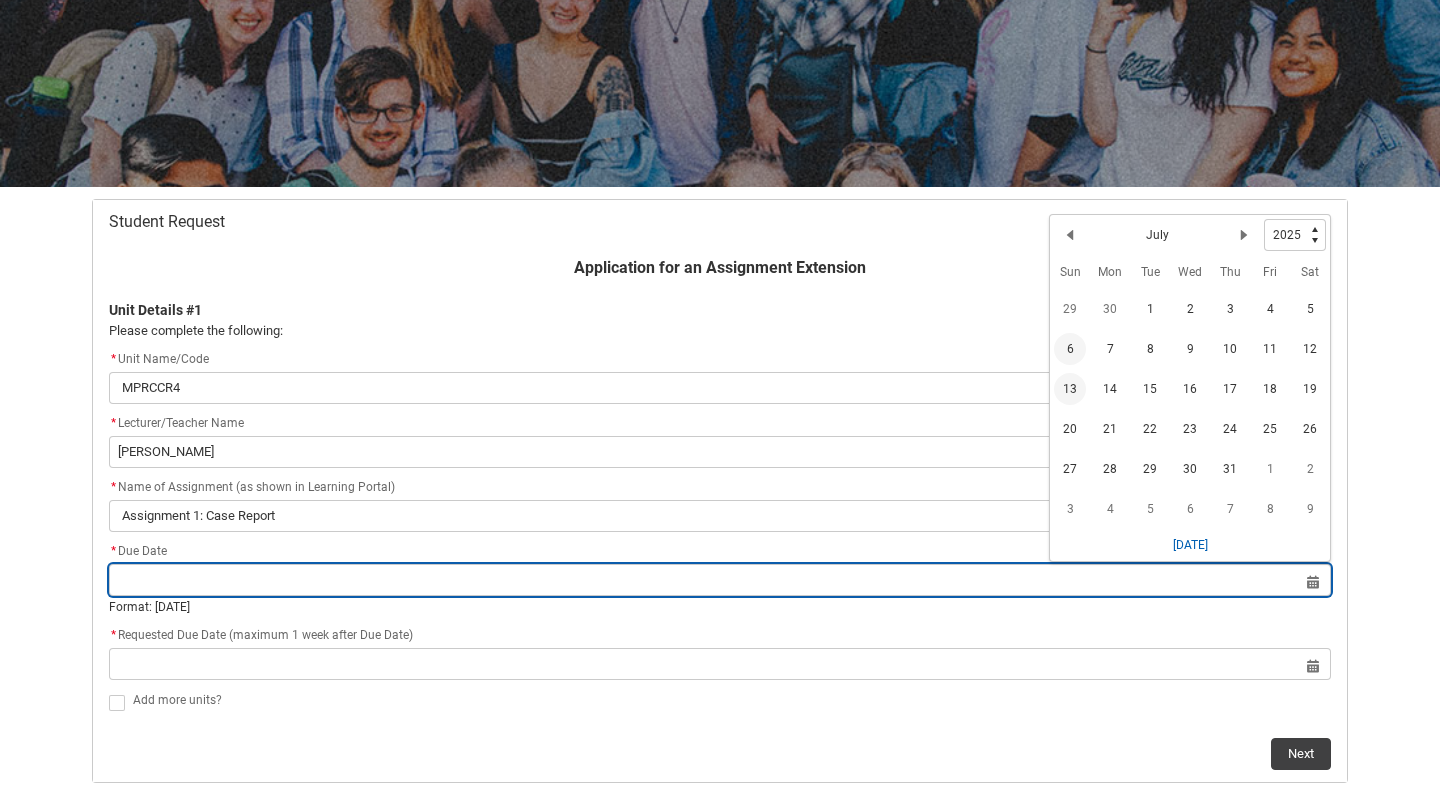 type on "[DATE]" 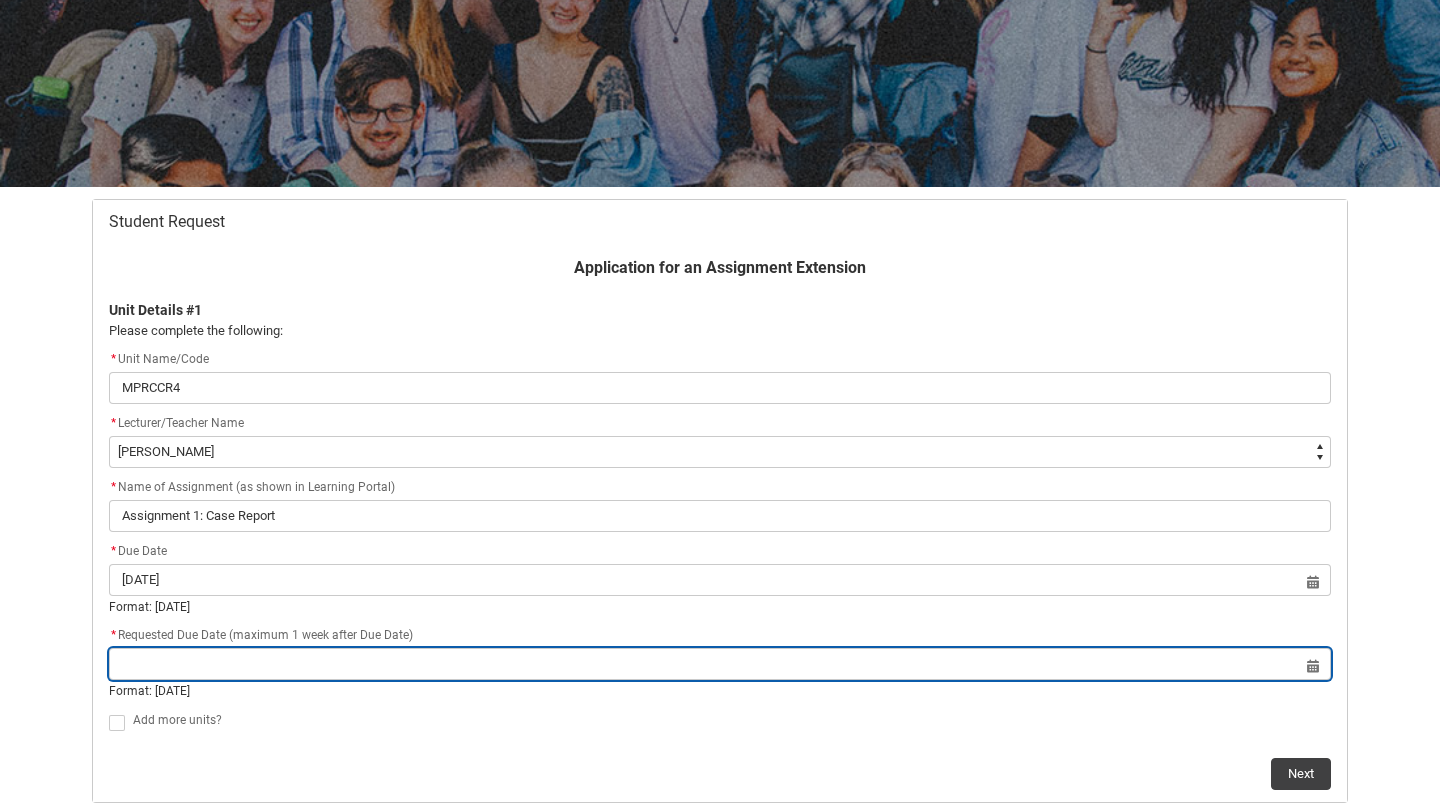 click at bounding box center (720, 664) 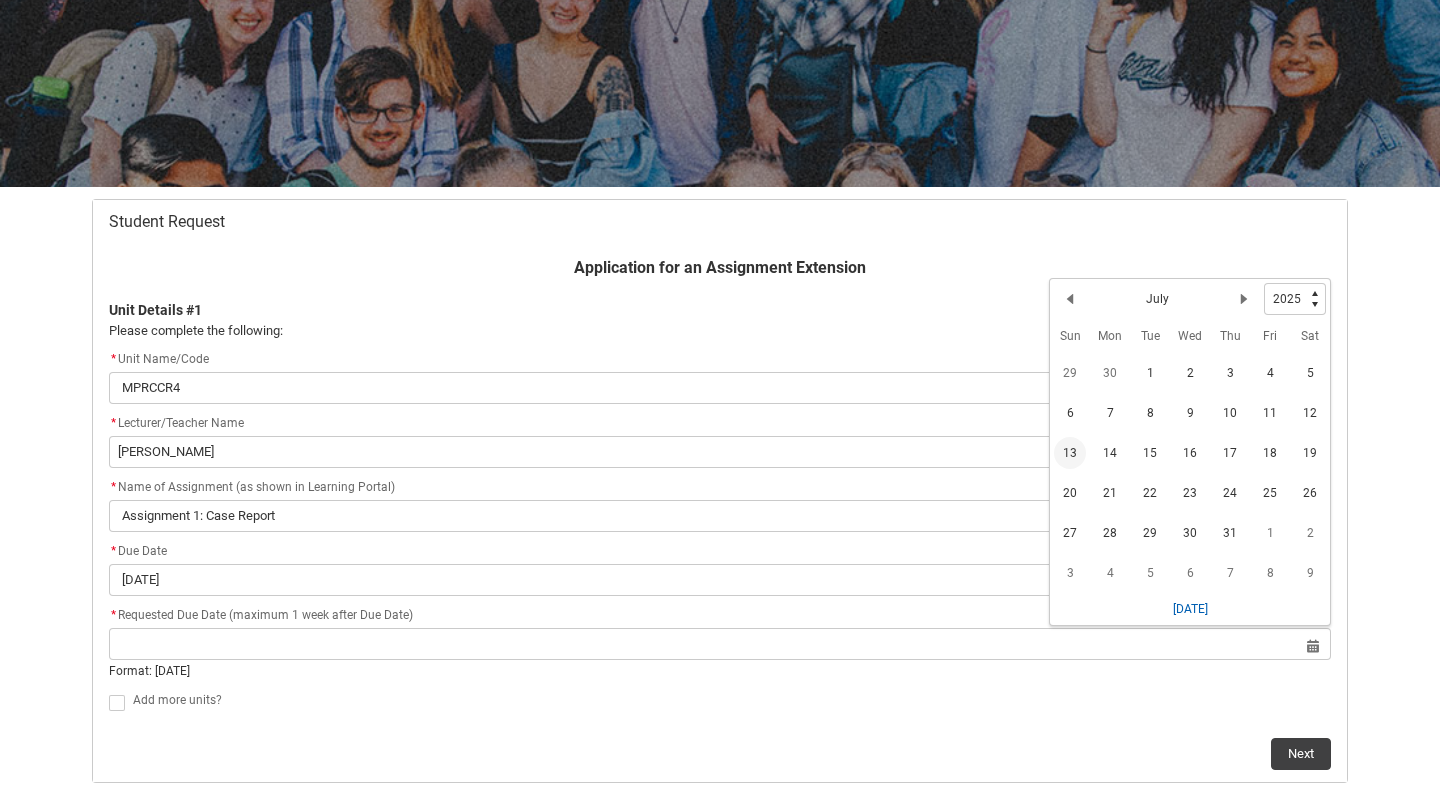 click on "13" 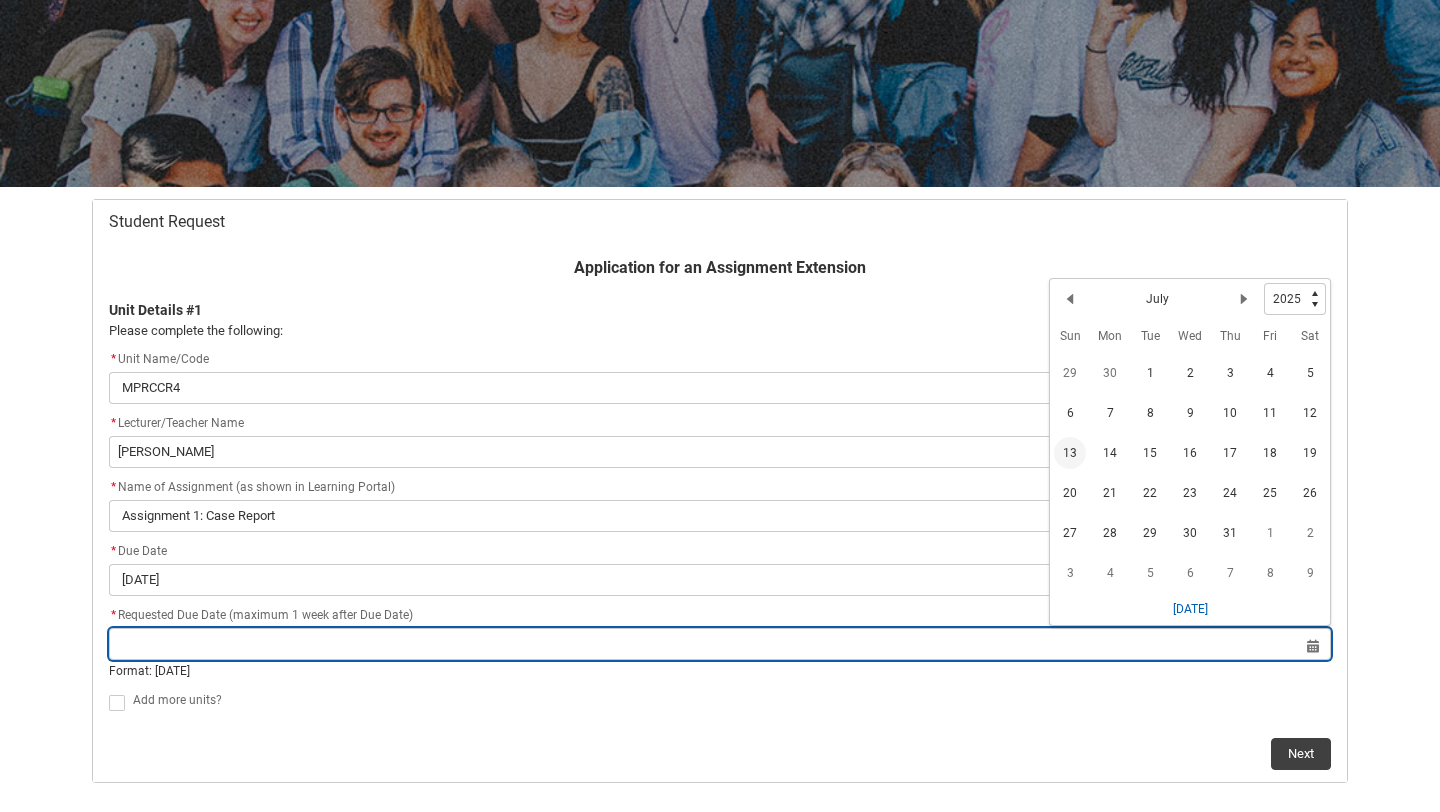 type on "[DATE]" 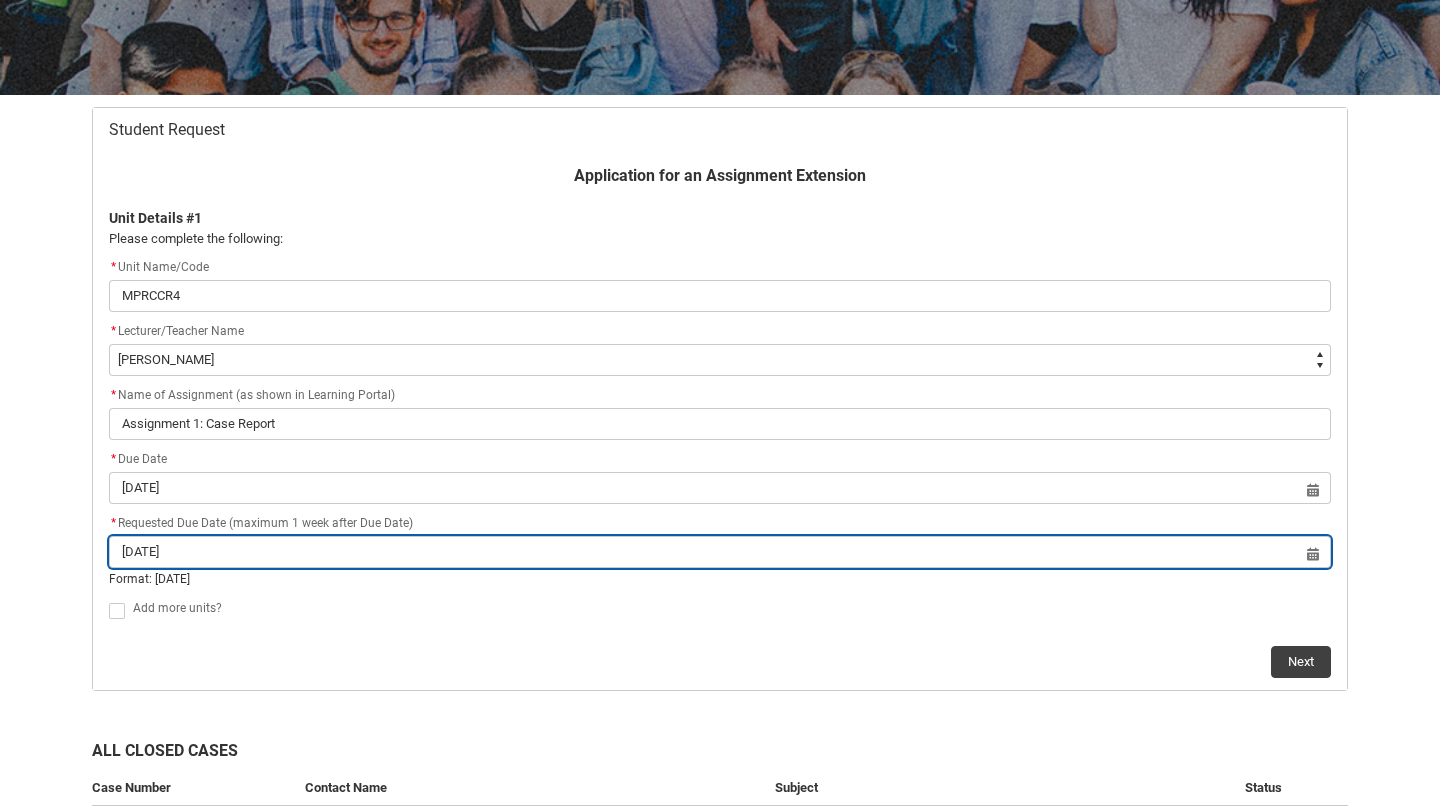 scroll, scrollTop: 393, scrollLeft: 0, axis: vertical 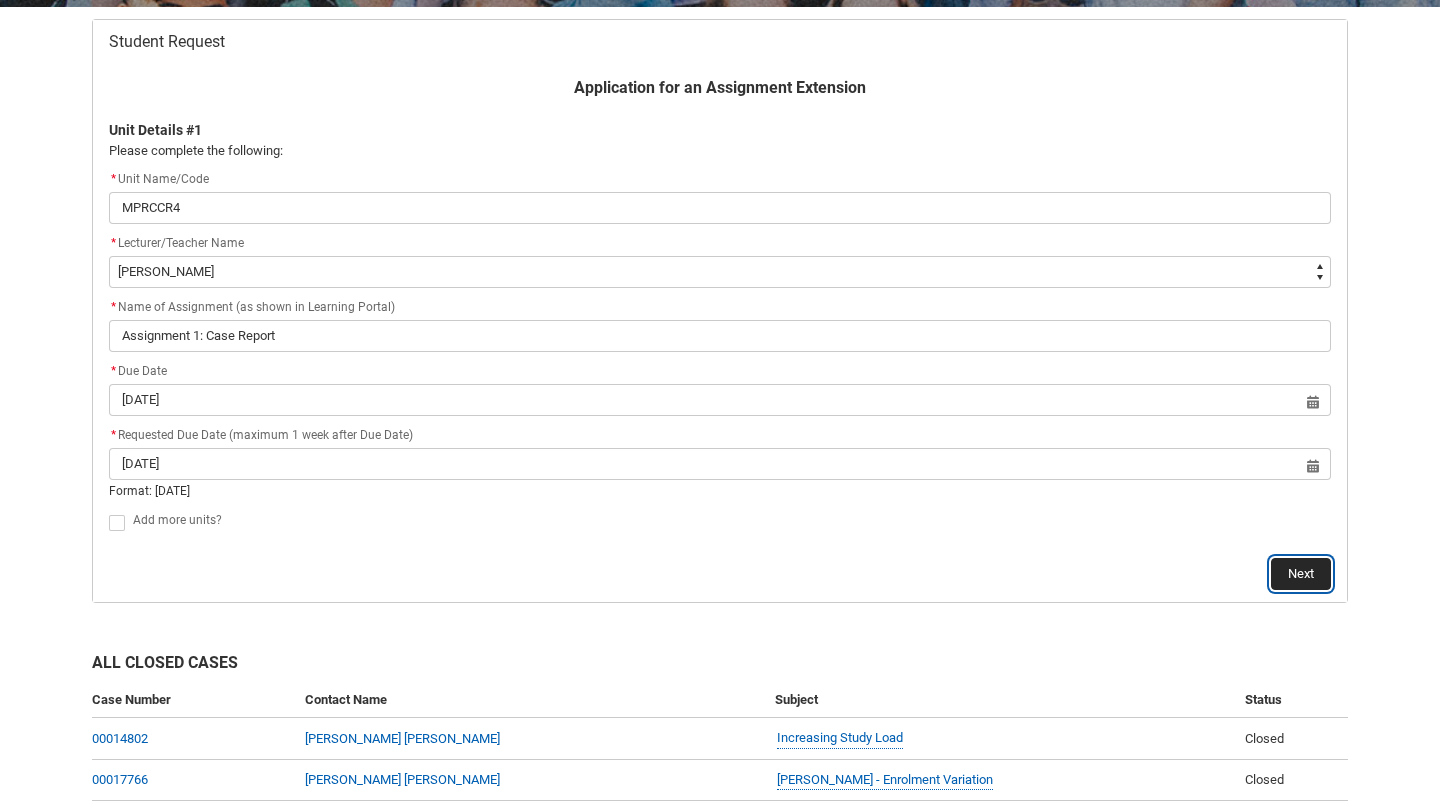 click on "Next" 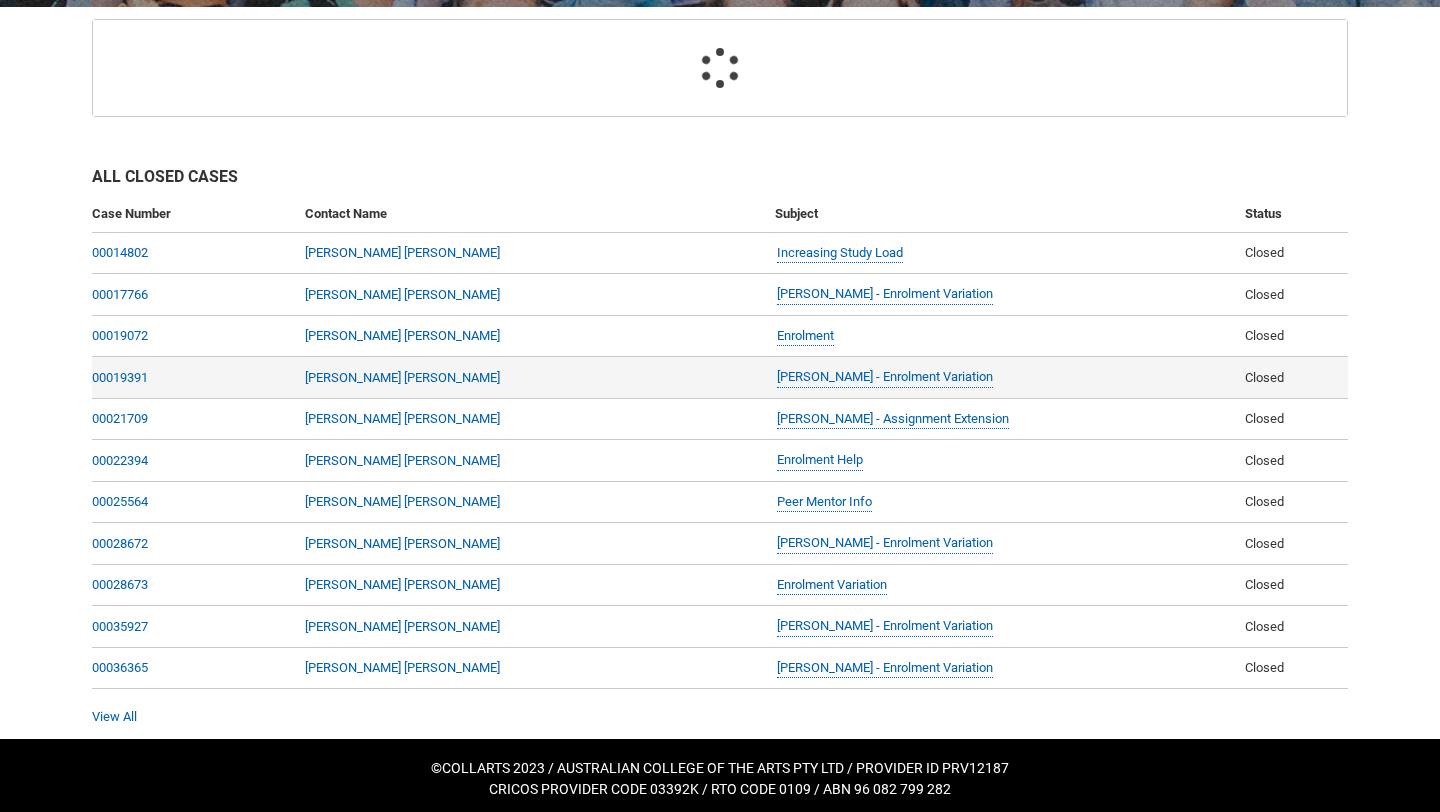 scroll, scrollTop: 213, scrollLeft: 0, axis: vertical 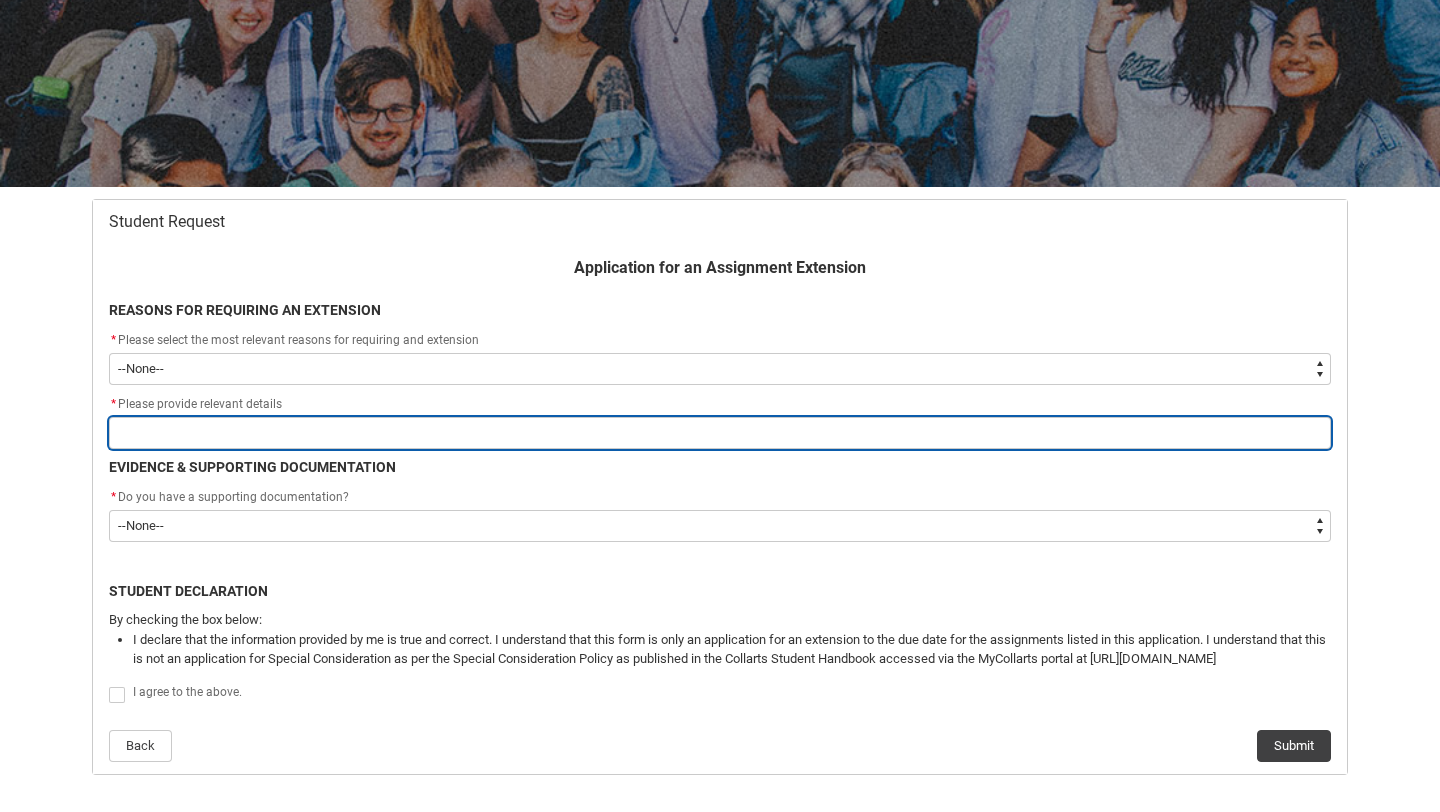 click at bounding box center (720, 433) 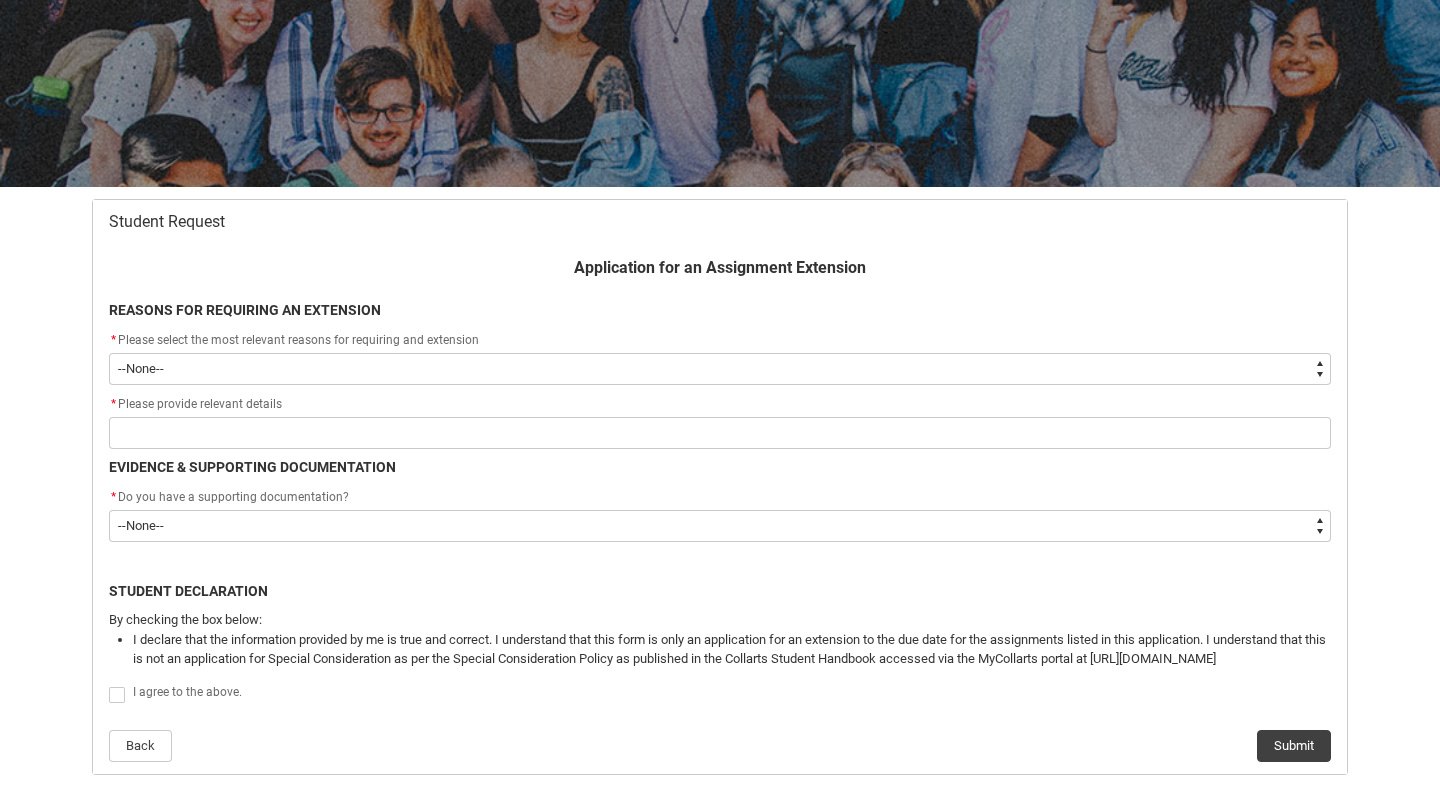 click on "* Please select the most relevant reasons for requiring and extension" 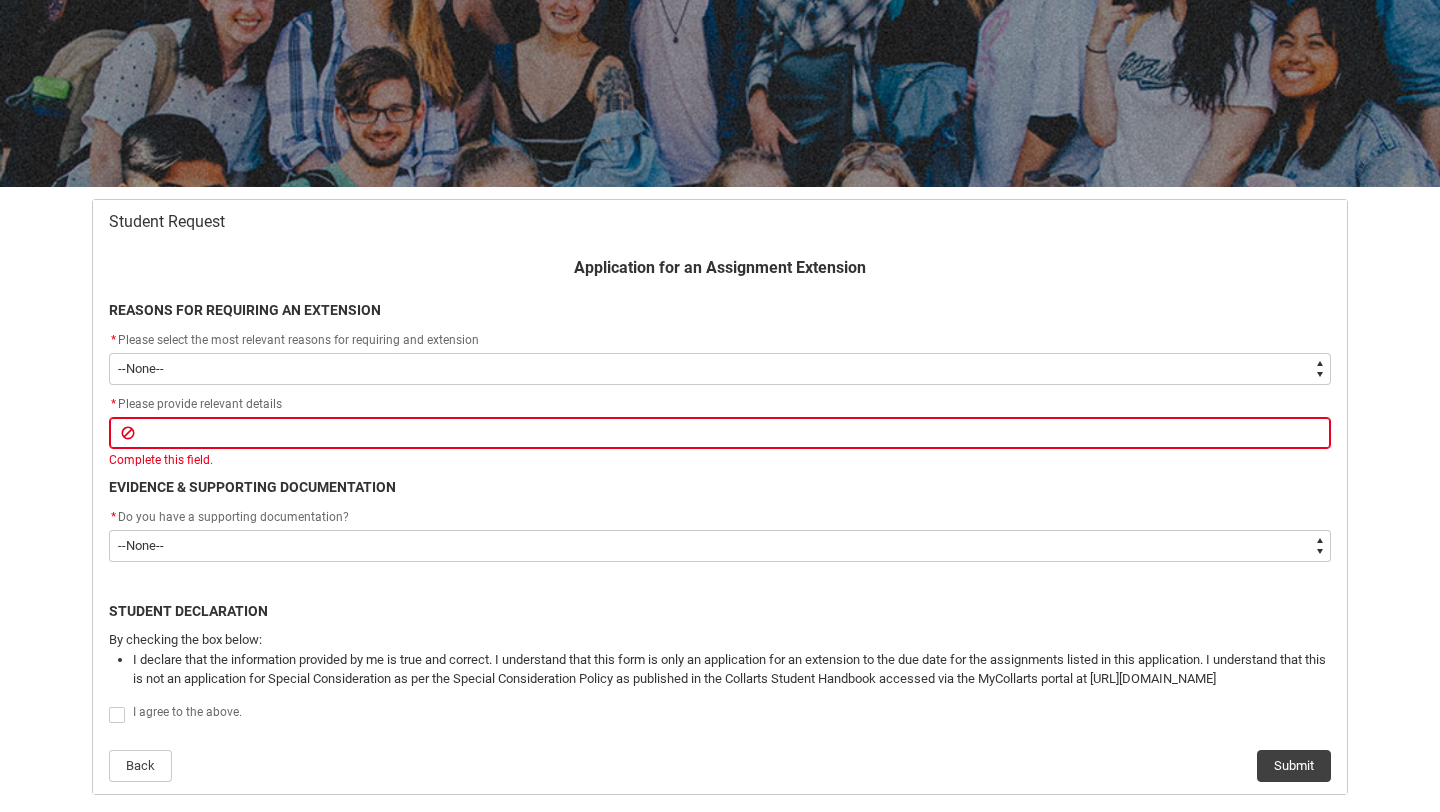 click on "* Please provide relevant details" 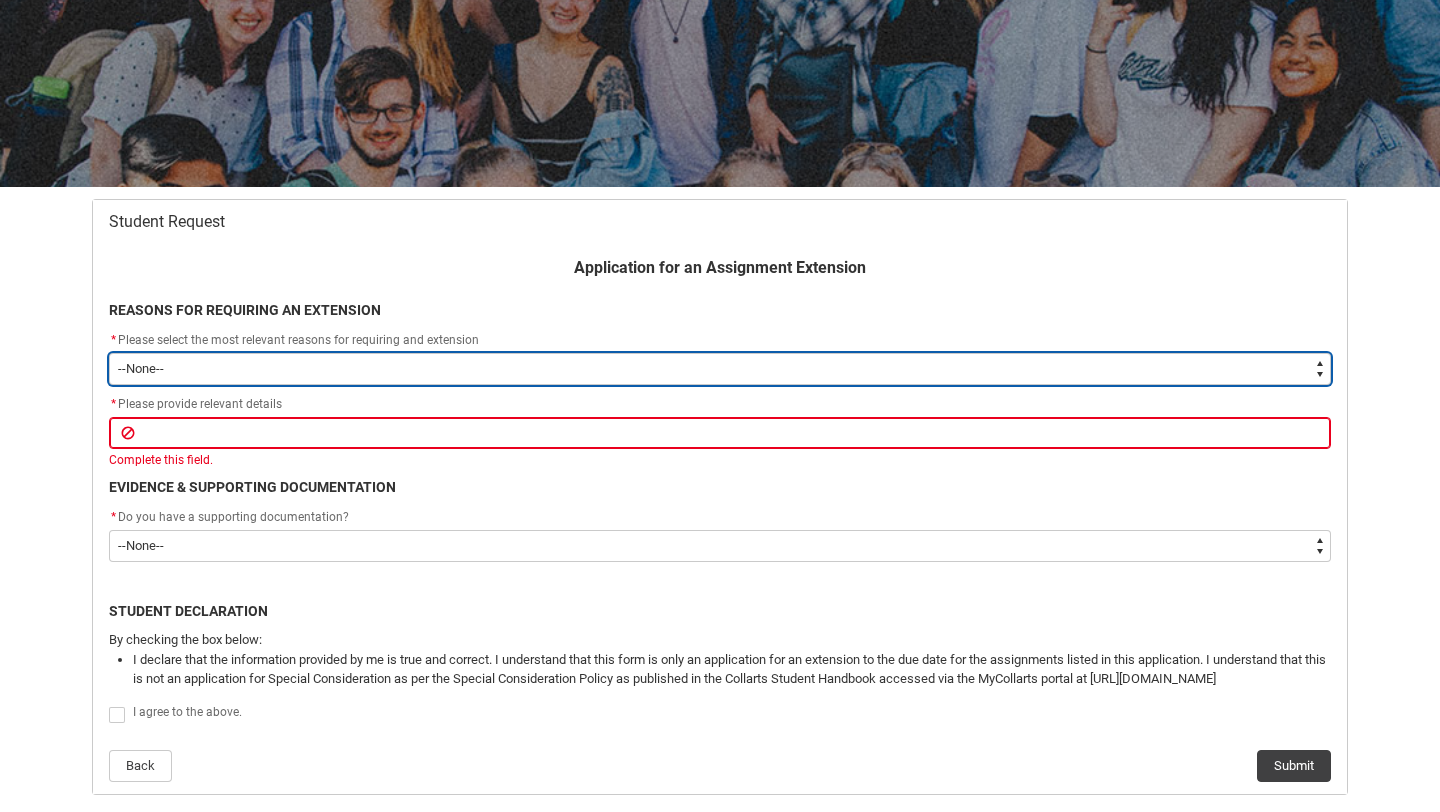 click on "--None-- Medical Reasons Work obligations Family obligations Academic Difficulties Significant religious or cultural reasons Other" at bounding box center [720, 369] 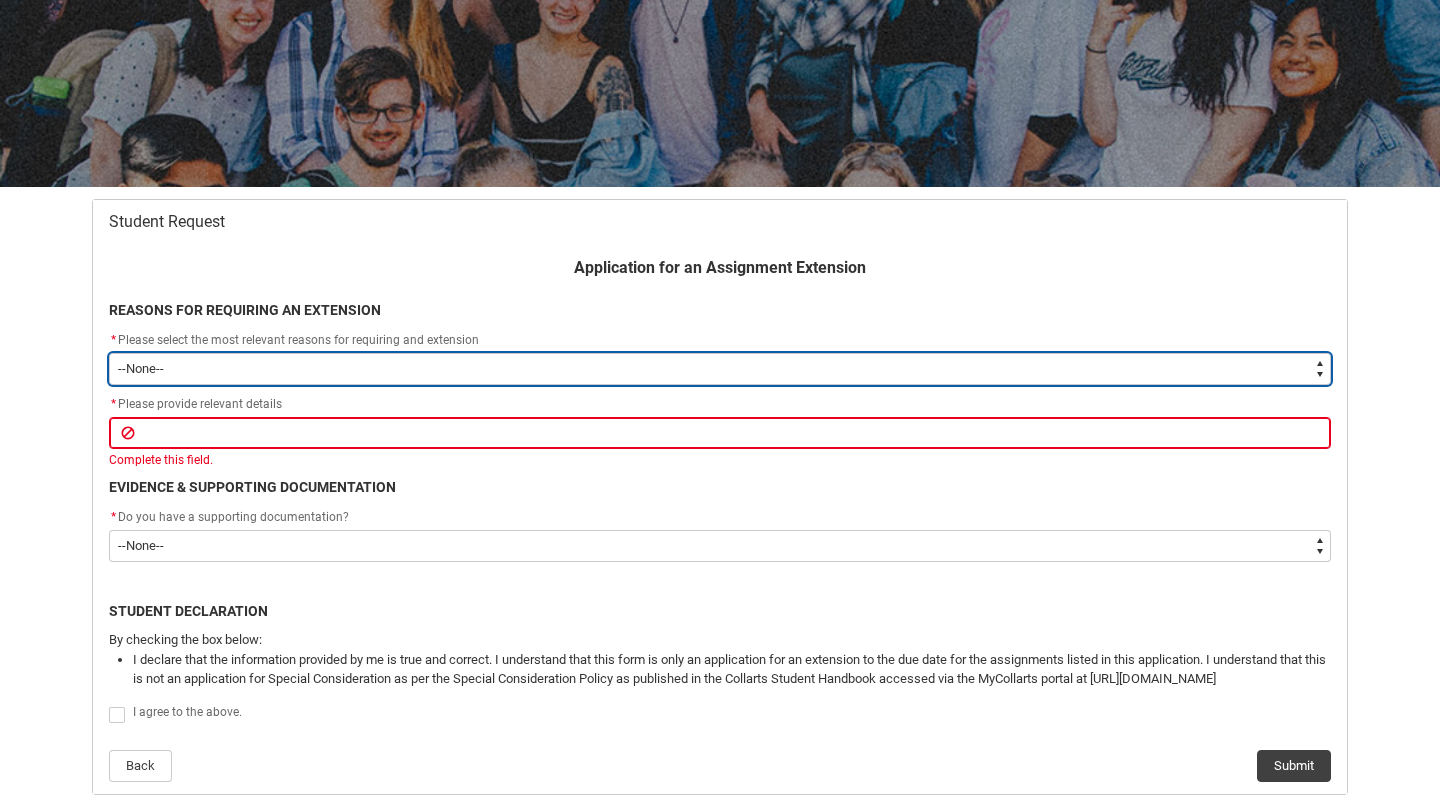 type on "choice_WithdrawEnrolment_Reason_Work" 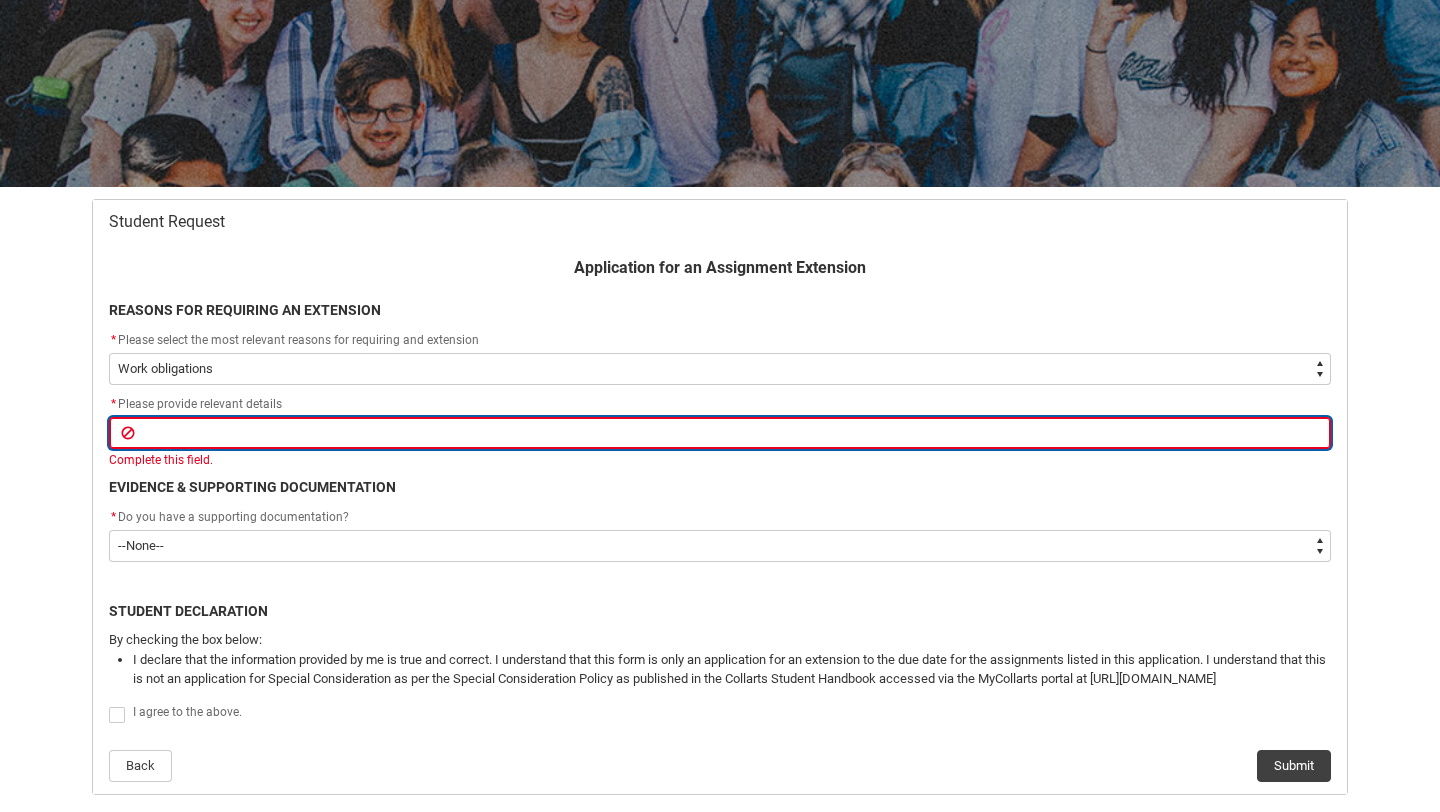 click at bounding box center [720, 433] 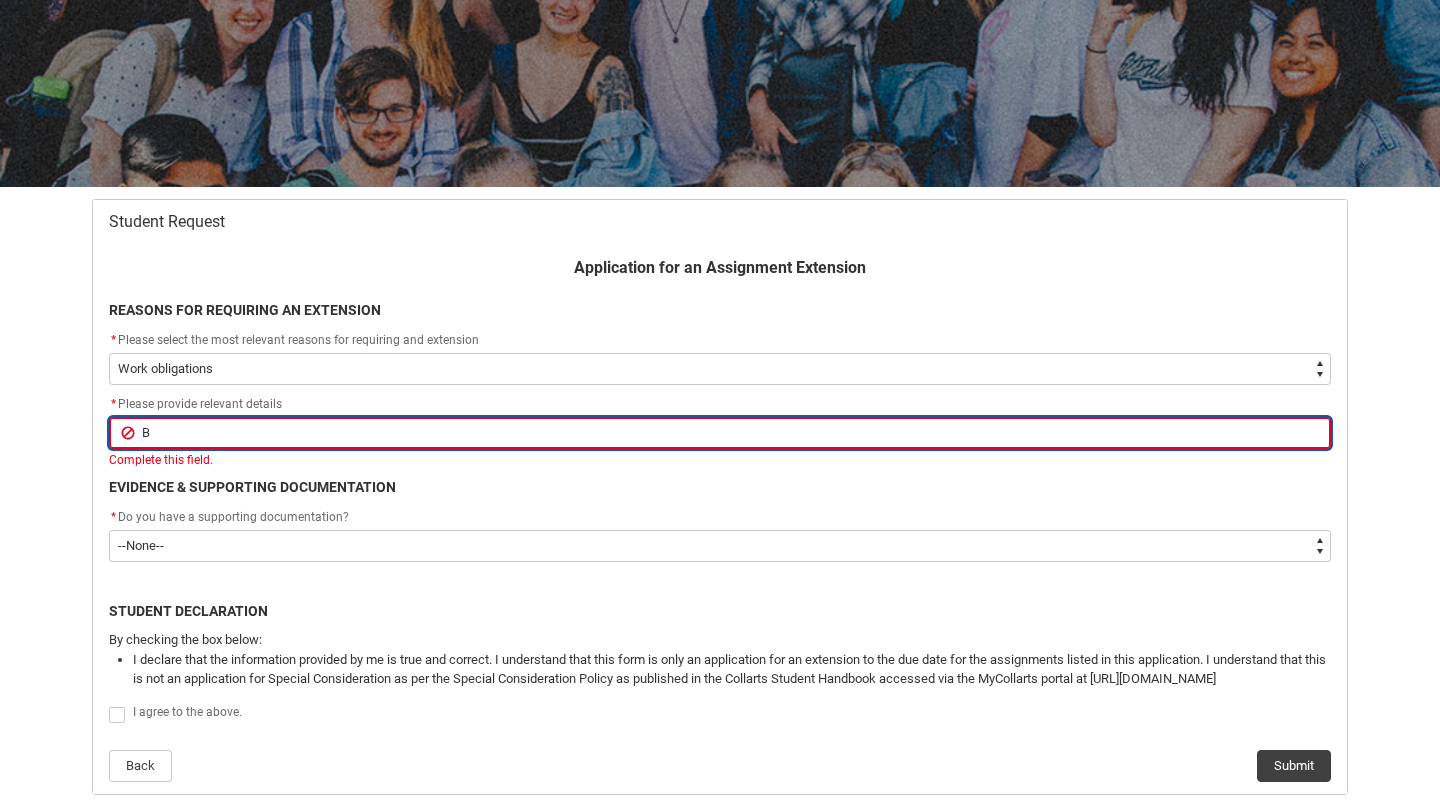 type on "Bu" 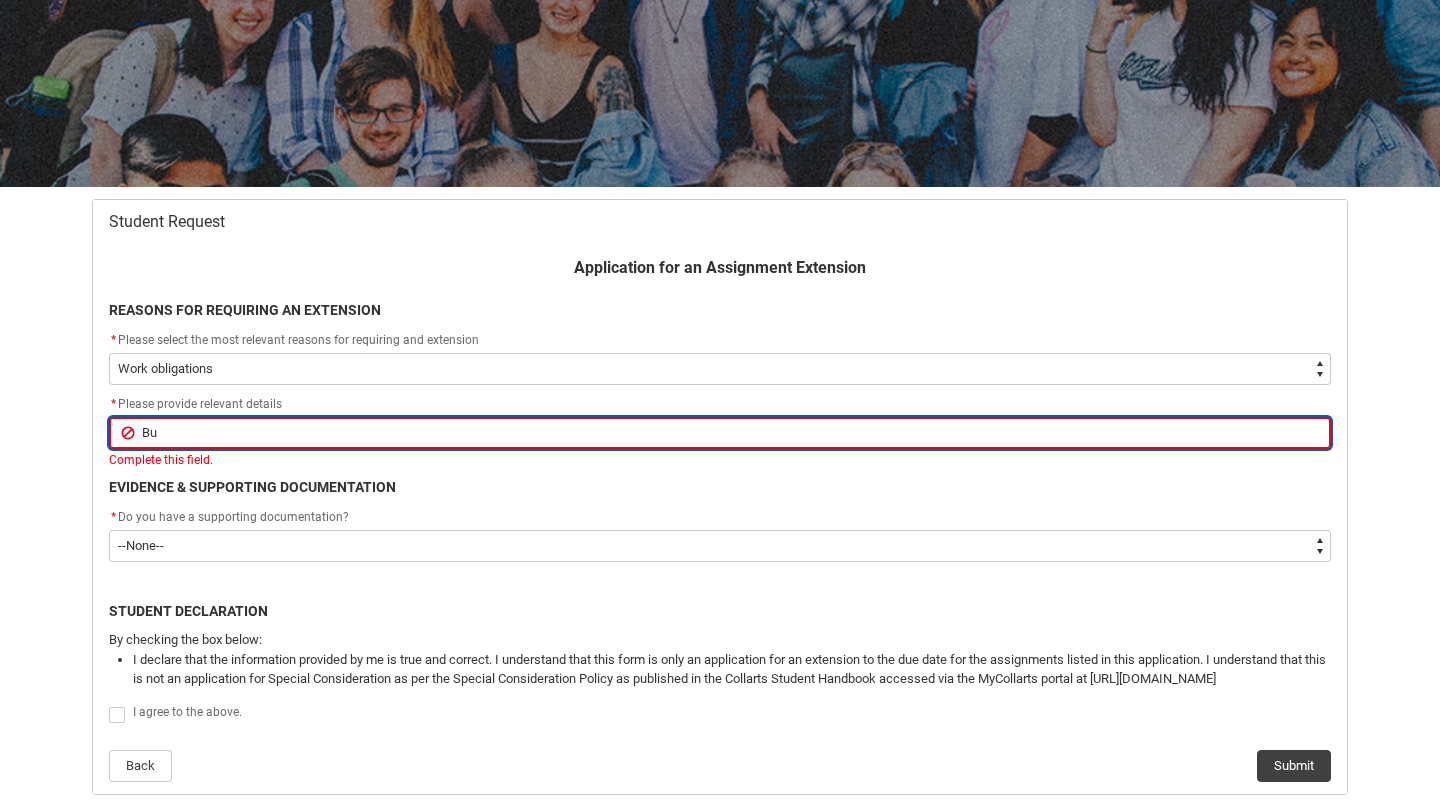type on "Bus" 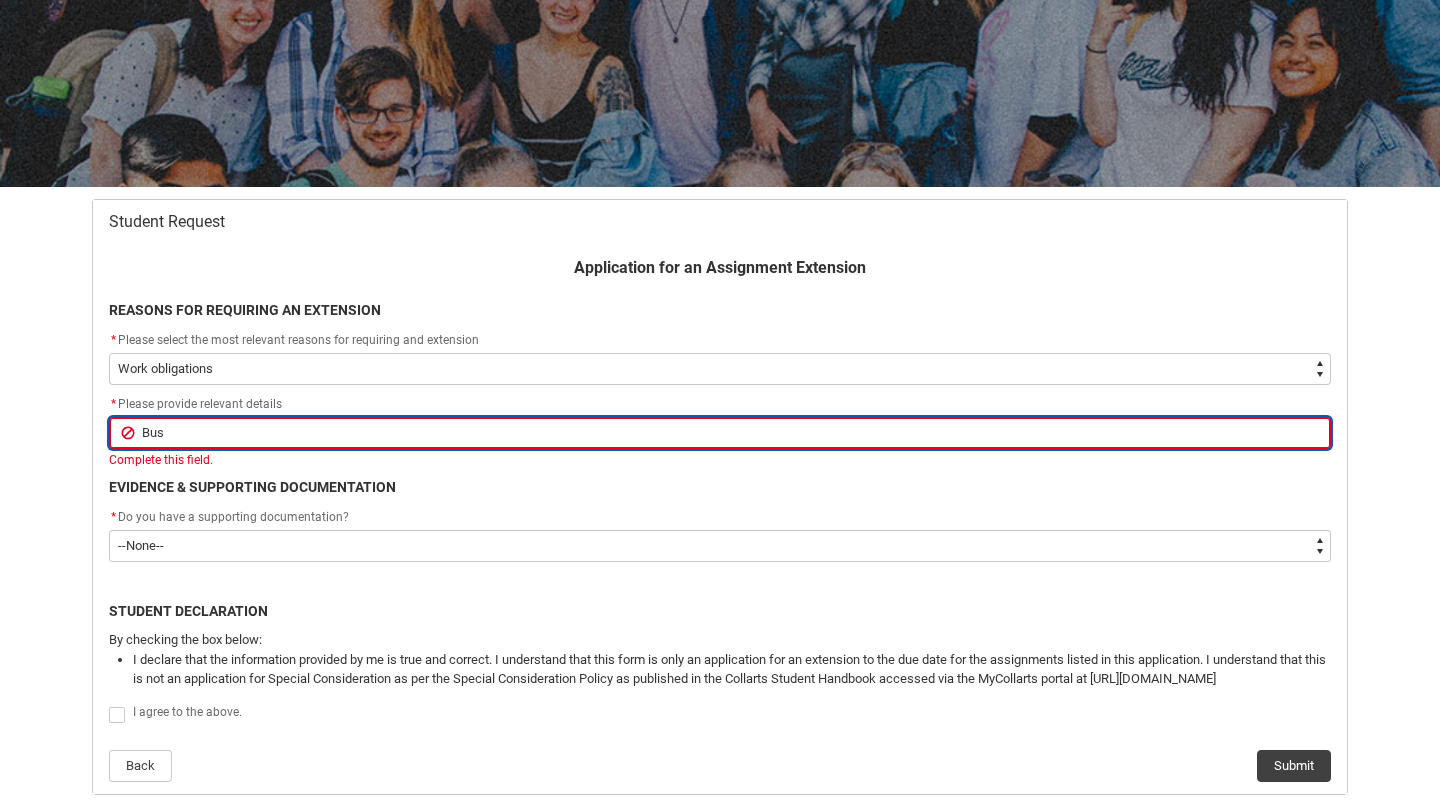 type on "Busy" 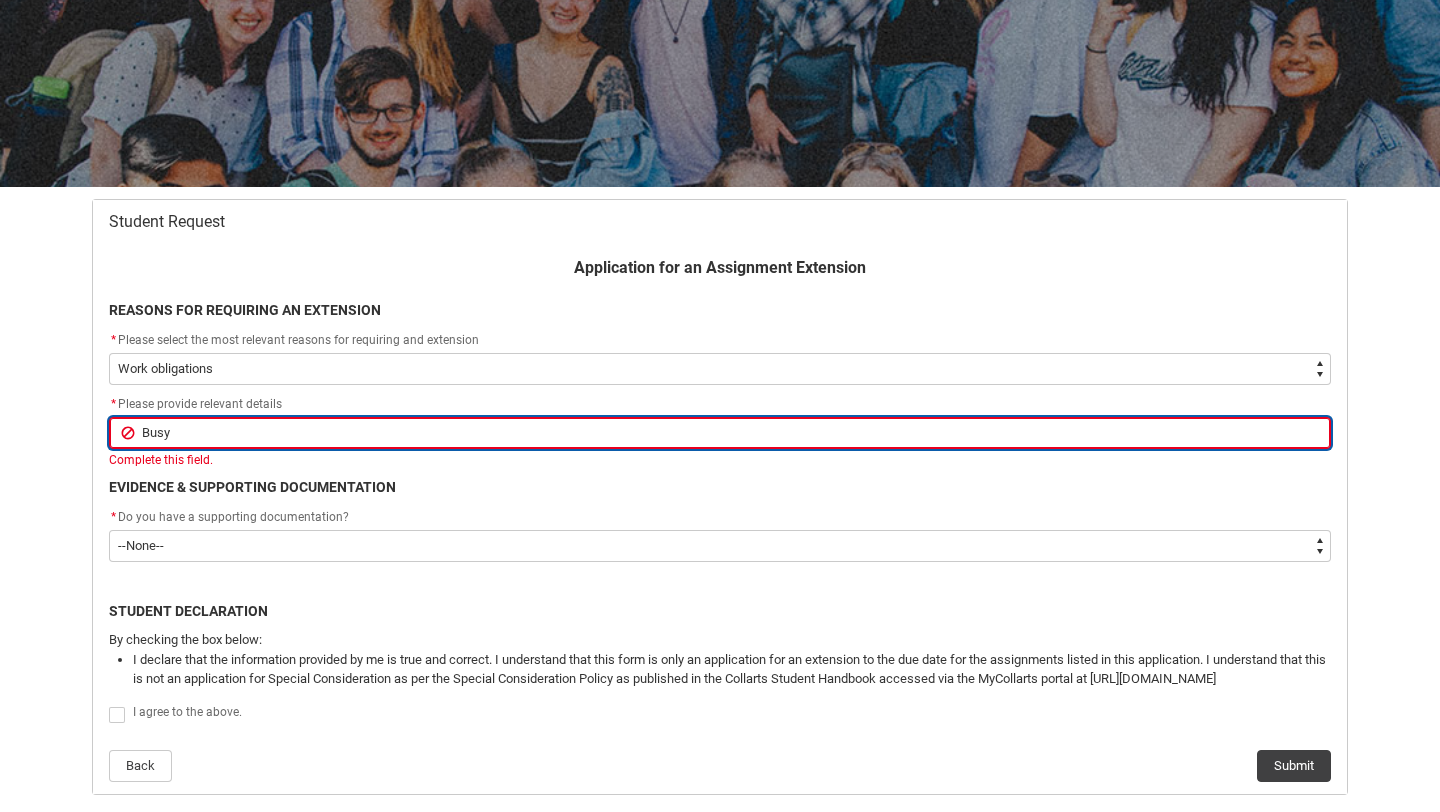 type on "Busy" 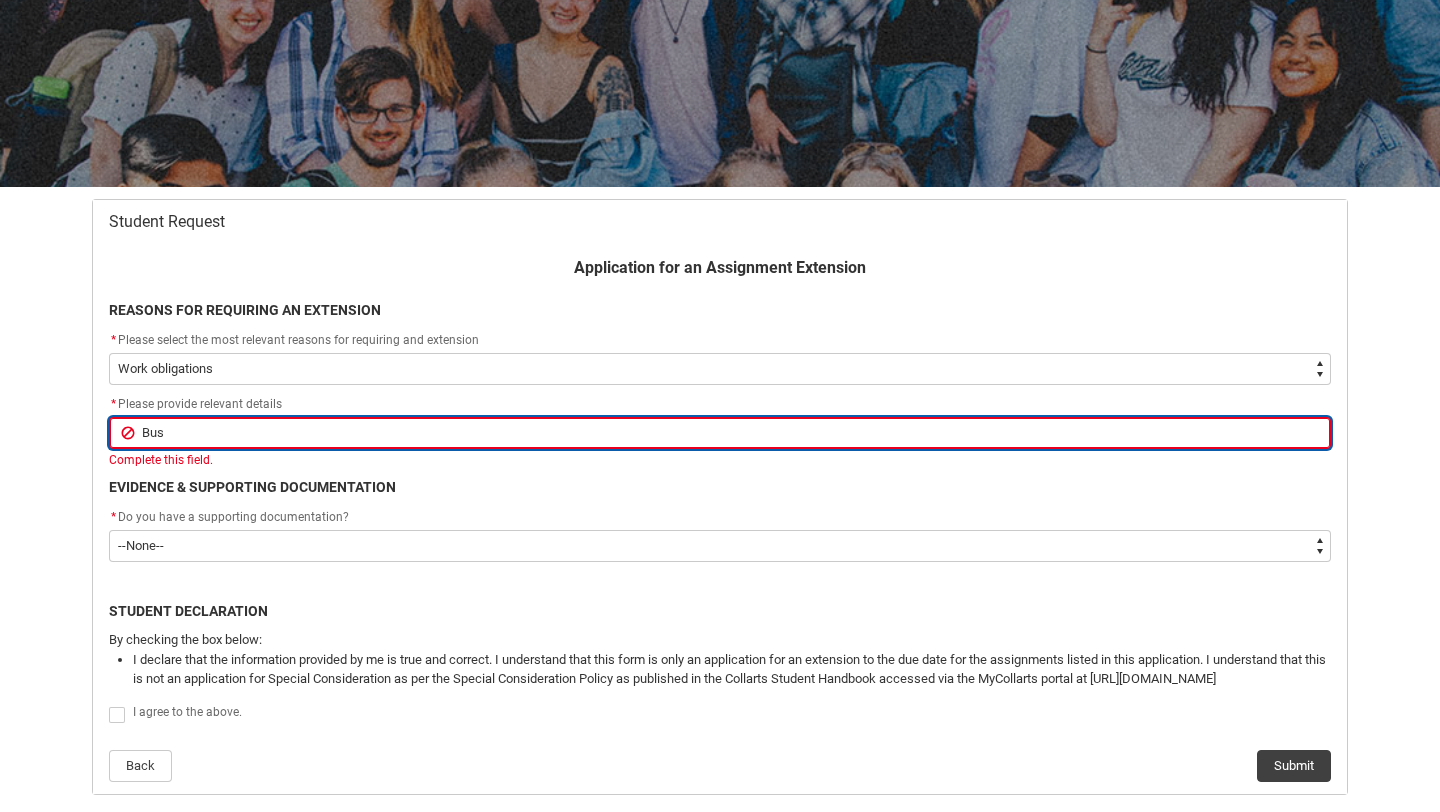 type on "Bu" 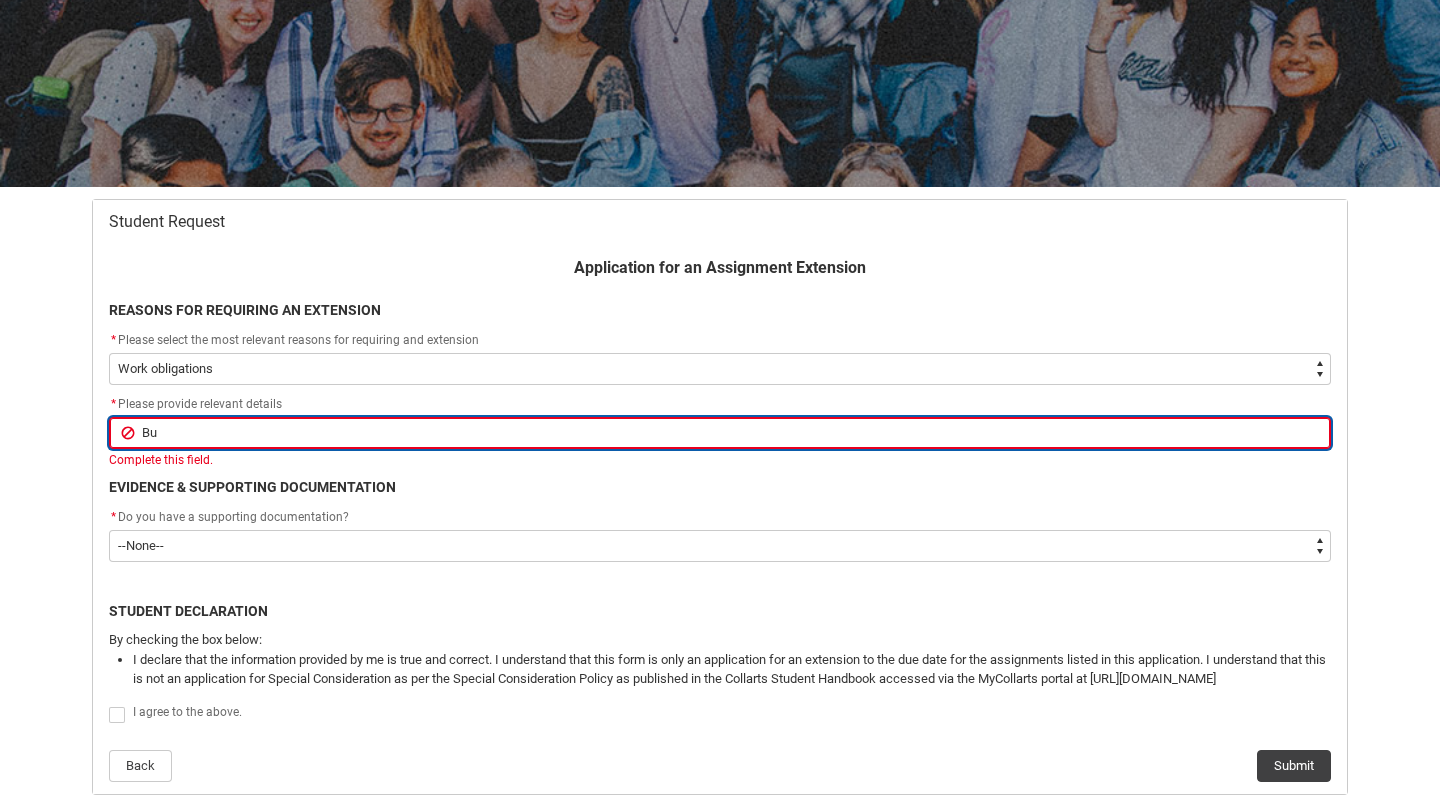 type on "B" 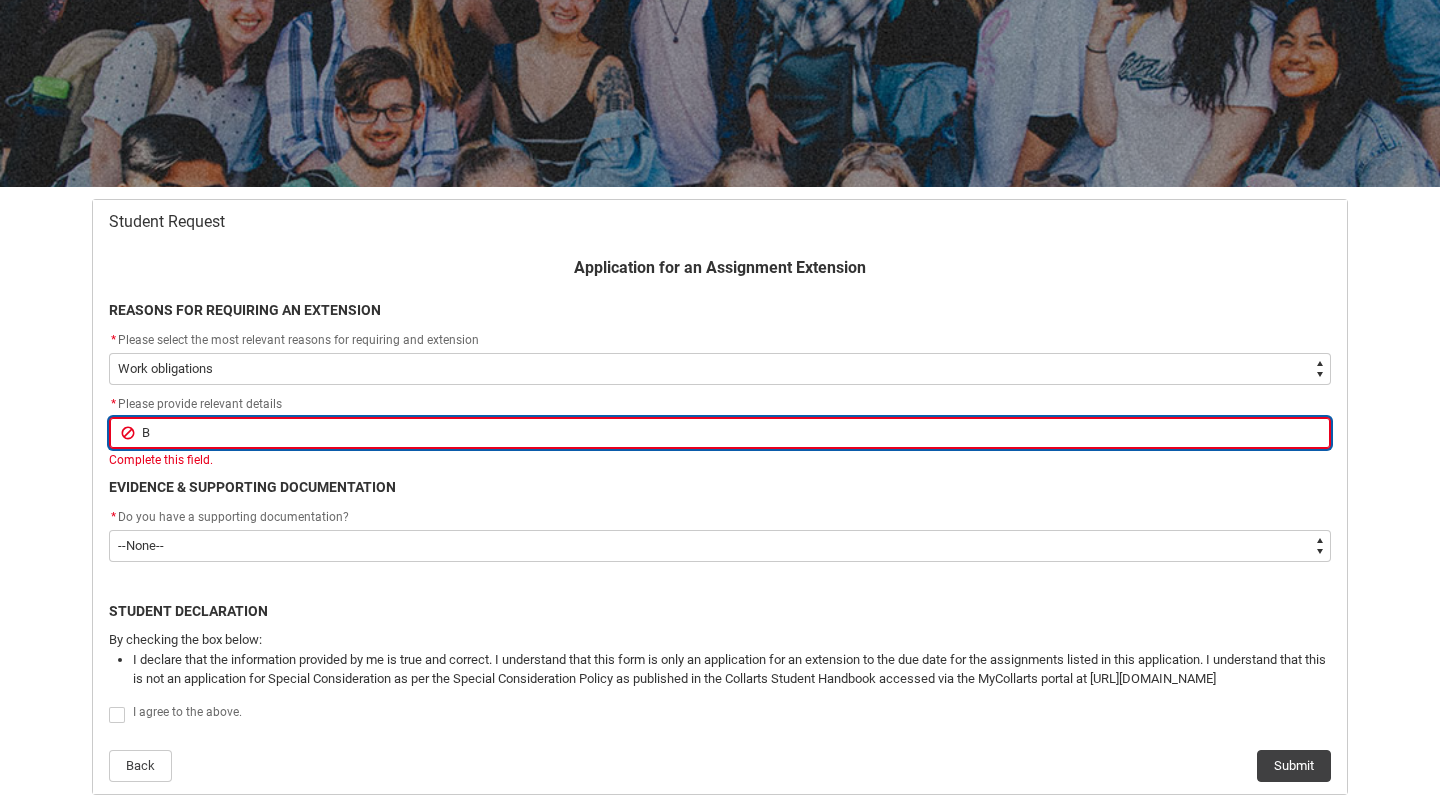 type 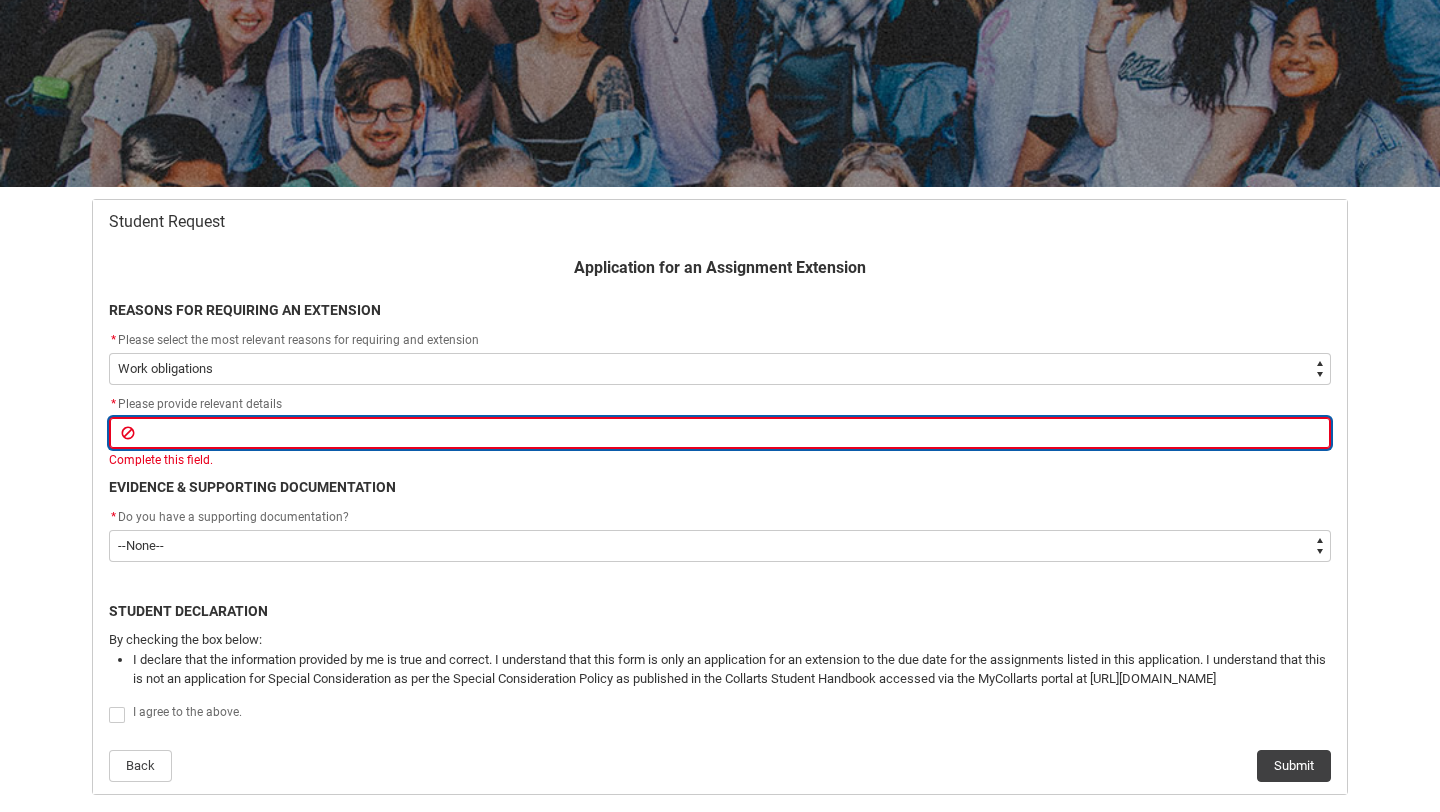 type on "P" 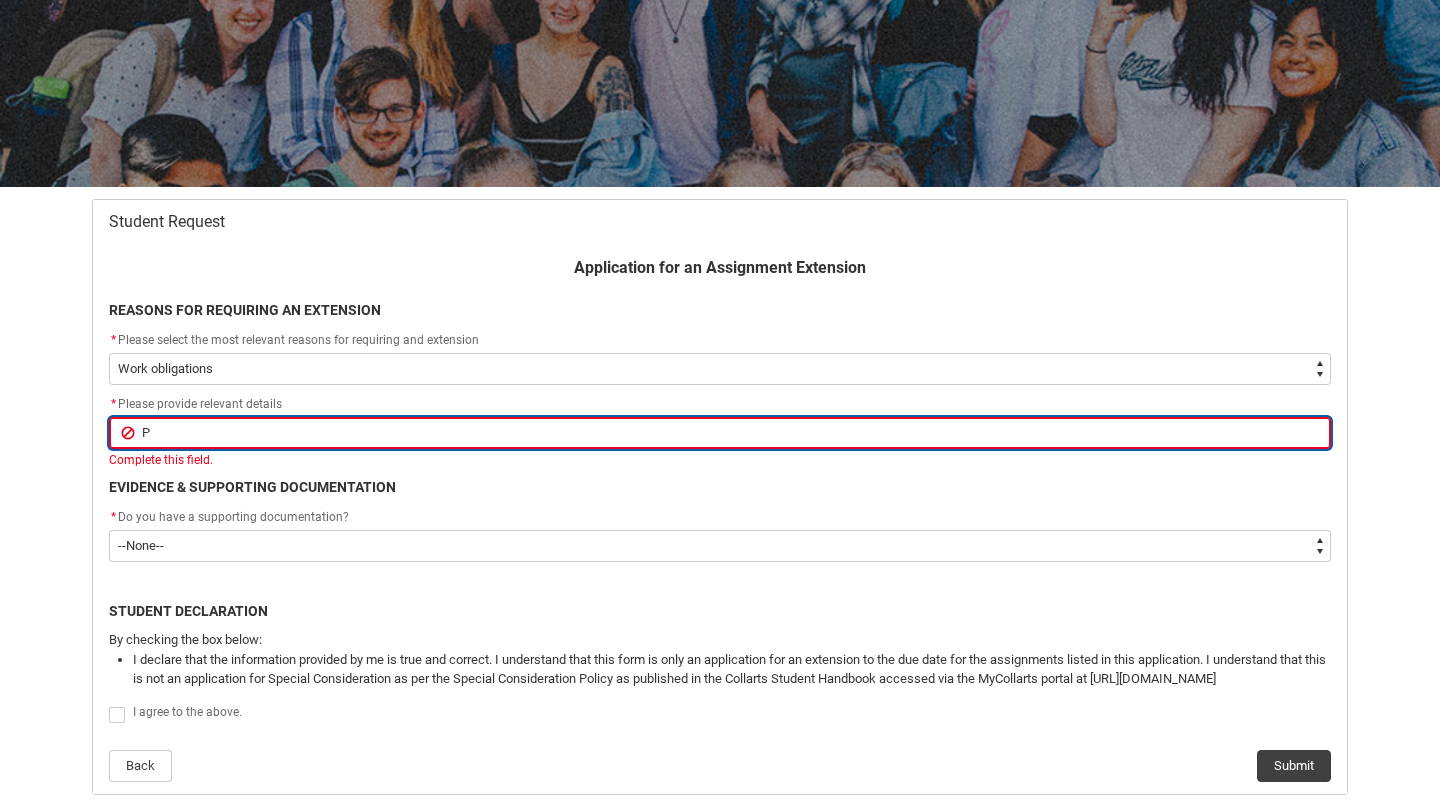 type on "Pe" 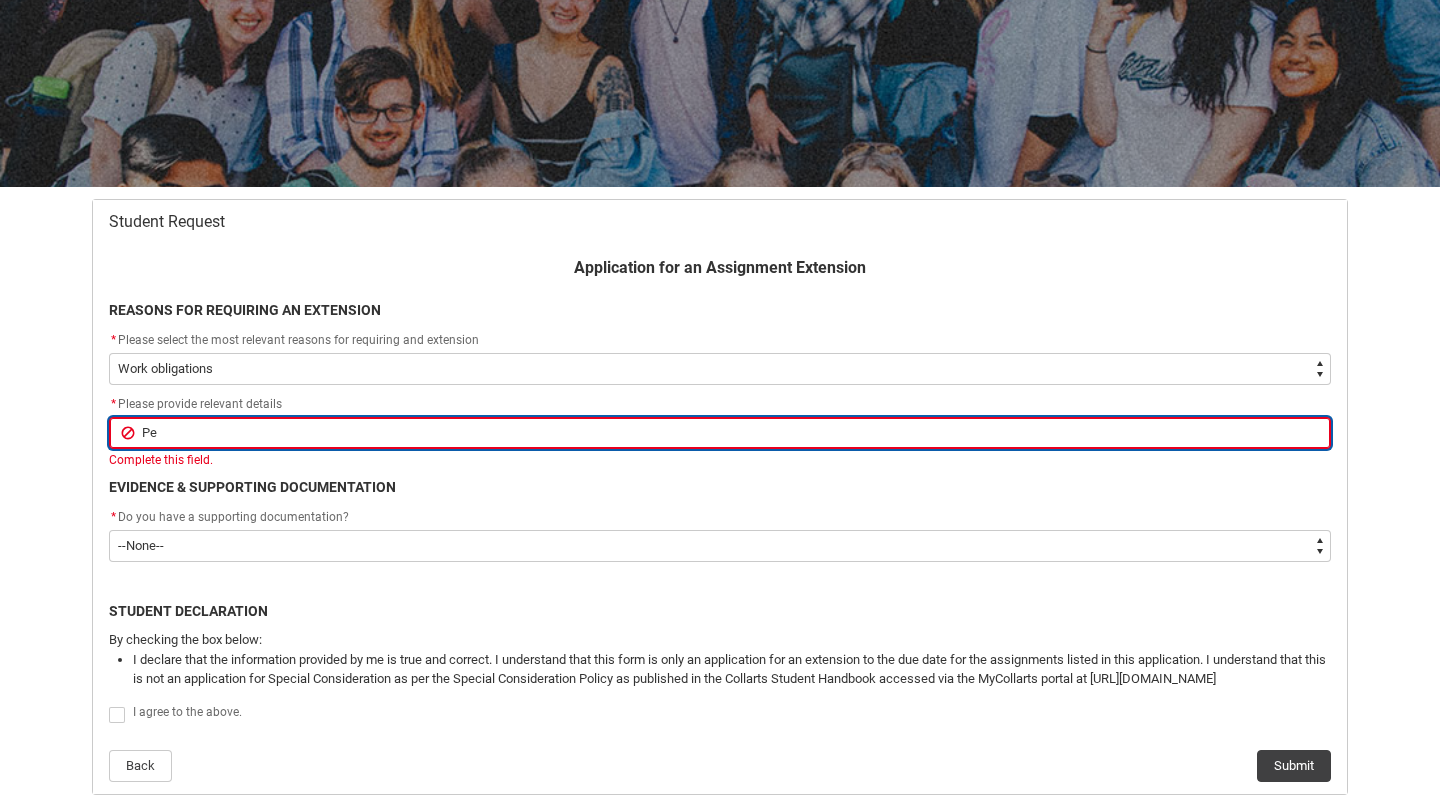 type on "Pea" 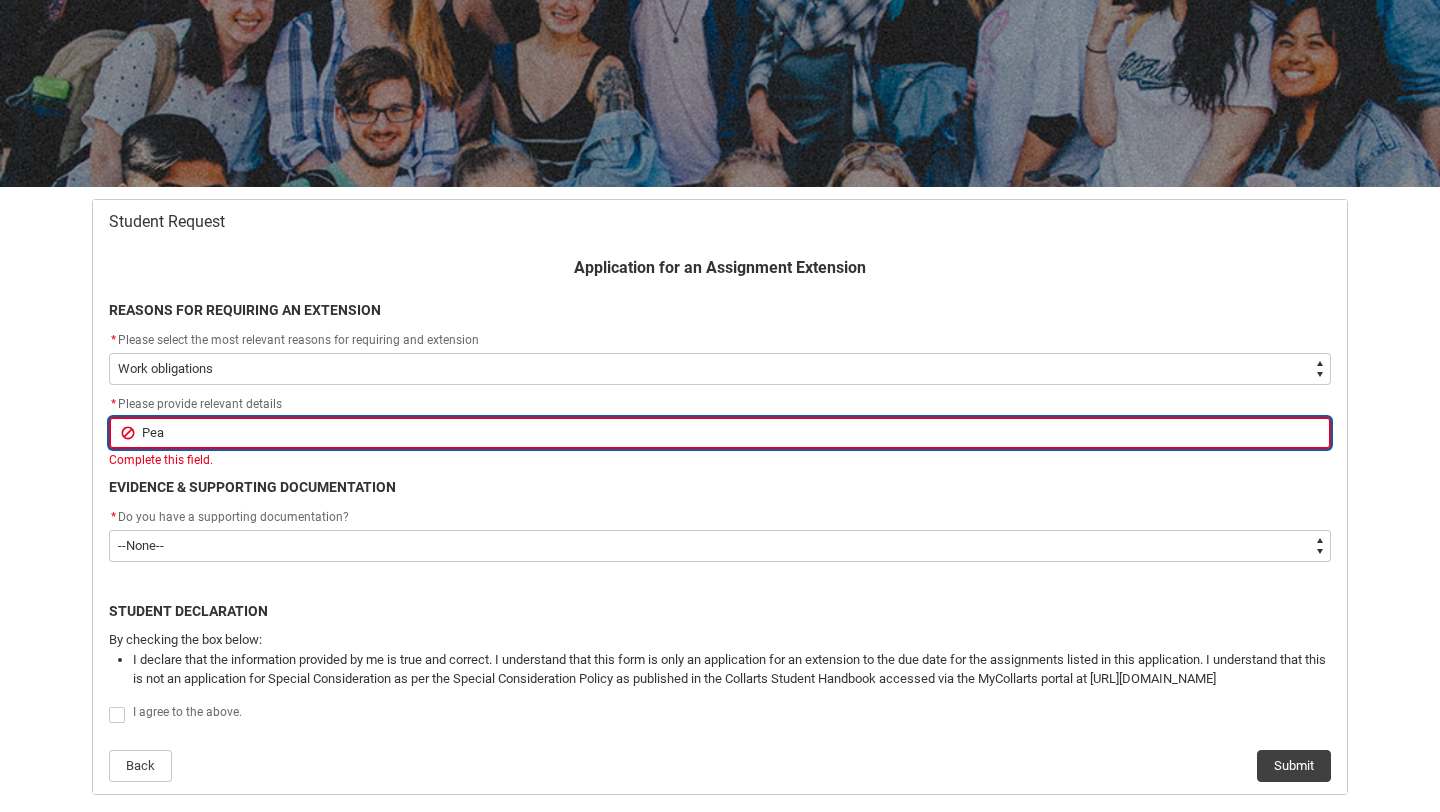 type on "Peak" 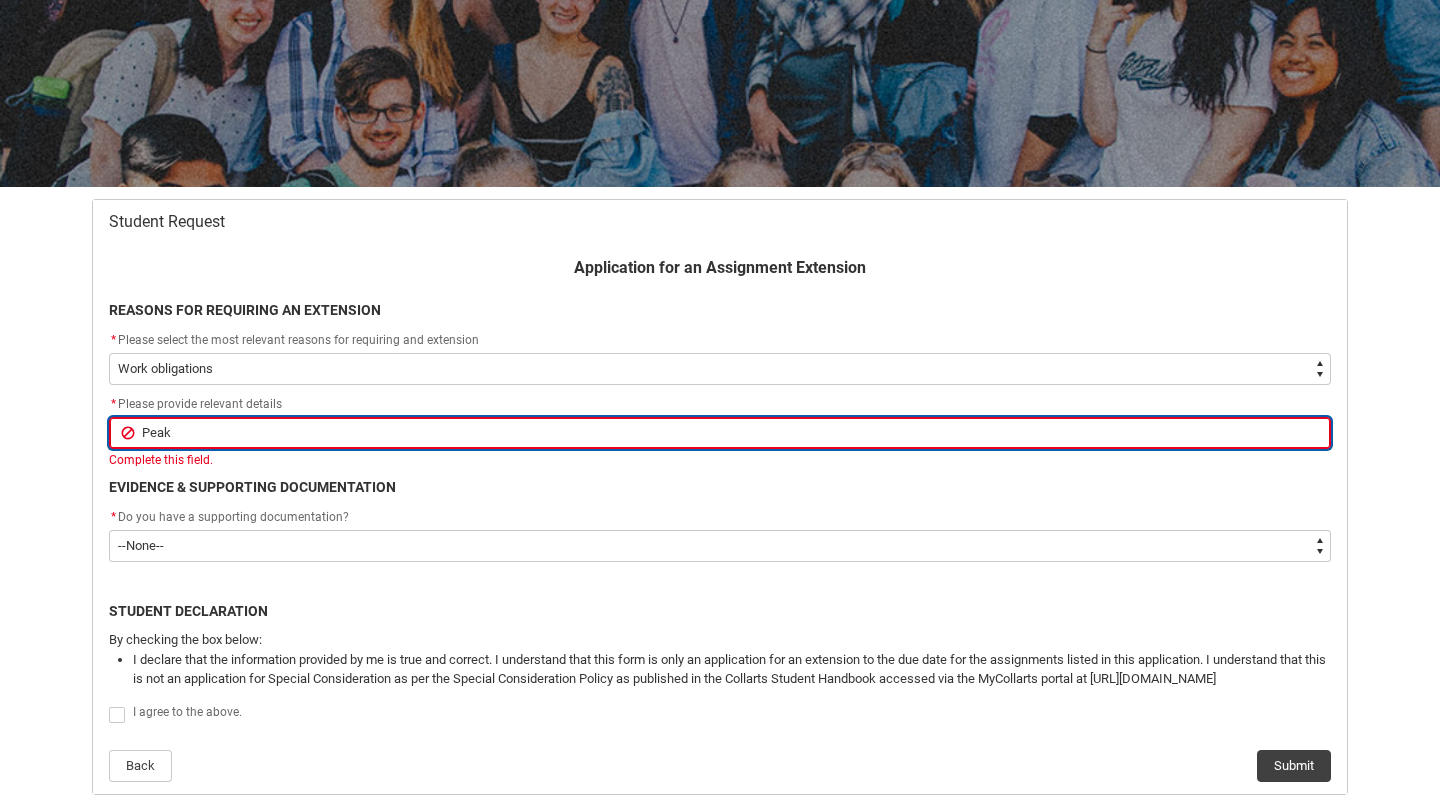 type on "Peak" 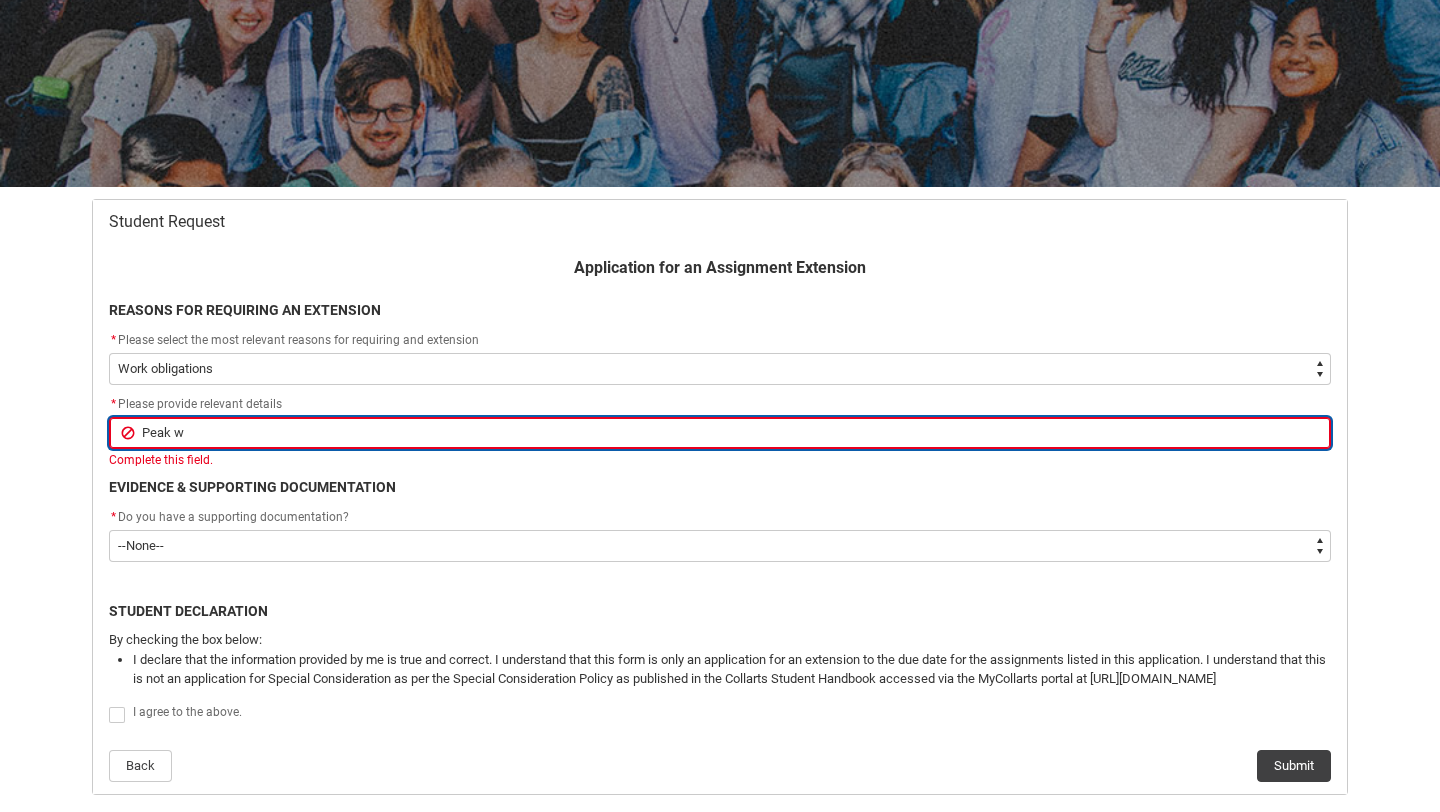 type on "Peak wo" 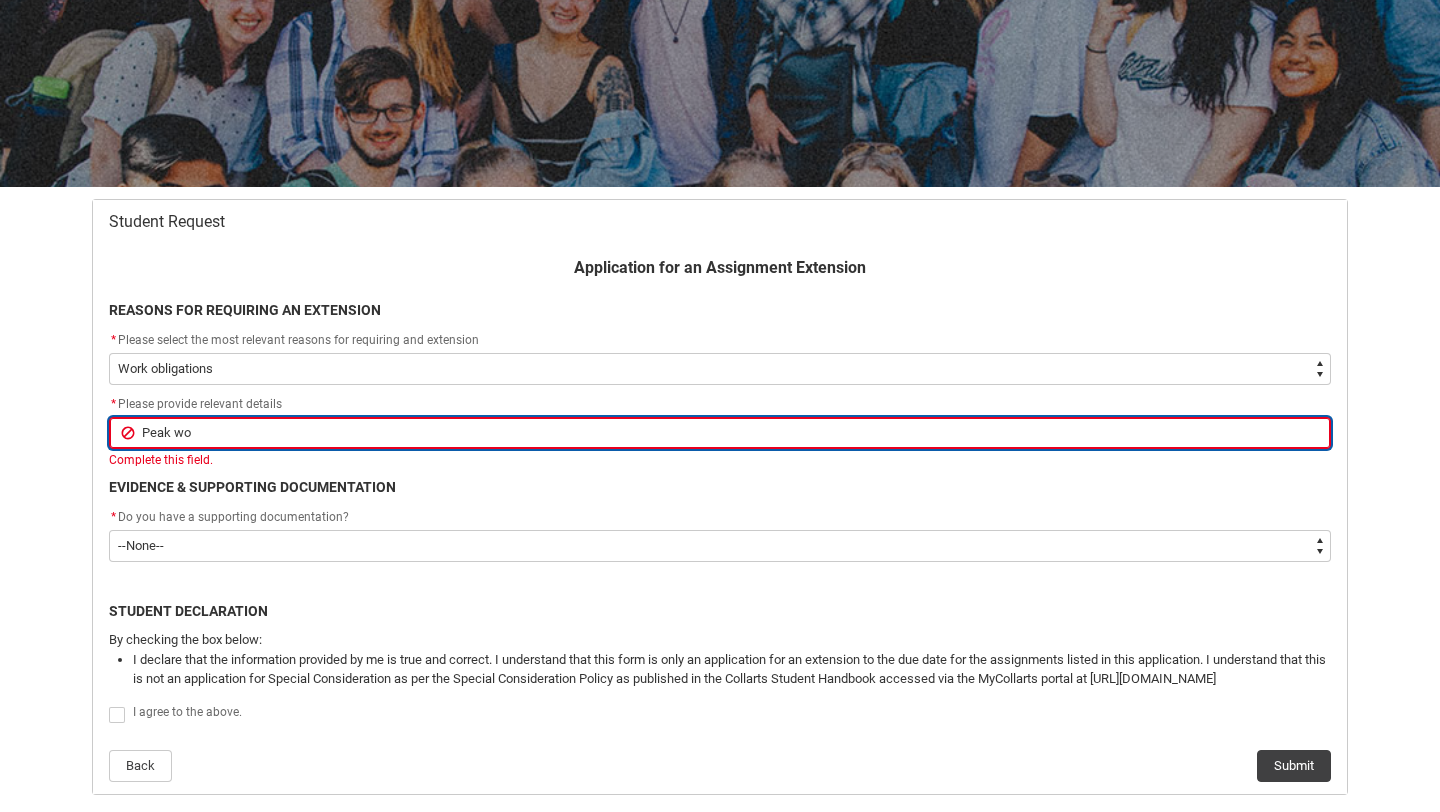 type on "Peak wor" 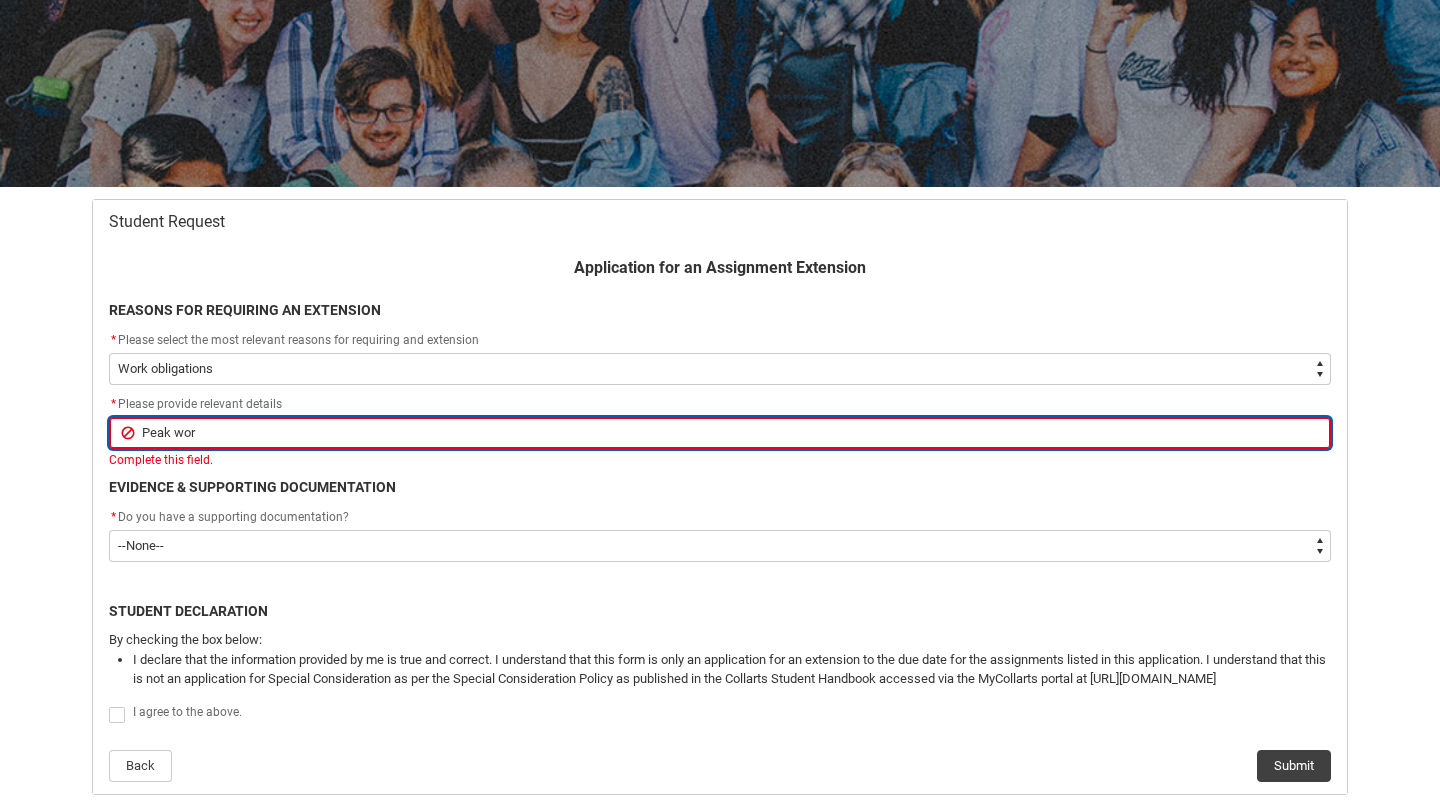 type on "Peak work" 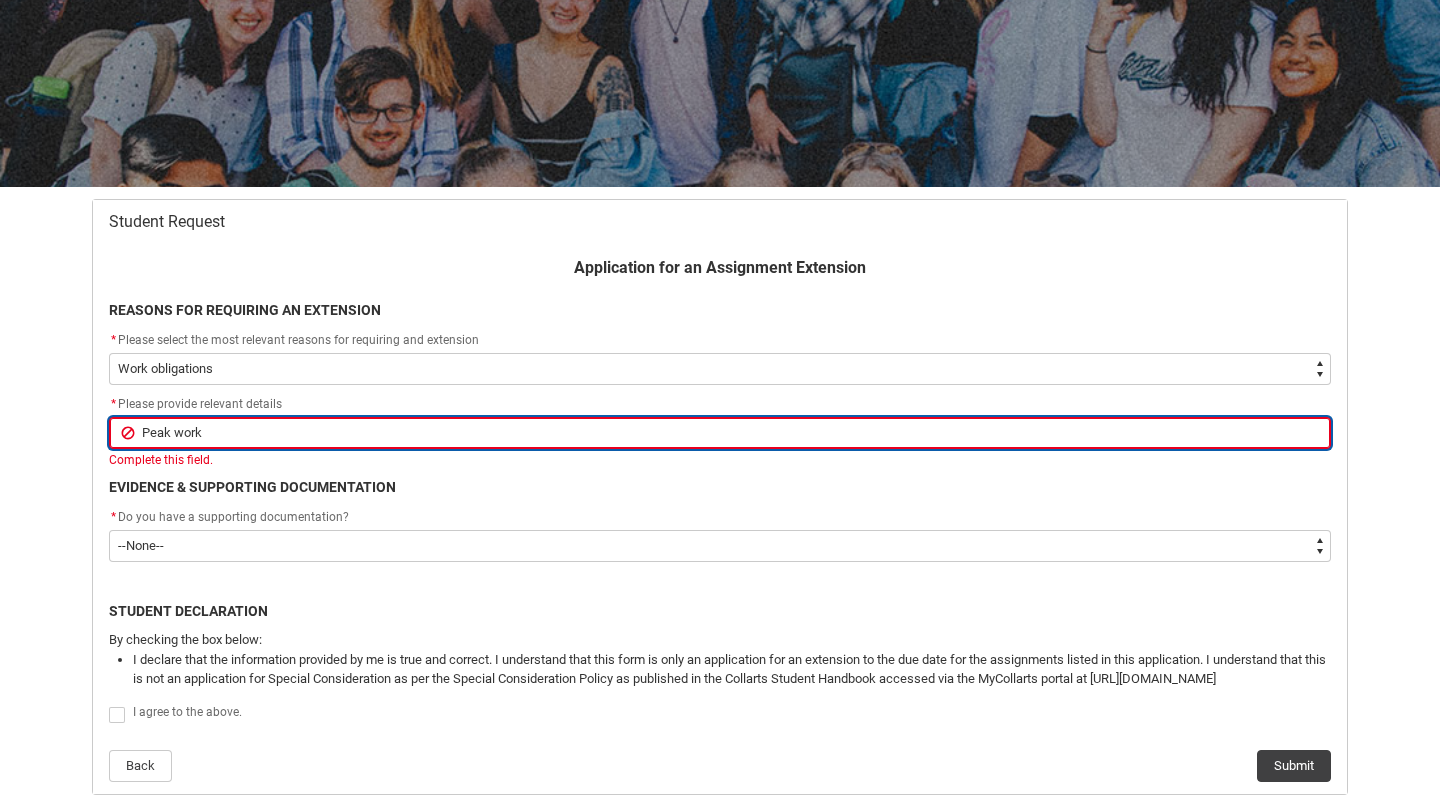 type on "Peak work" 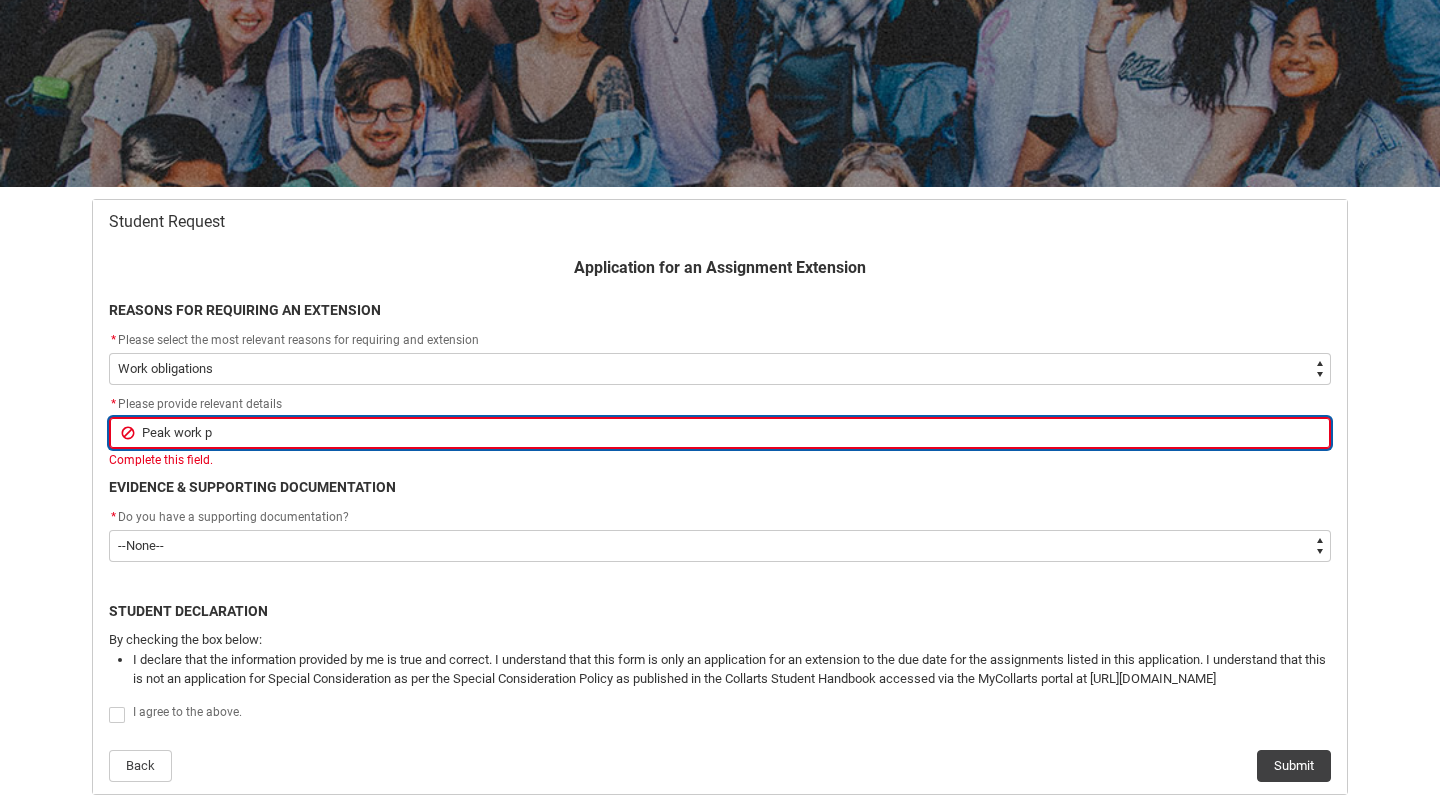 type on "Peak work pe" 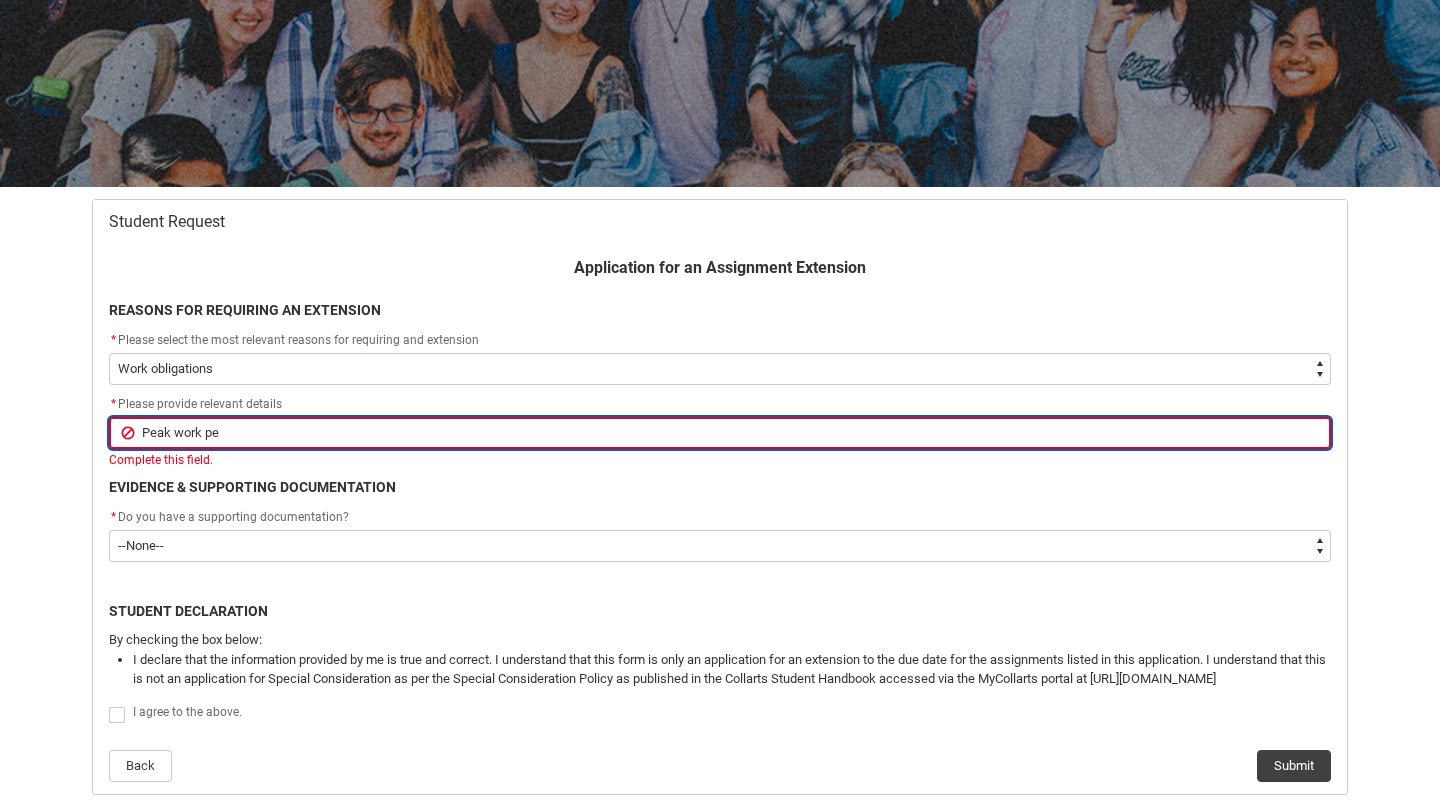 type on "Peak work peo" 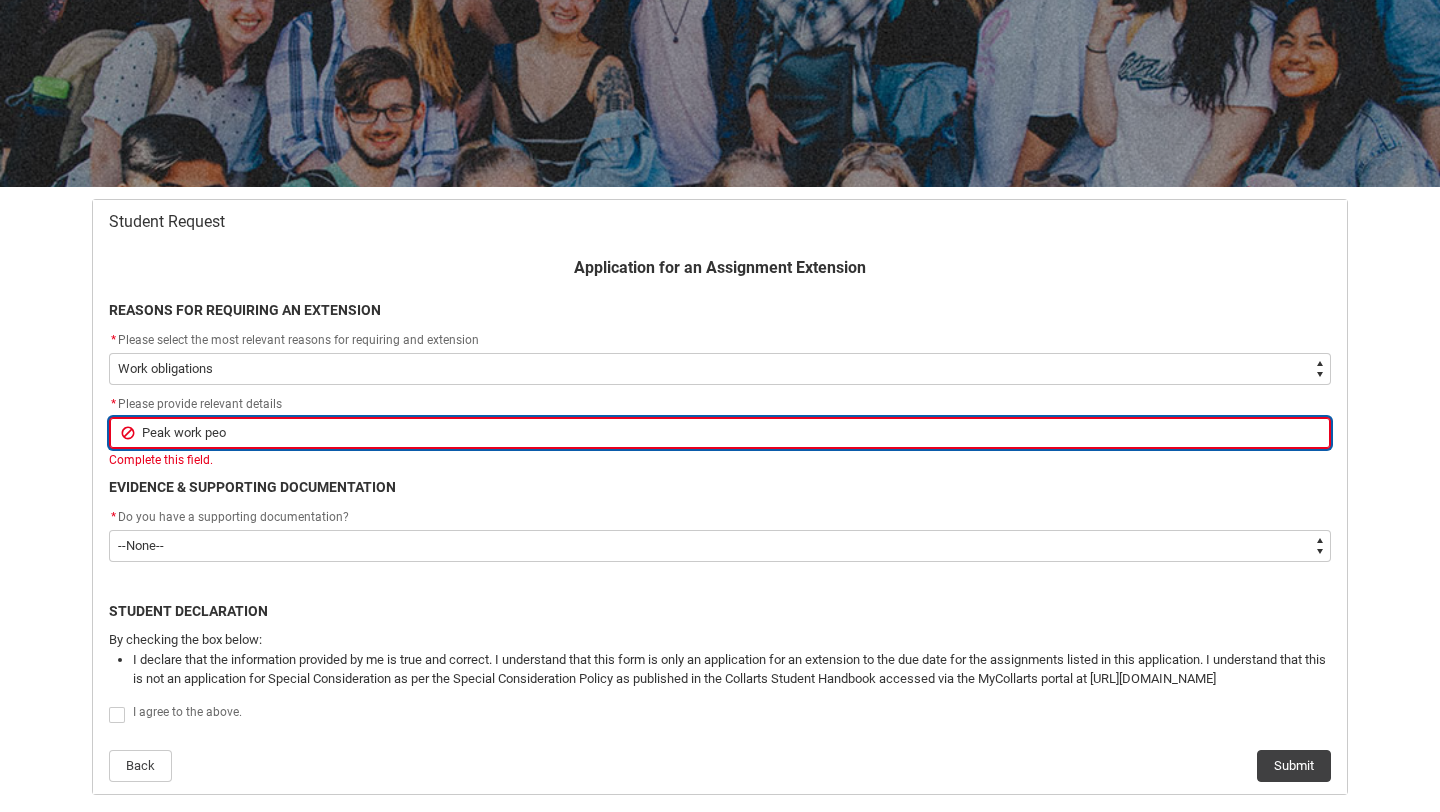 type on "Peak work pe" 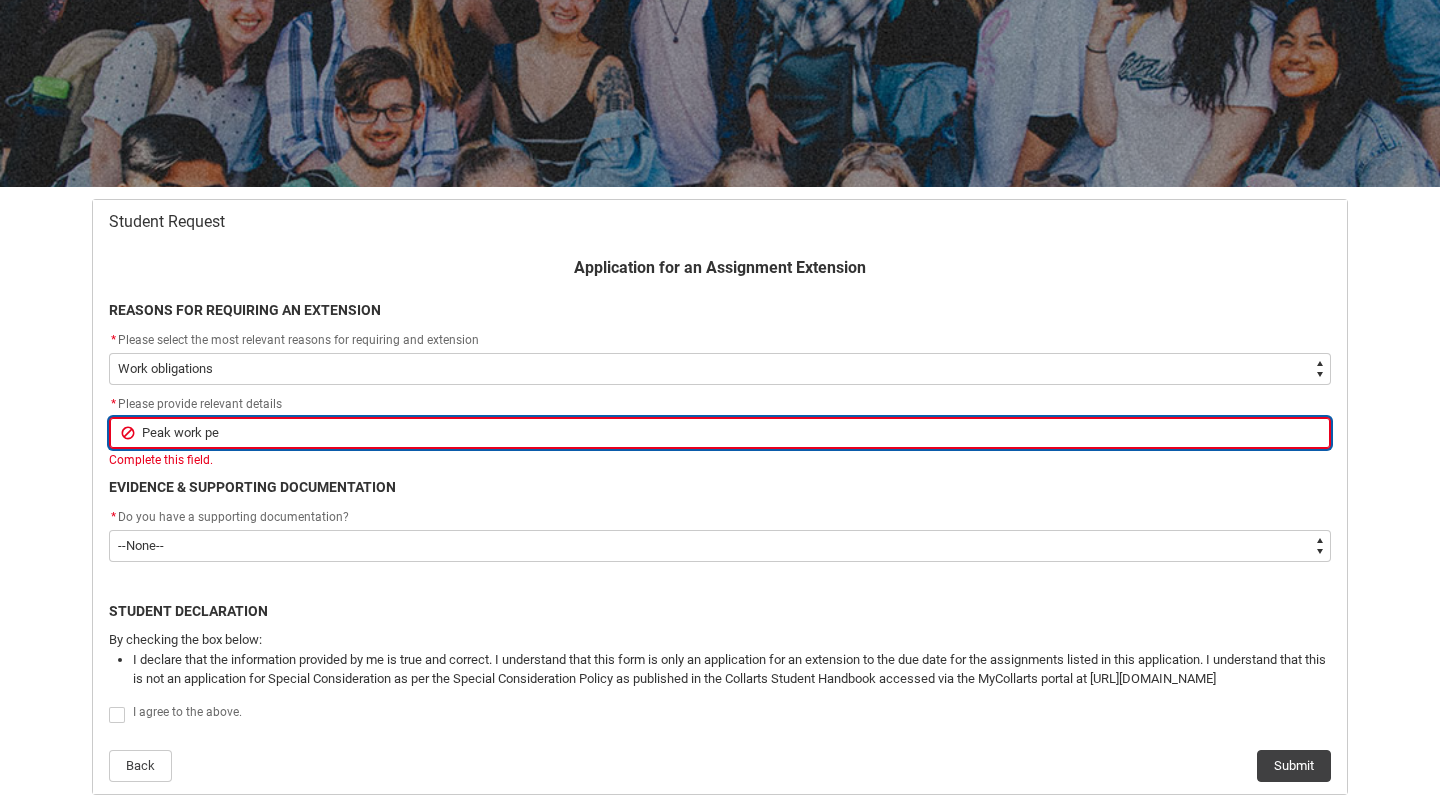 type on "Peak work per" 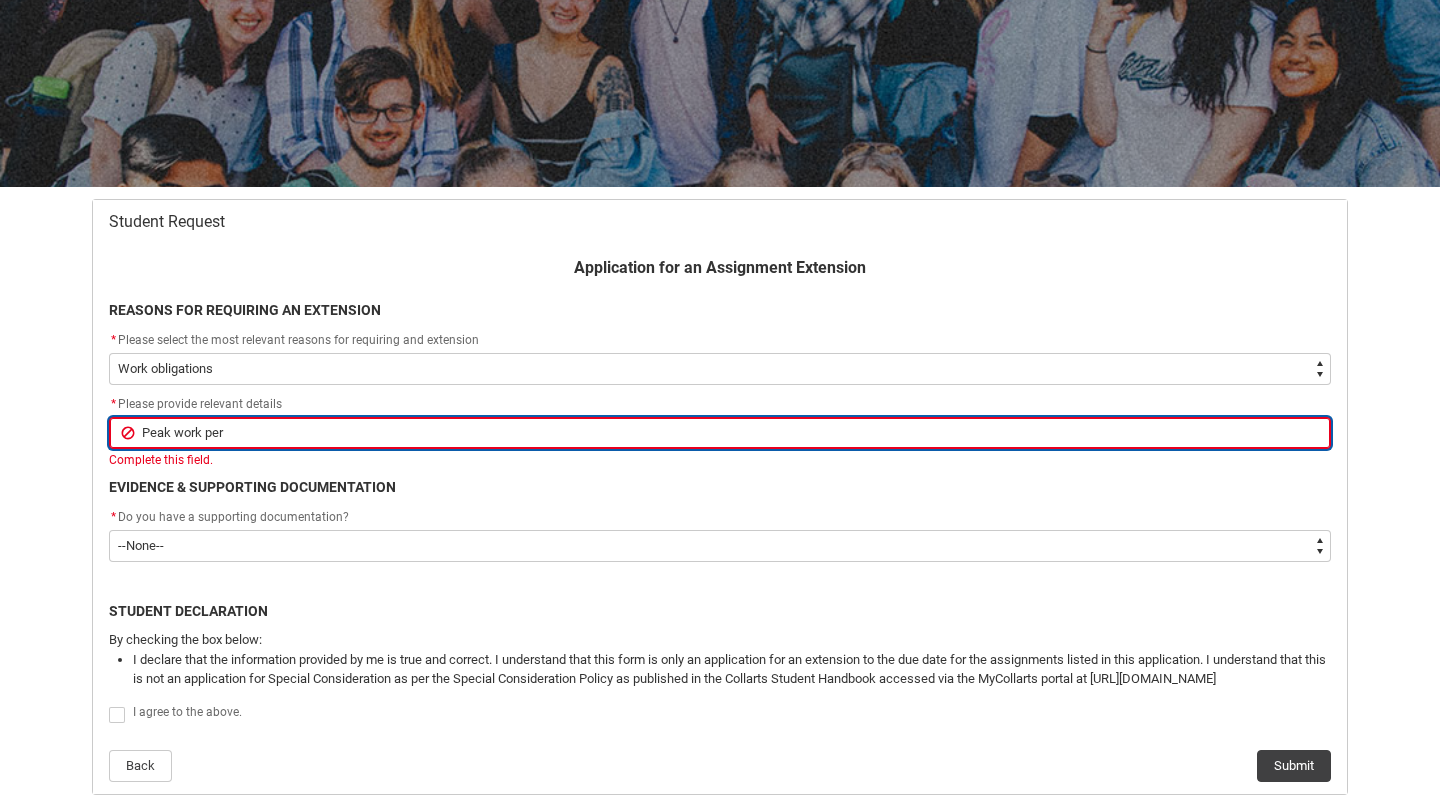 type on "Peak work peri" 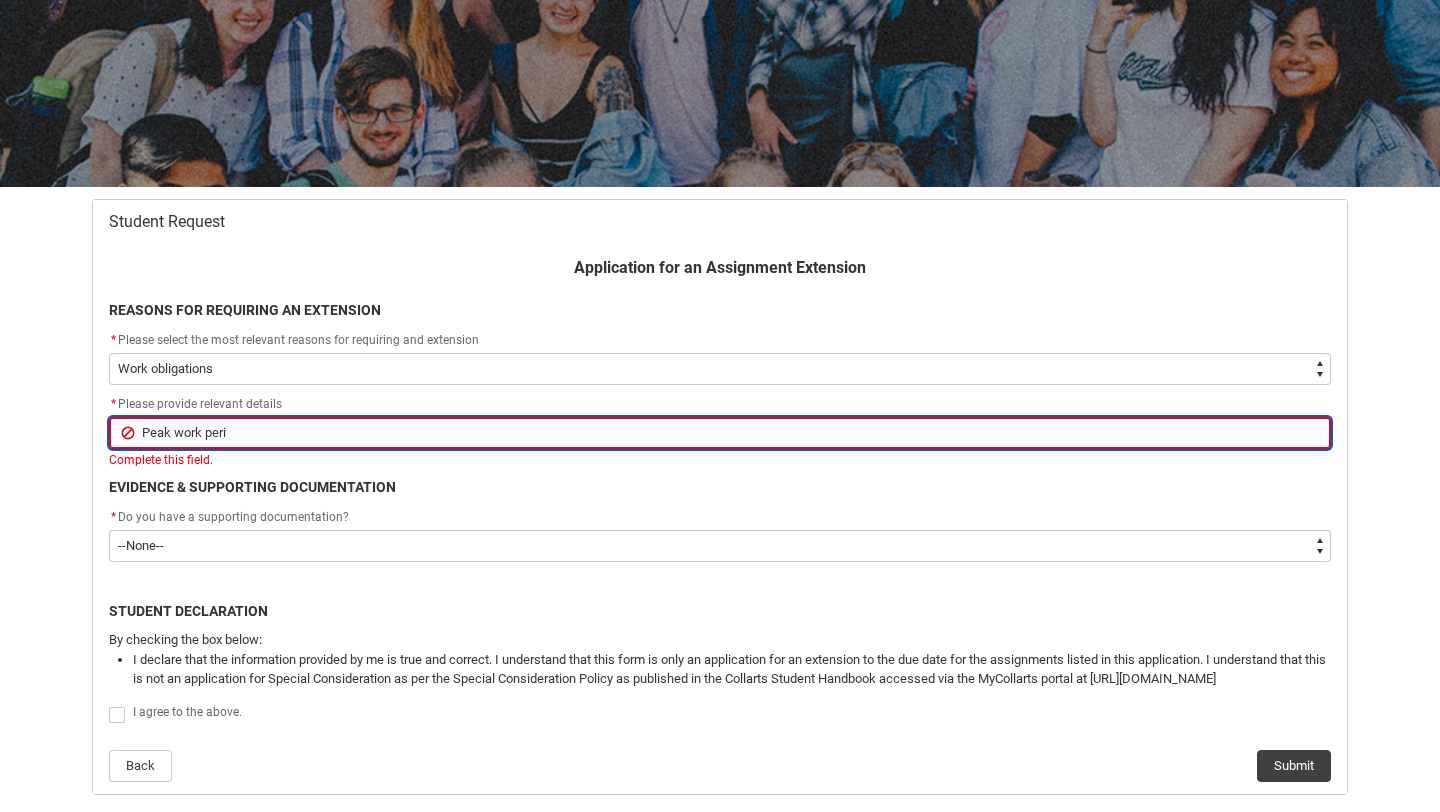 type on "Peak work perio" 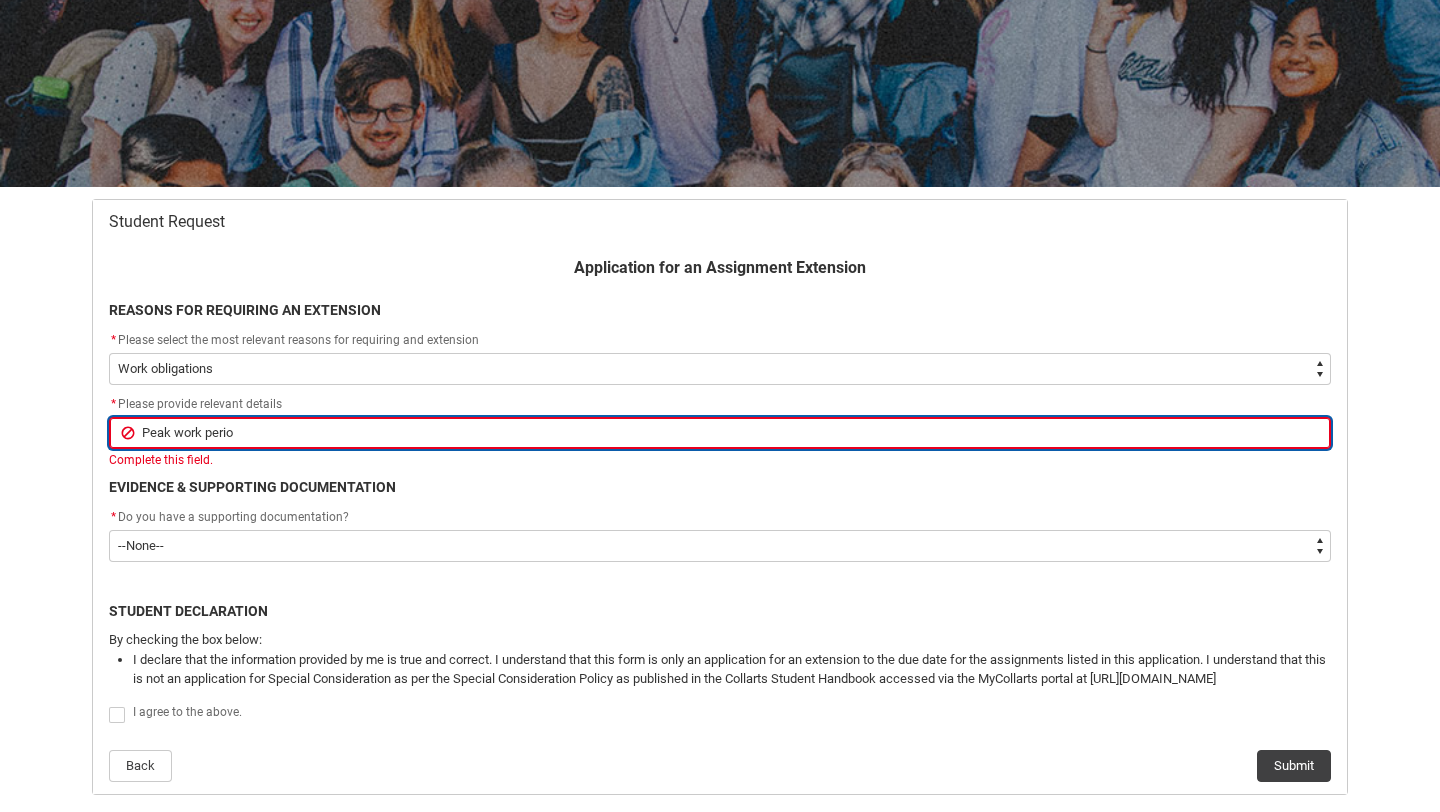 type on "Peak work period" 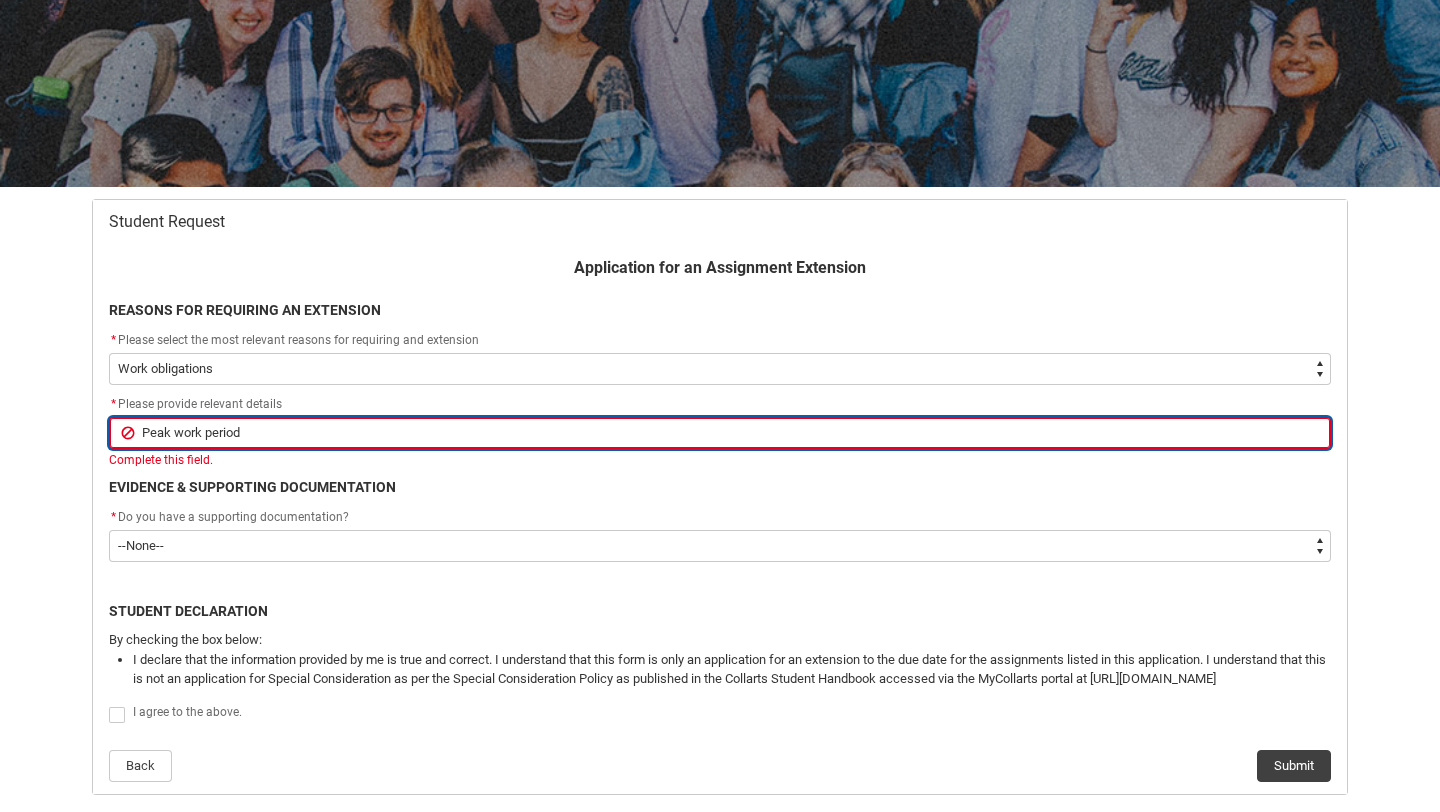 type on "Peak work period" 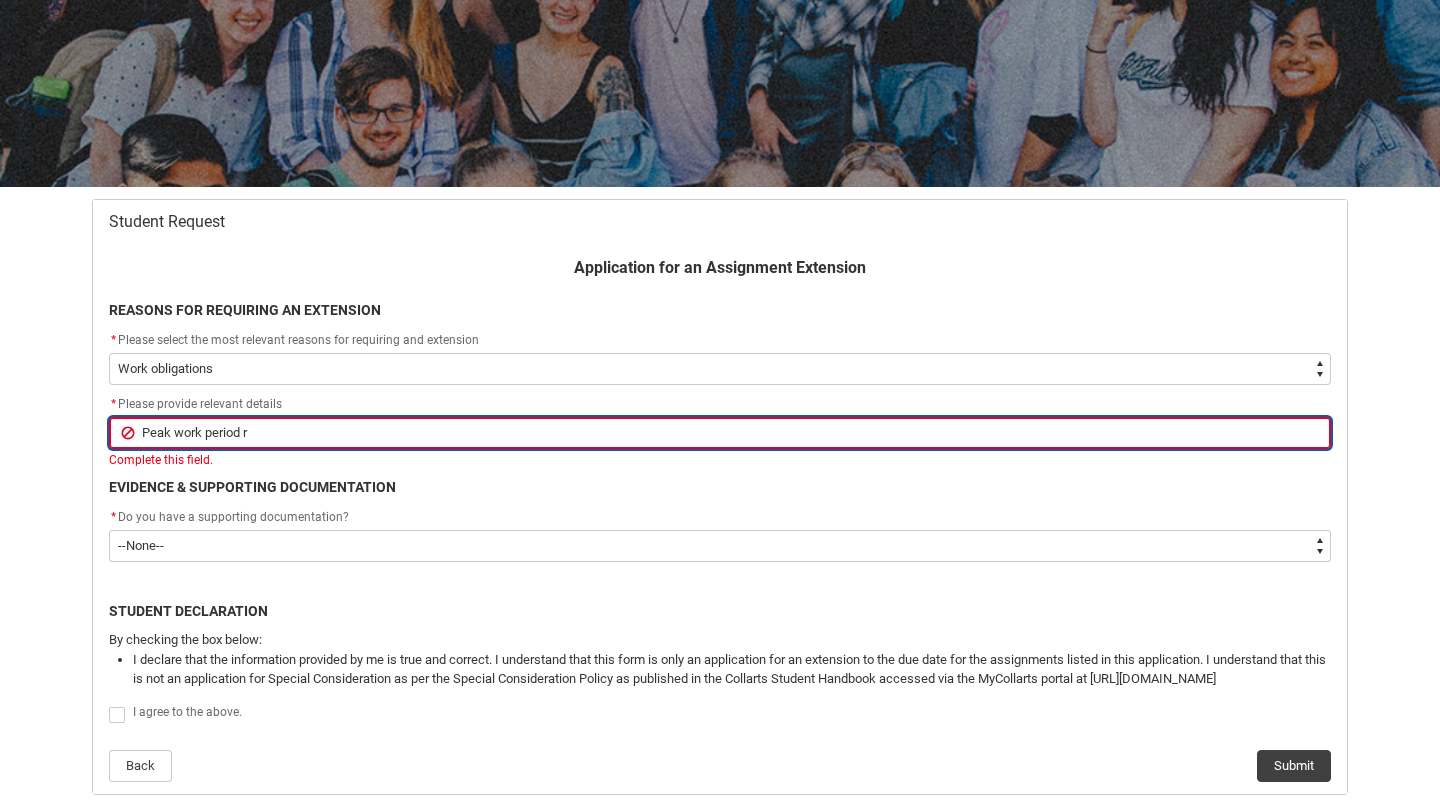 type on "Peak work period re" 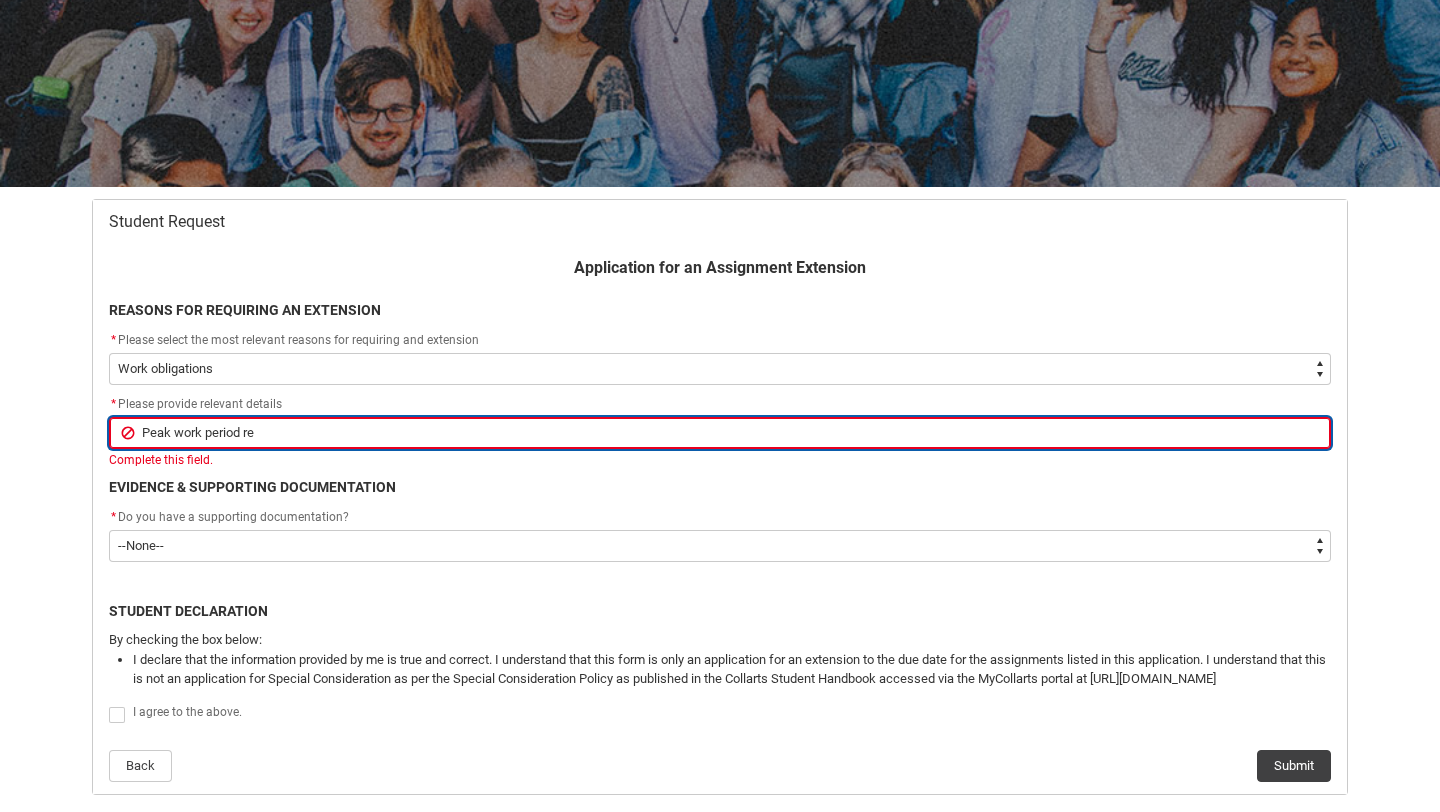 type on "Peak work period req" 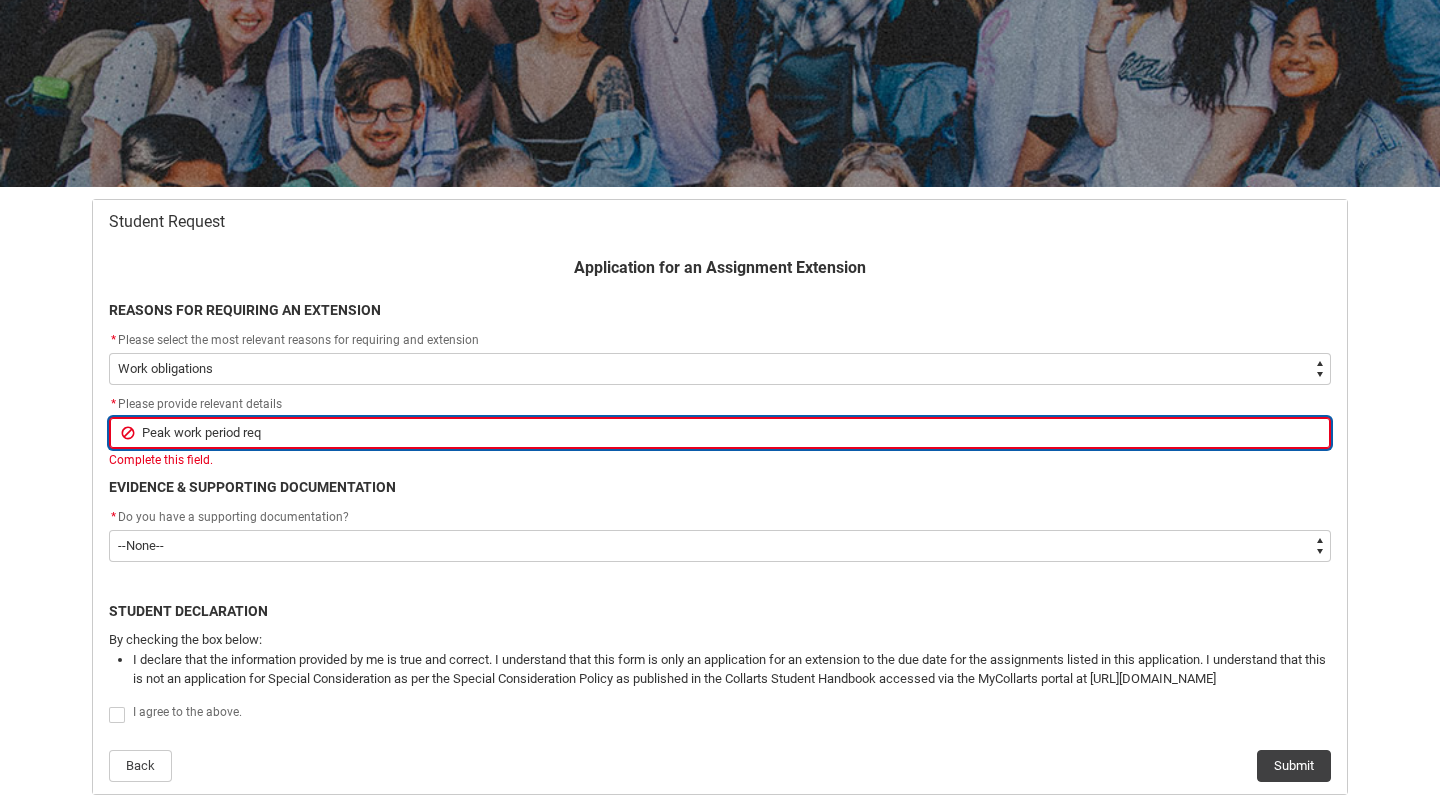 type on "Peak work period requ" 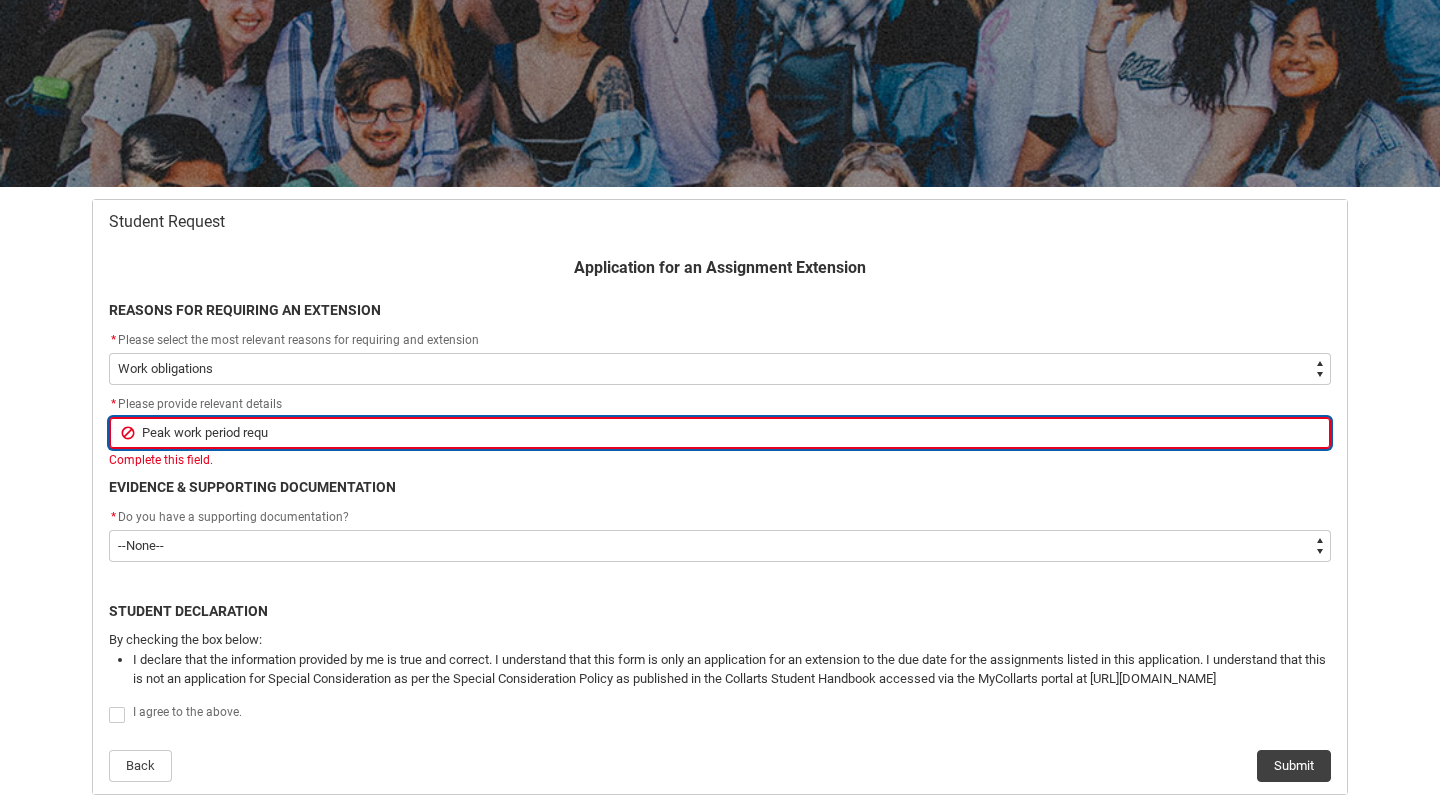 type on "Peak work period requi" 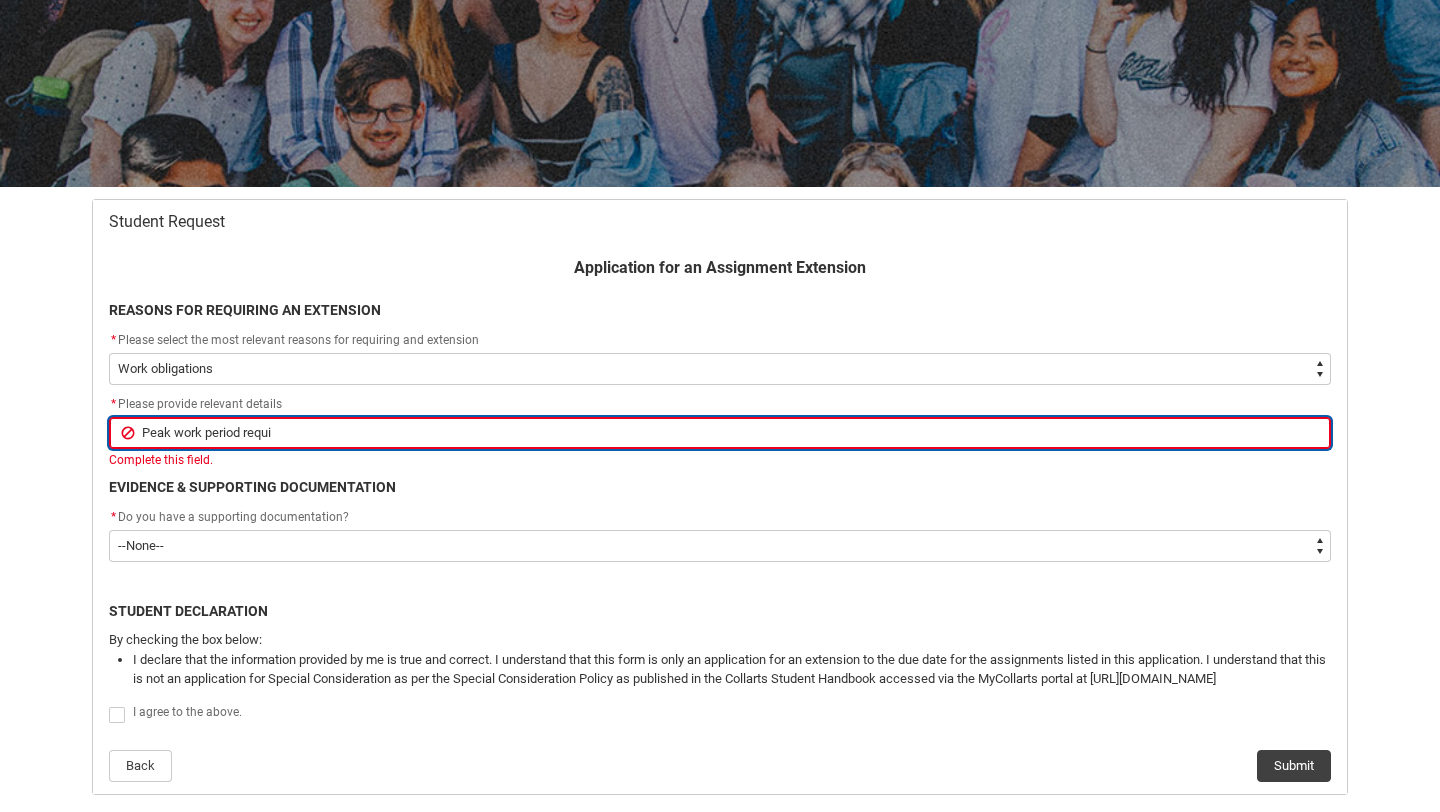 type on "Peak work period requir" 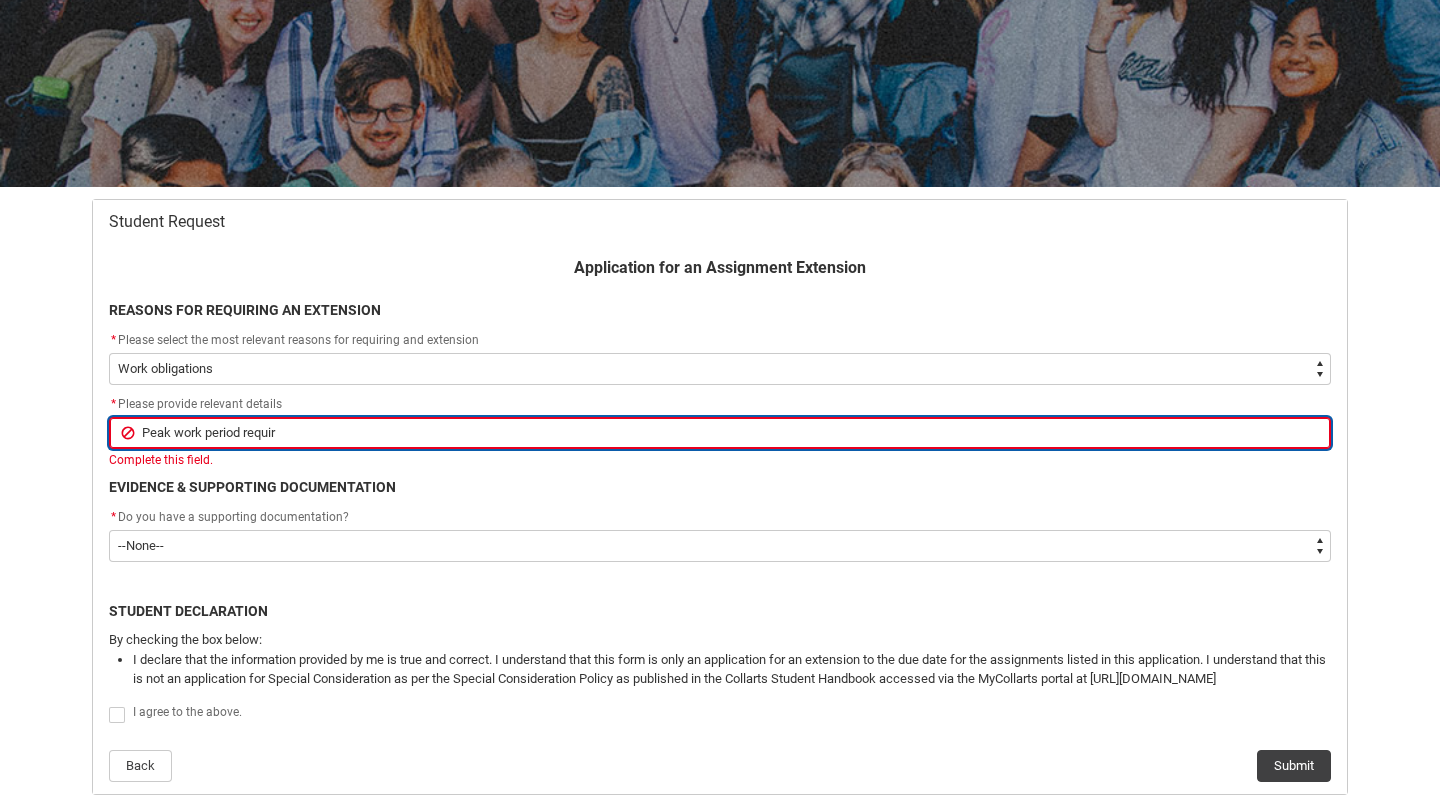 type on "Peak work period require" 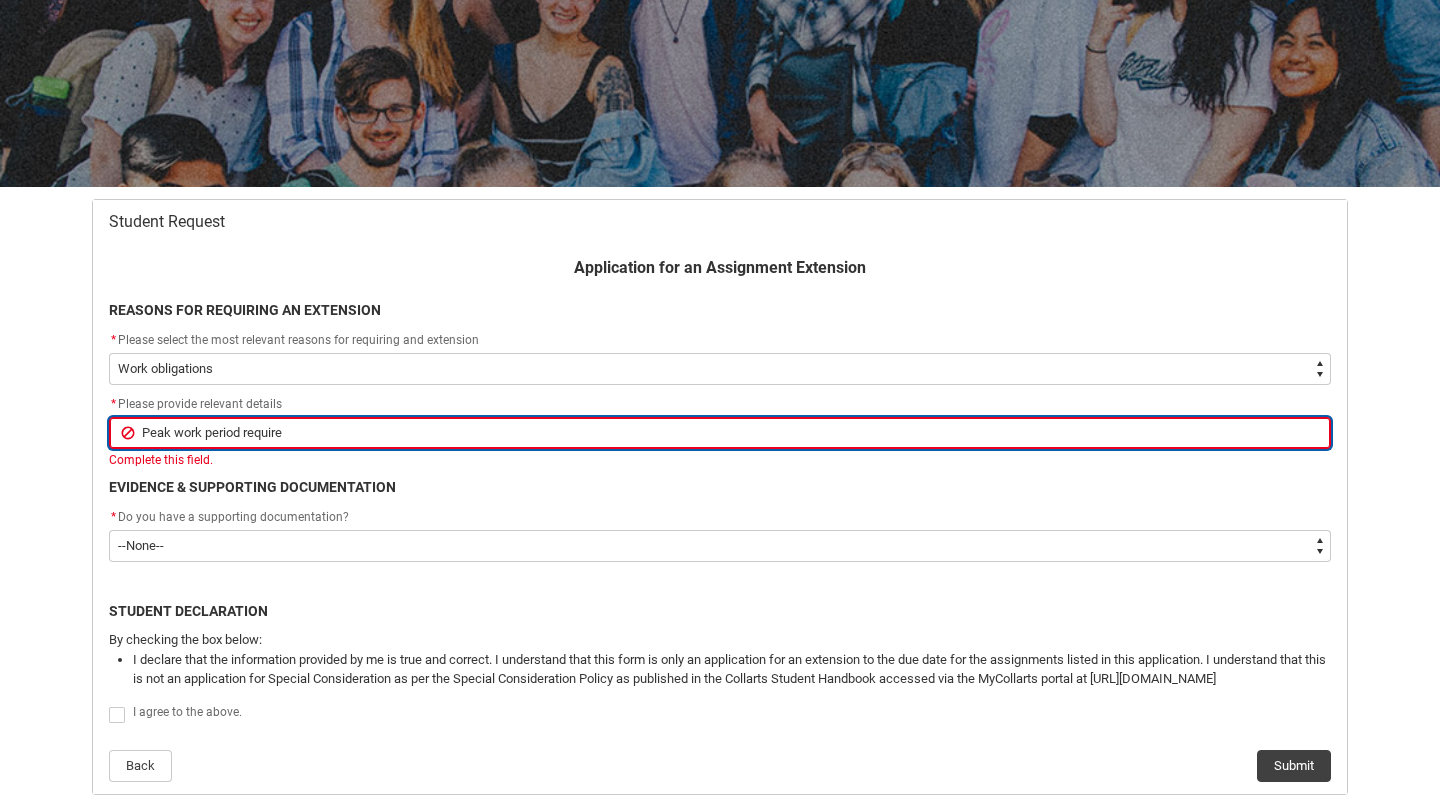 type on "Peak work period required" 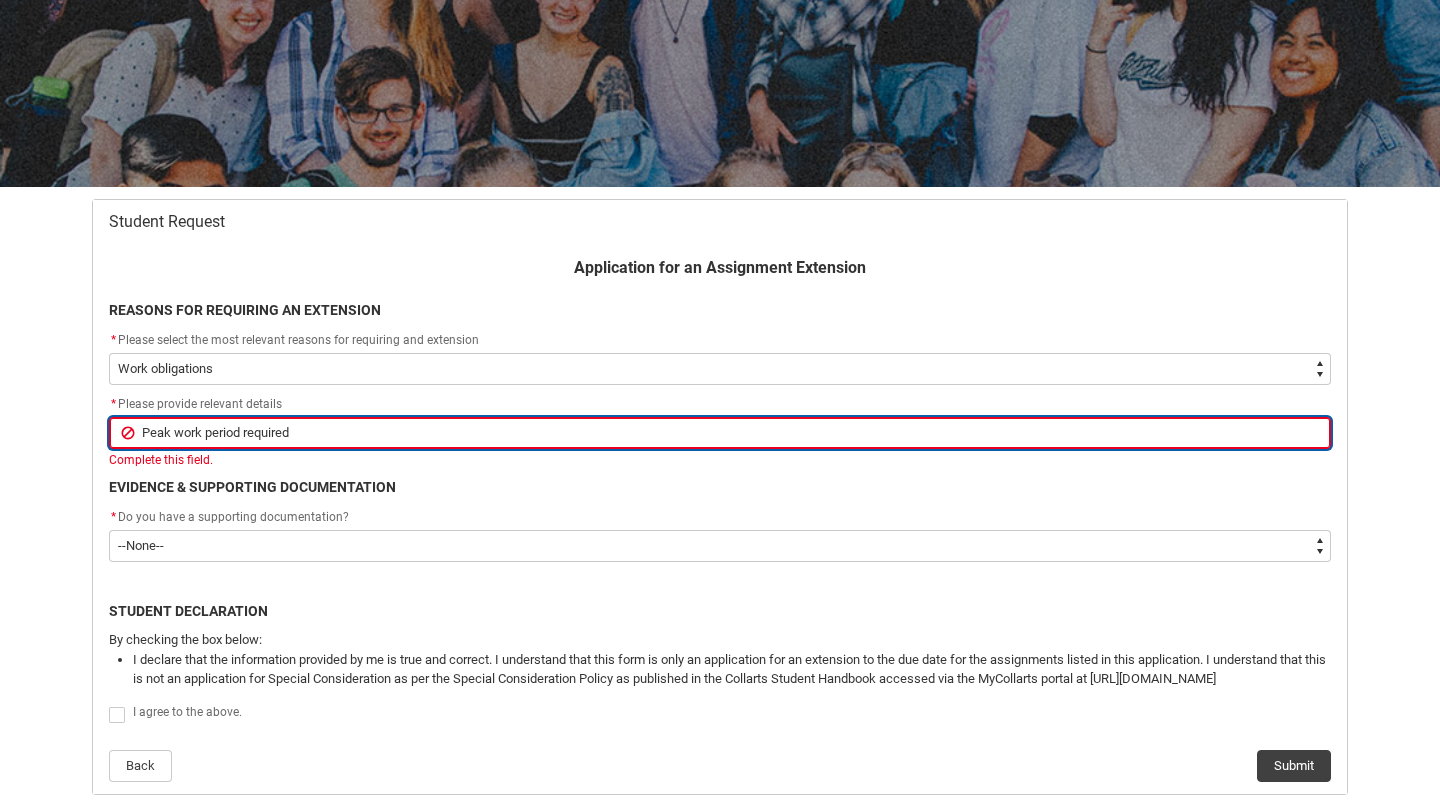 type on "Peak work period required" 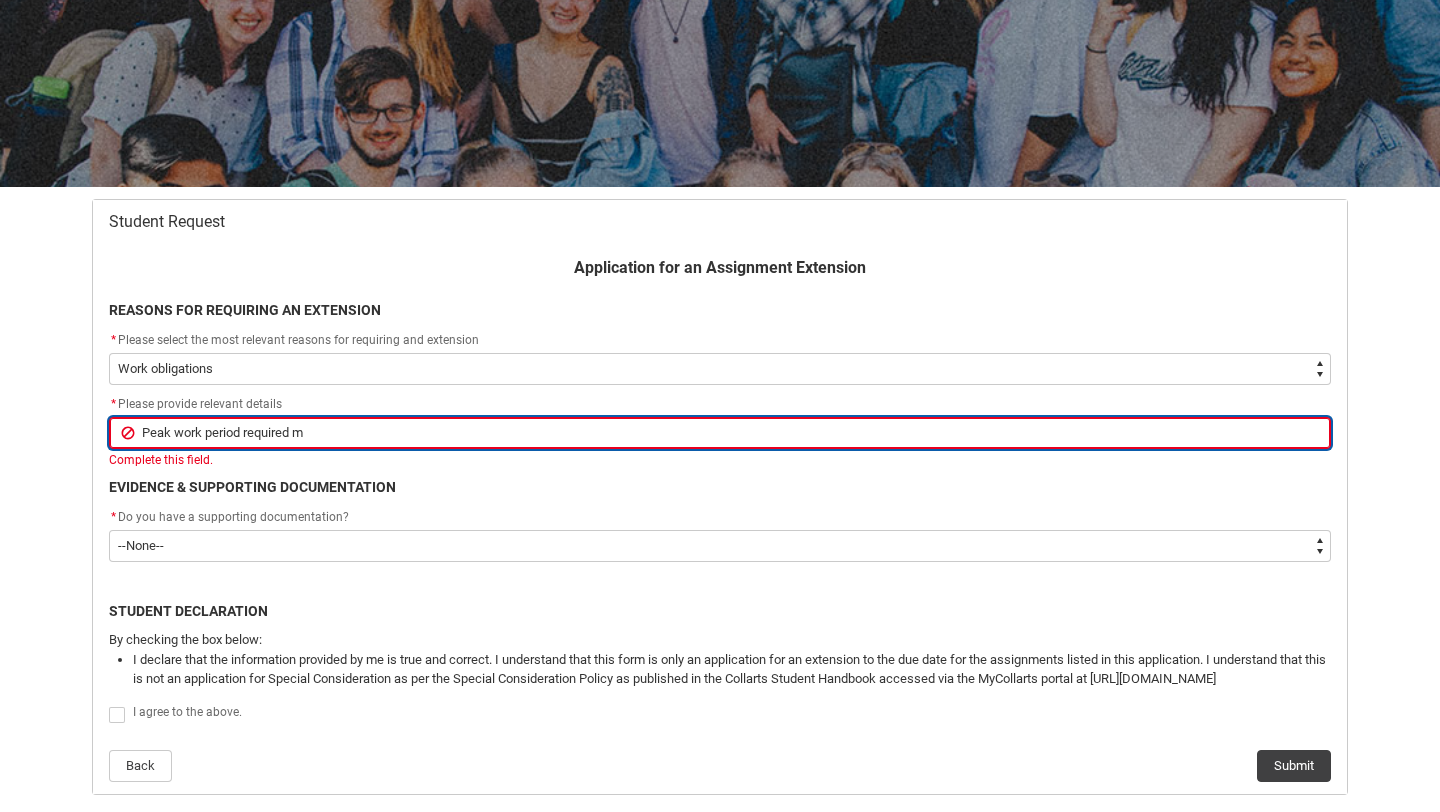 type on "Peak work period required mo" 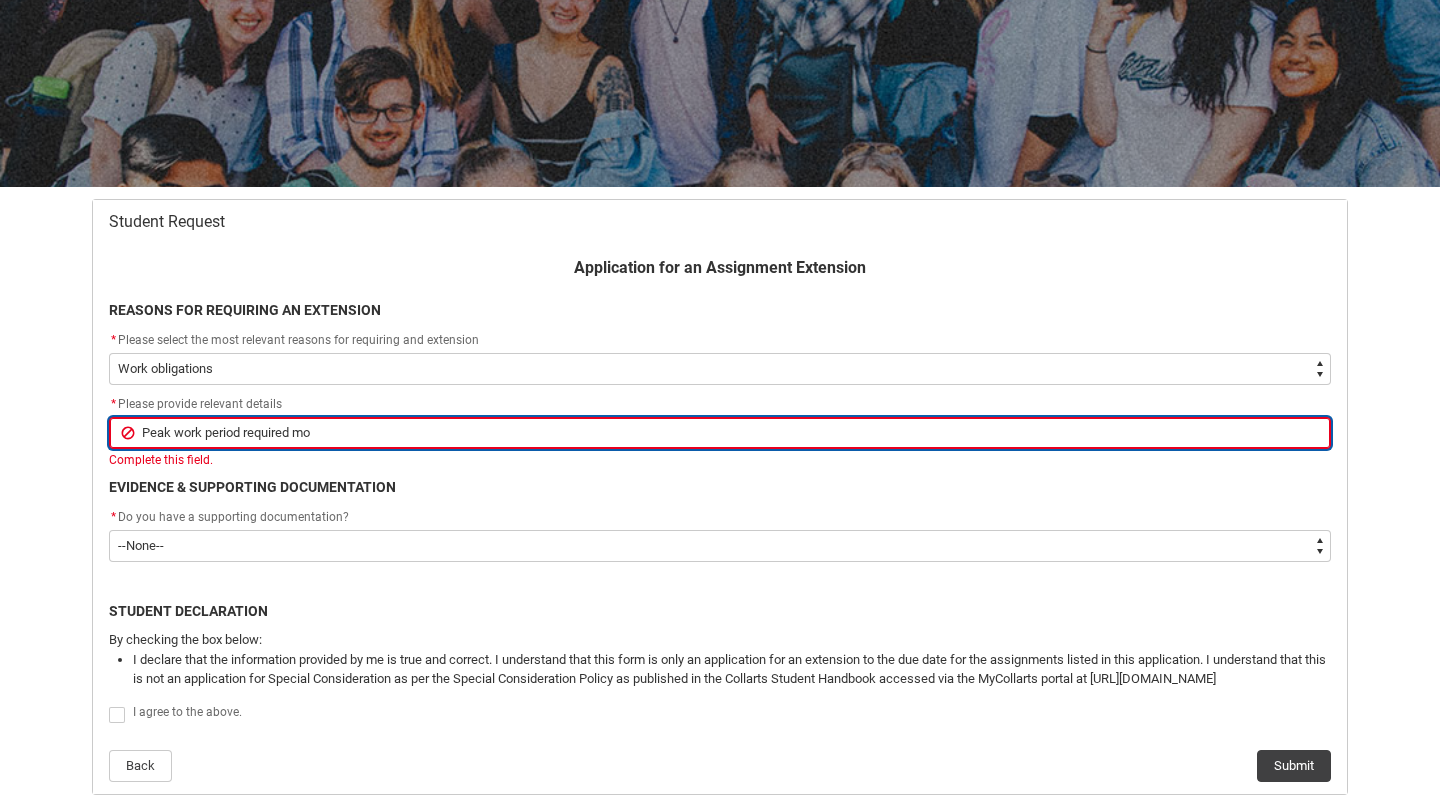 type on "Peak work period required mor" 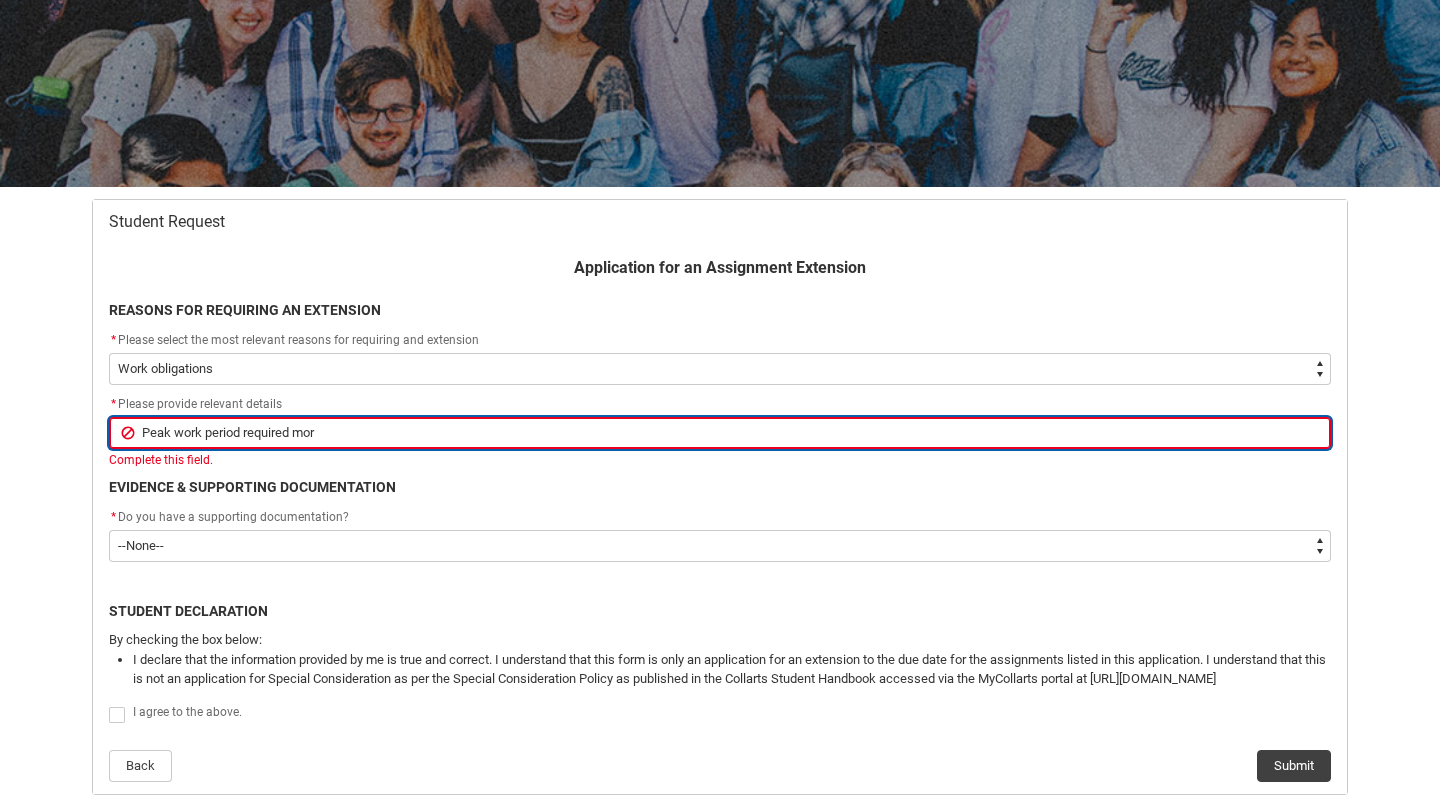 type on "Peak work period required more" 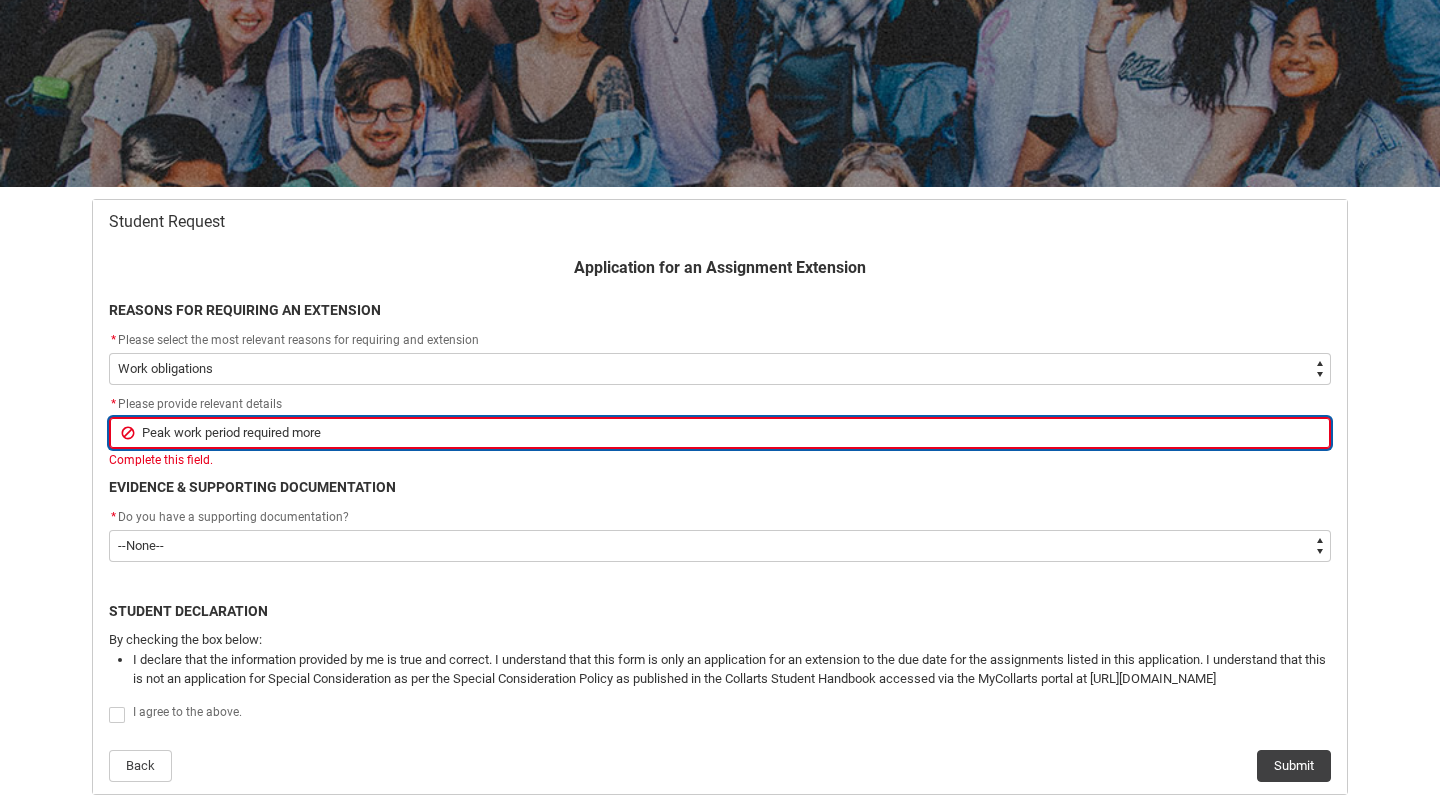 type on "Peak work period required more" 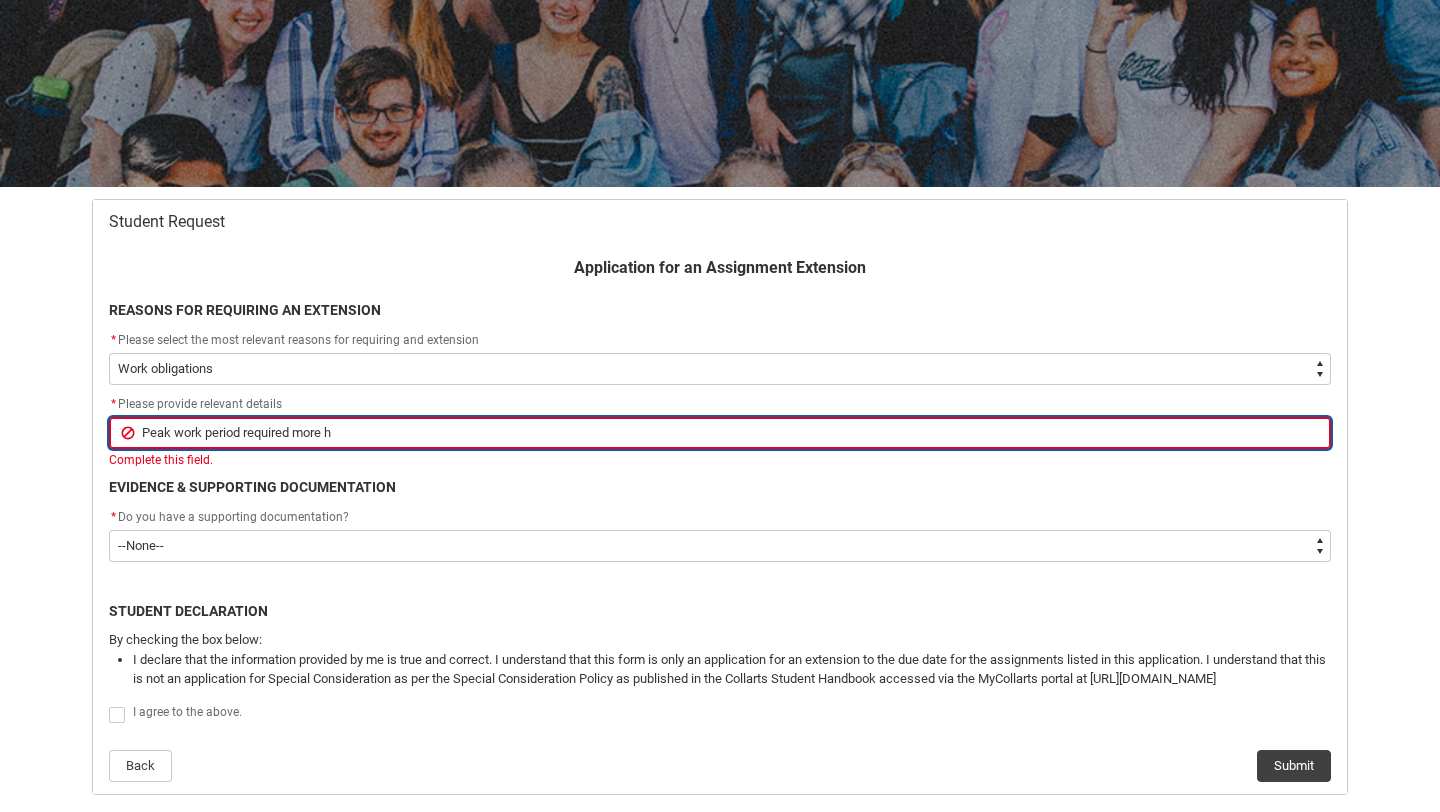 type on "Peak work period required more ho" 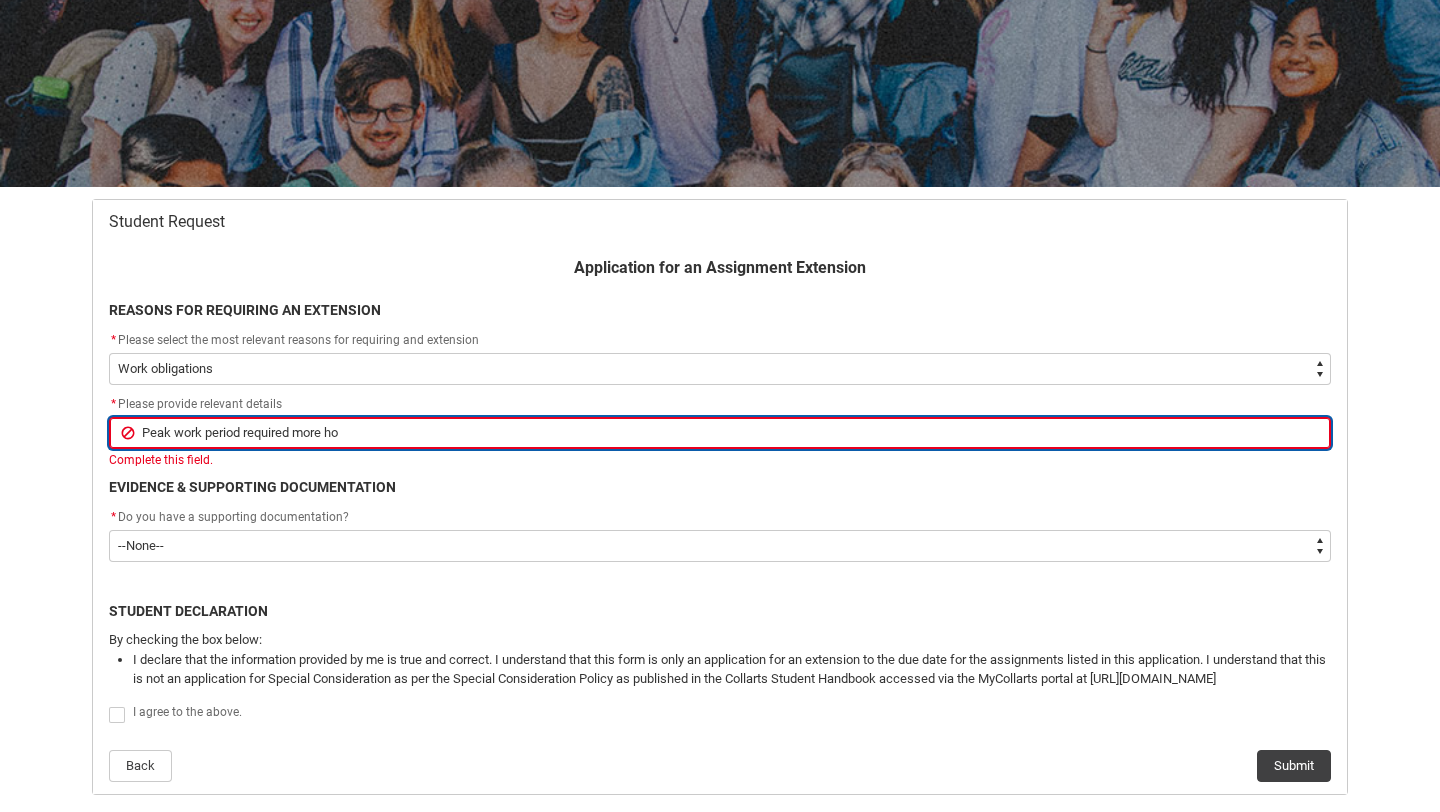 type on "Peak work period required more hou" 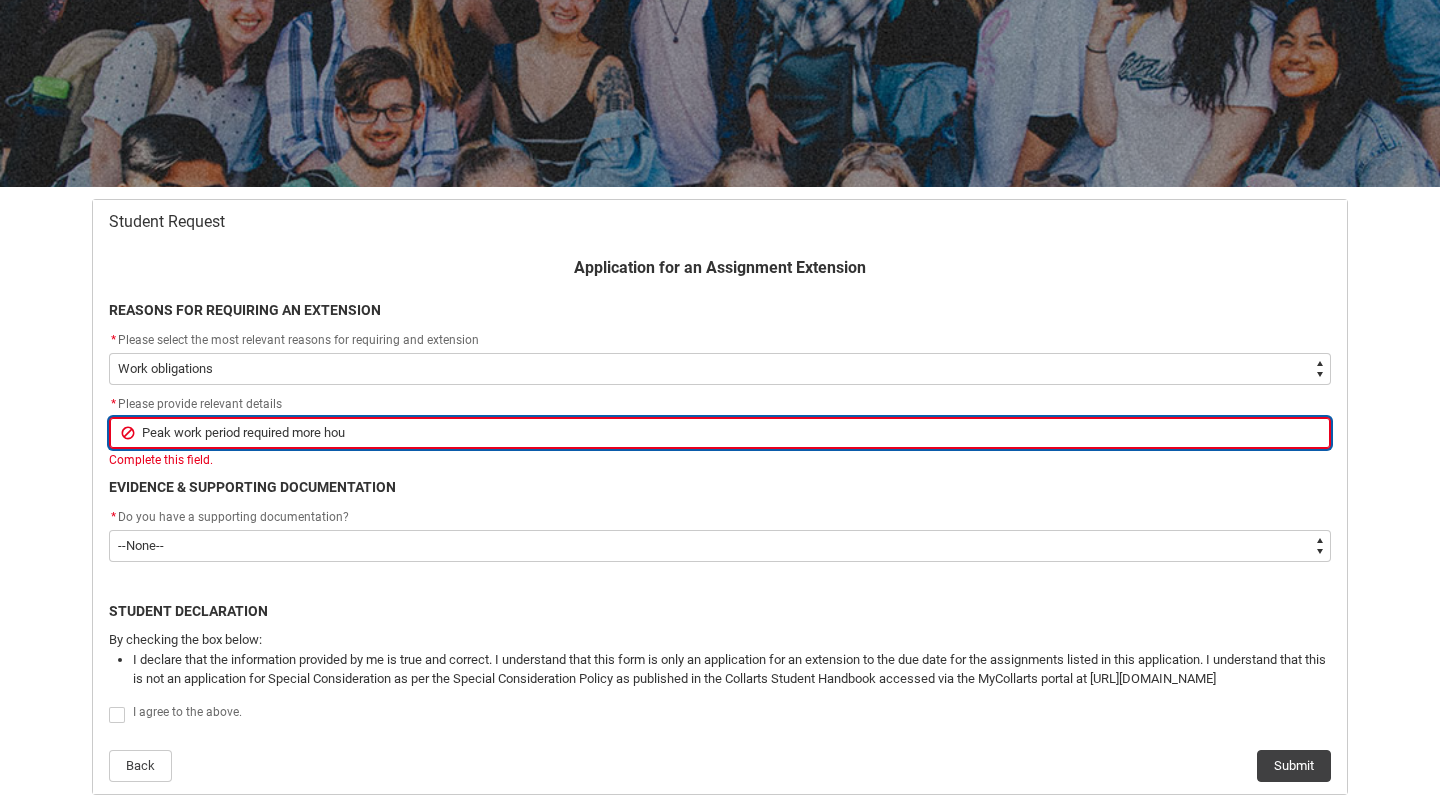 type on "Peak work period required more hour" 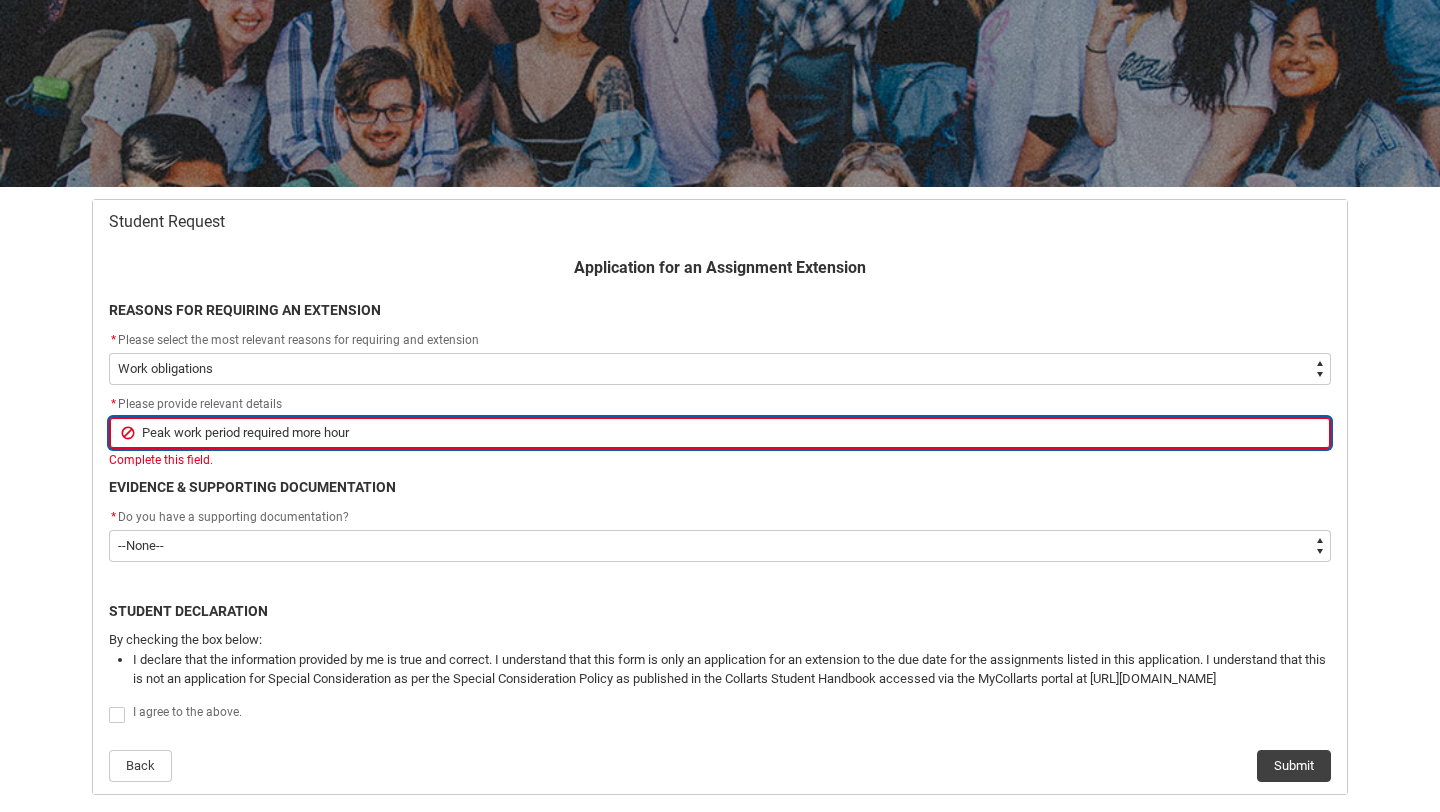 type on "Peak work period required more hours" 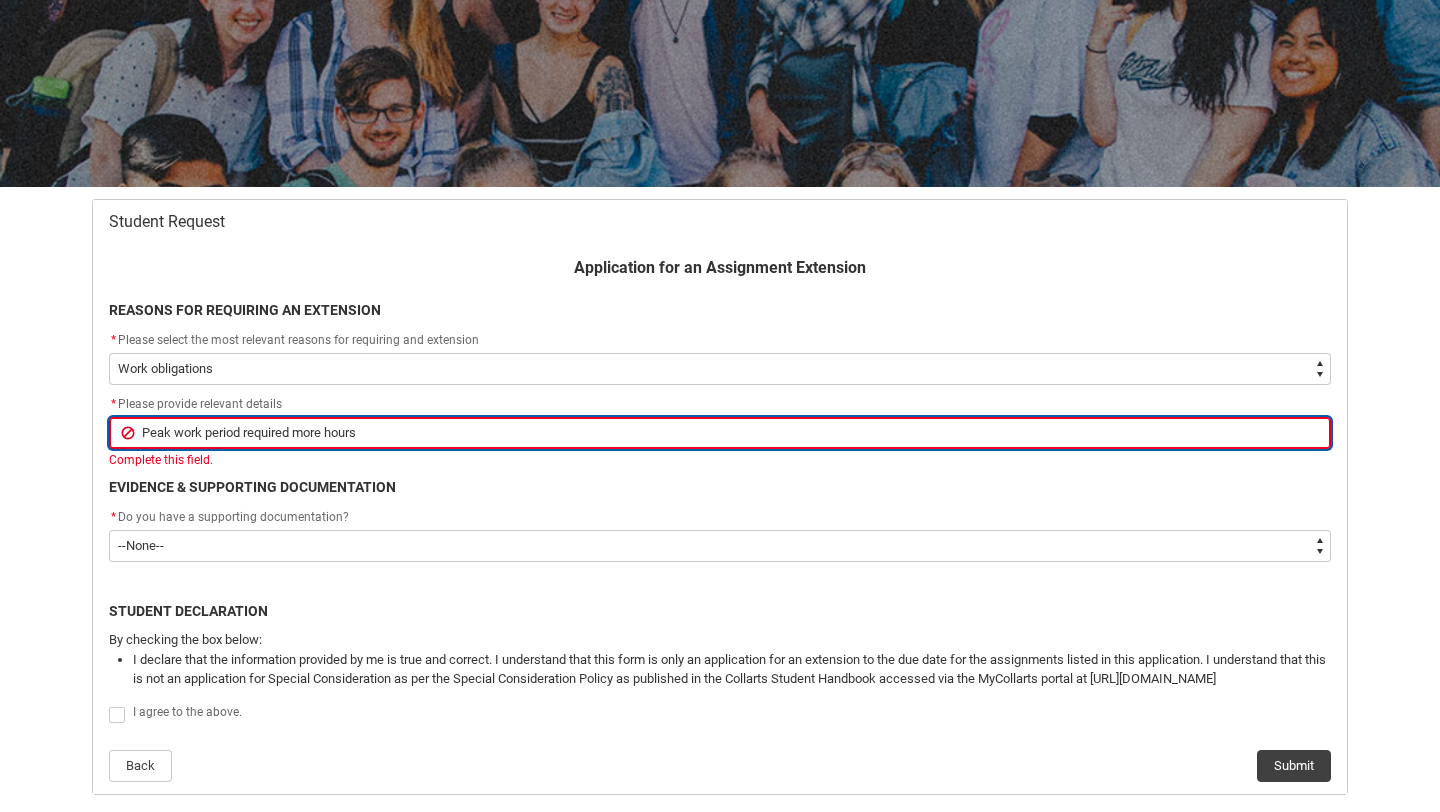 type on "Peak work period required more hours" 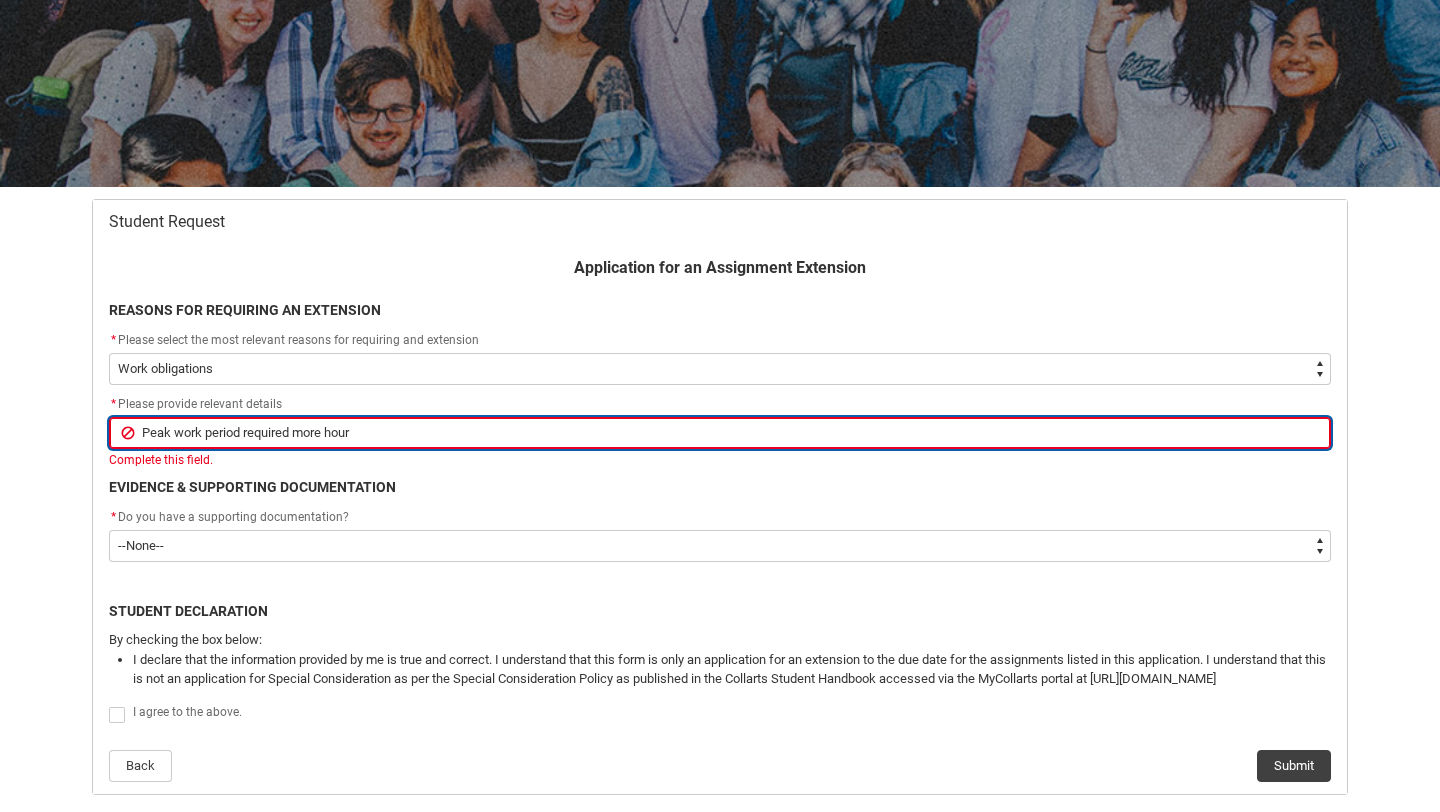 type on "Peak work period required more hou" 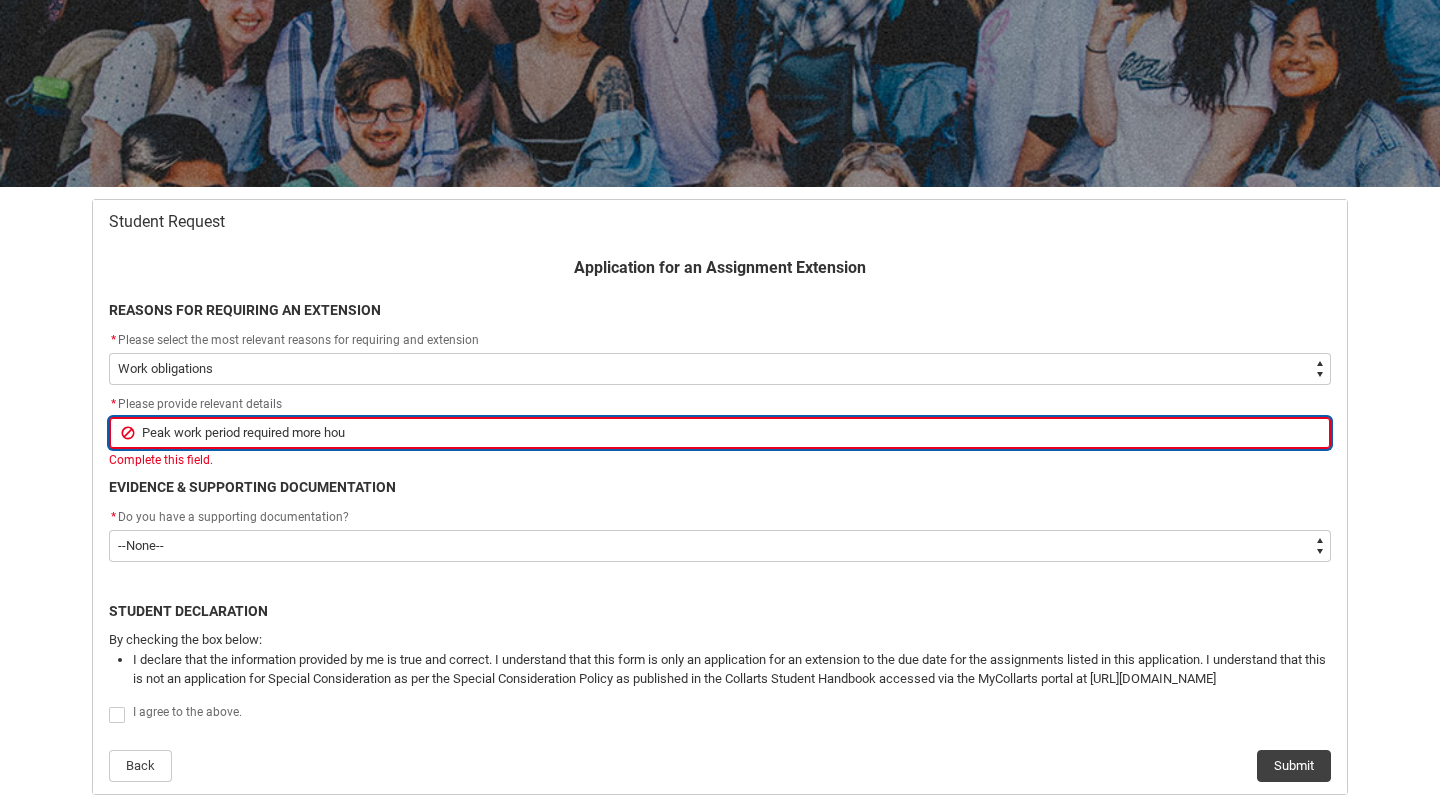 type on "Peak work period required more ho" 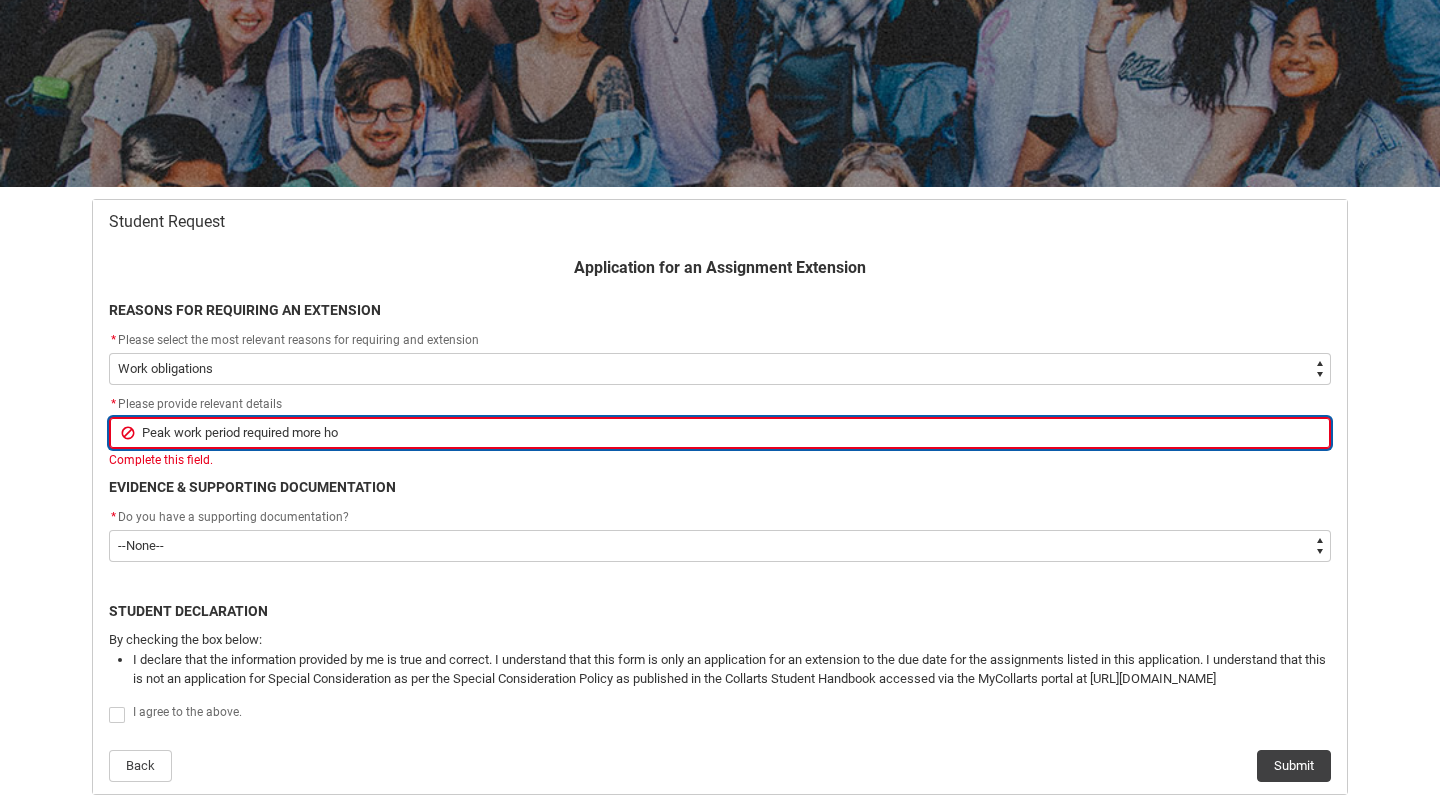 type on "Peak work period required more h" 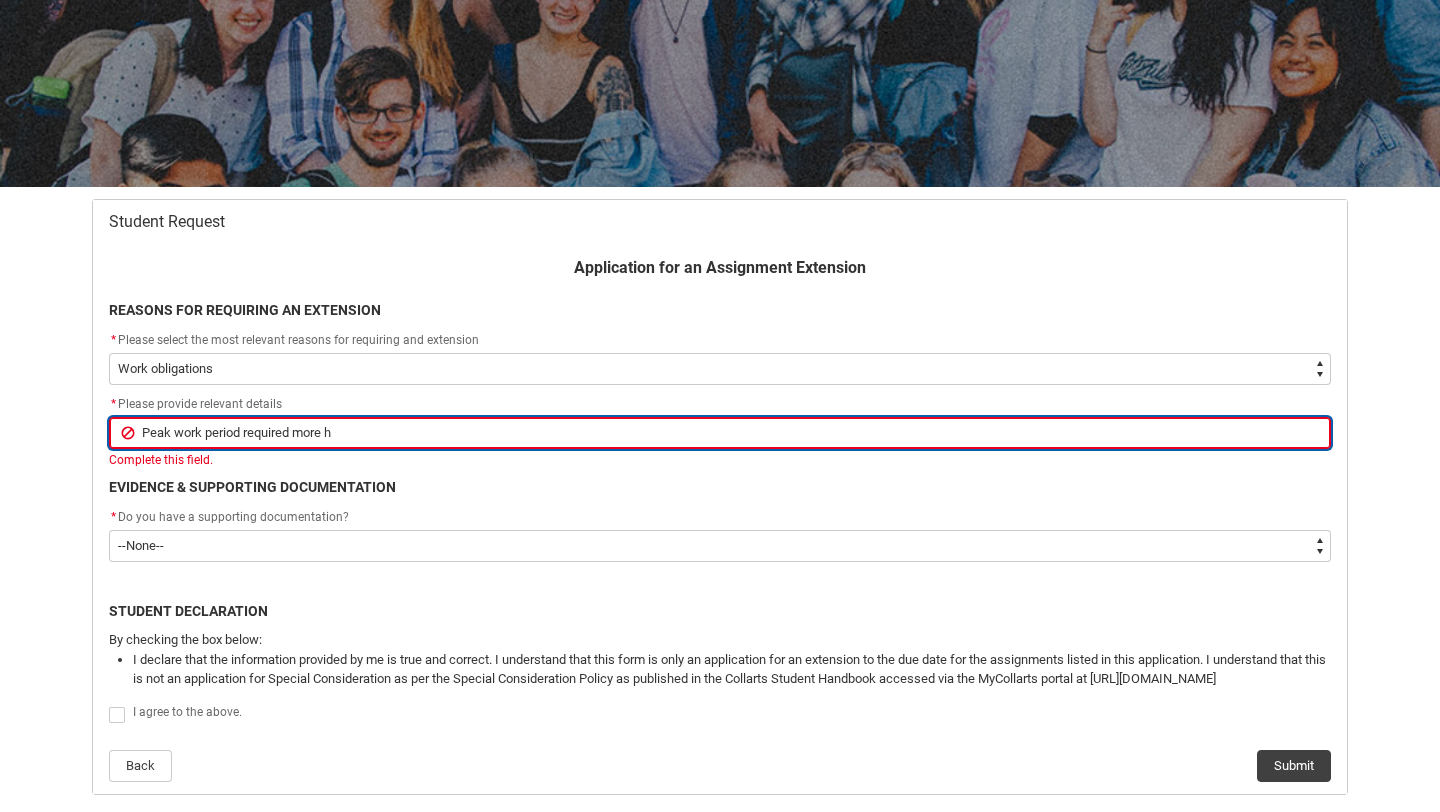 type on "Peak work period required more" 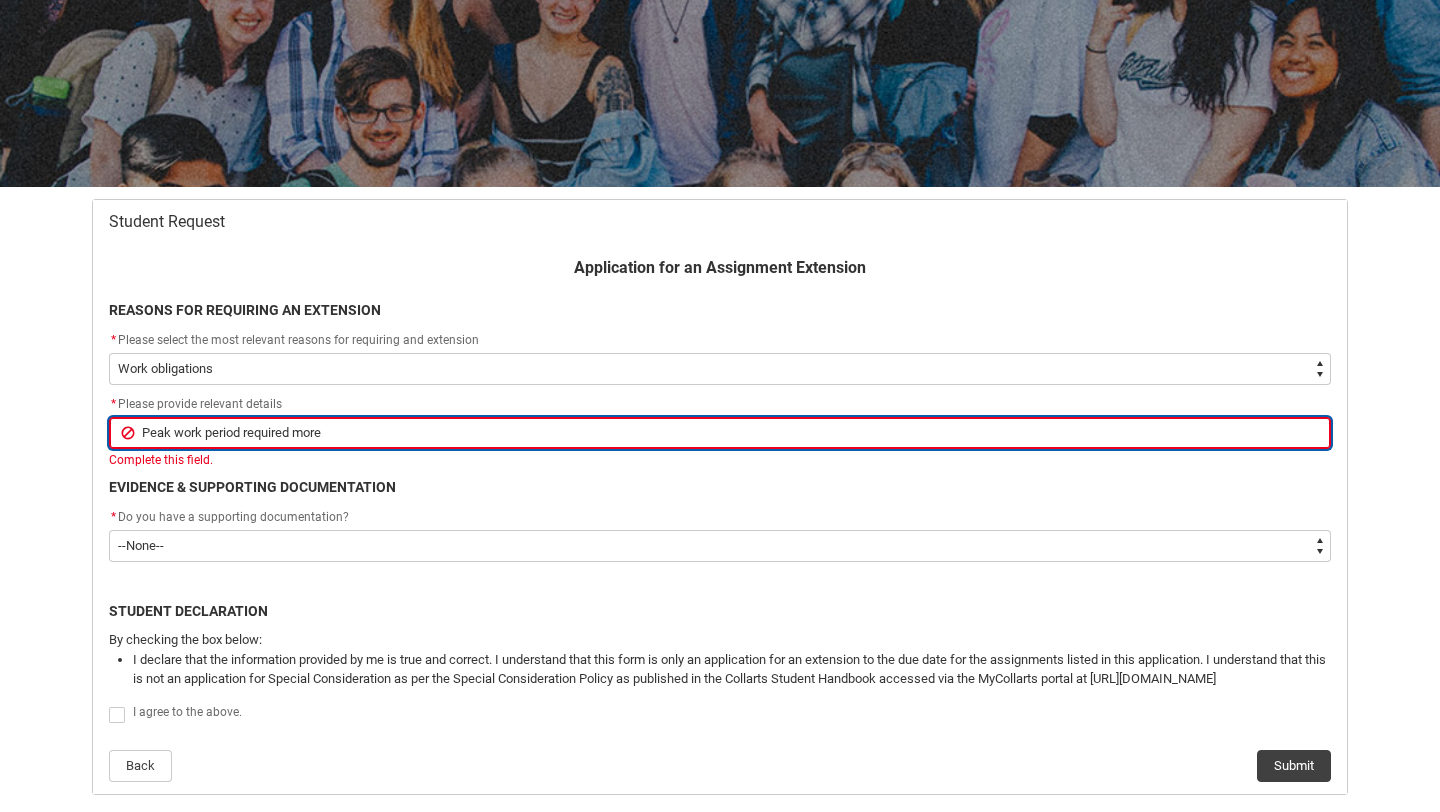 type on "Peak work period required more h" 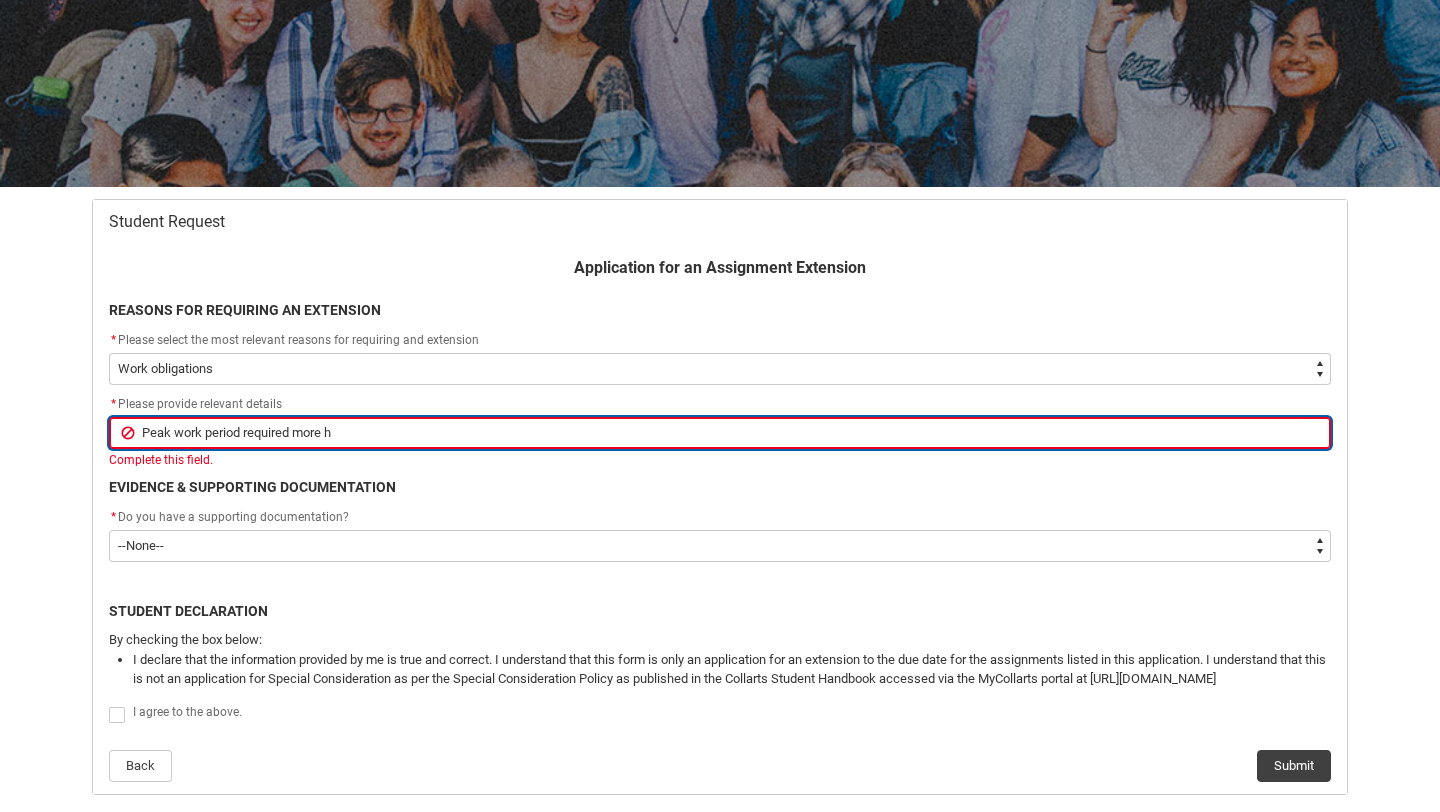 type on "Peak work period required more ho" 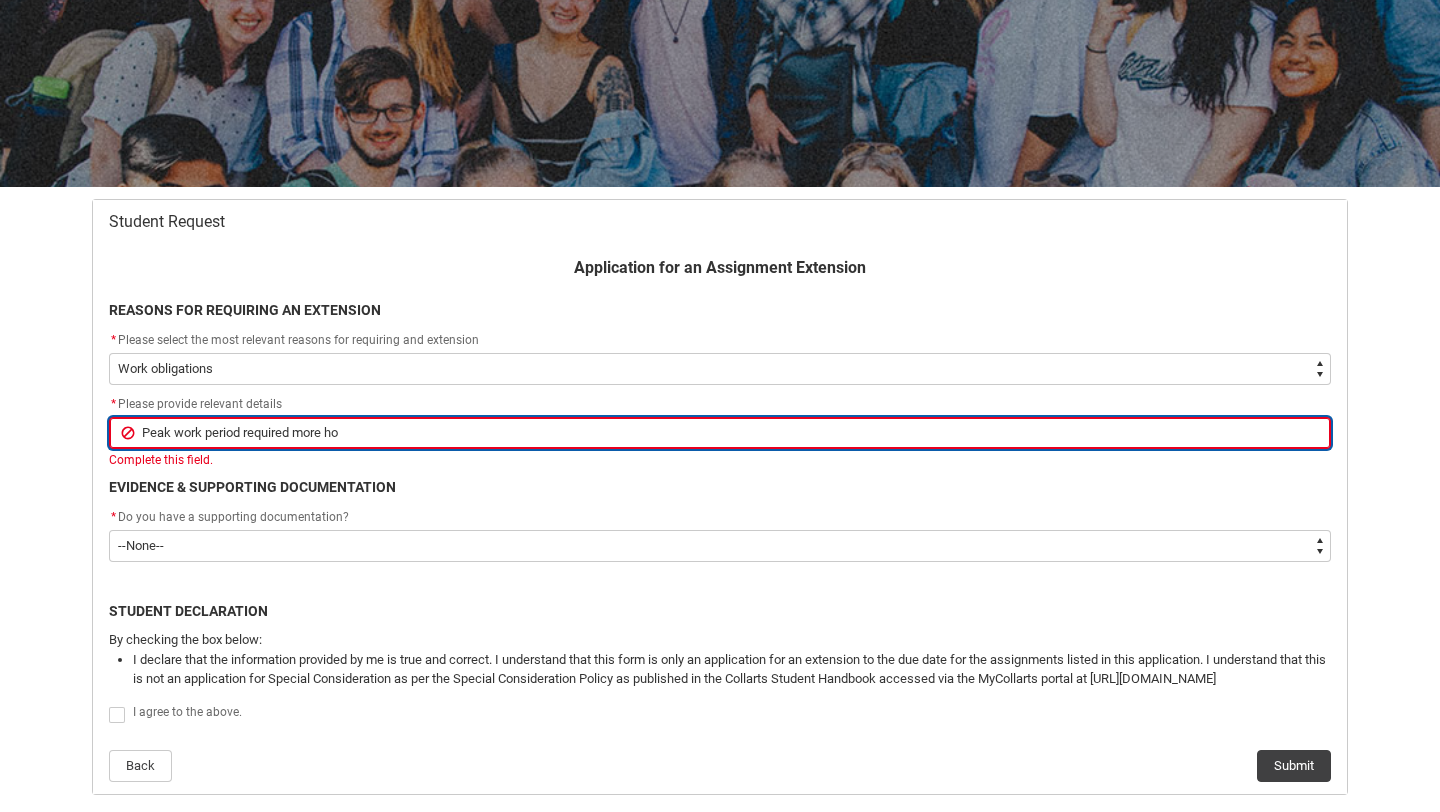 type on "Peak work period required more hou" 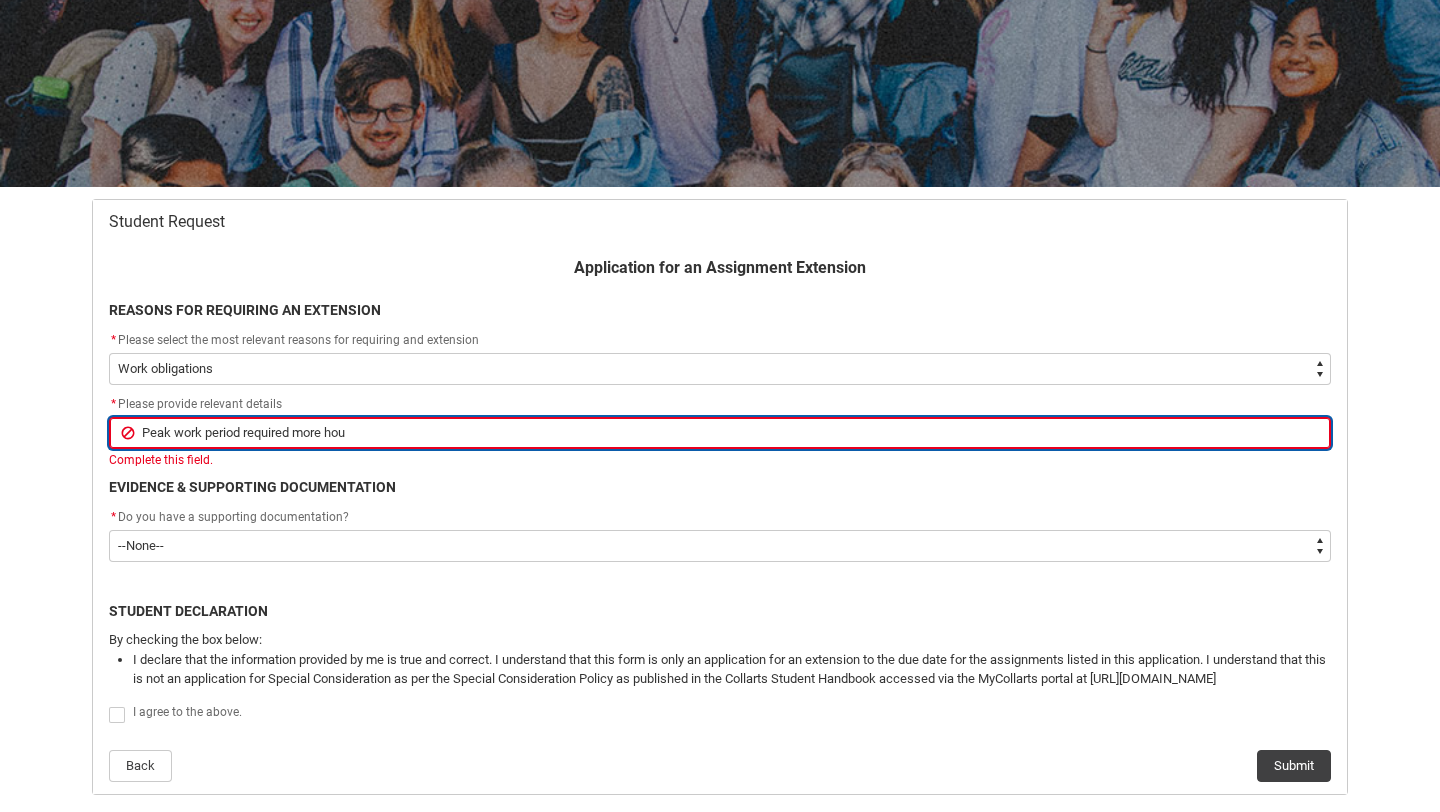 type on "Peak work period required more hour" 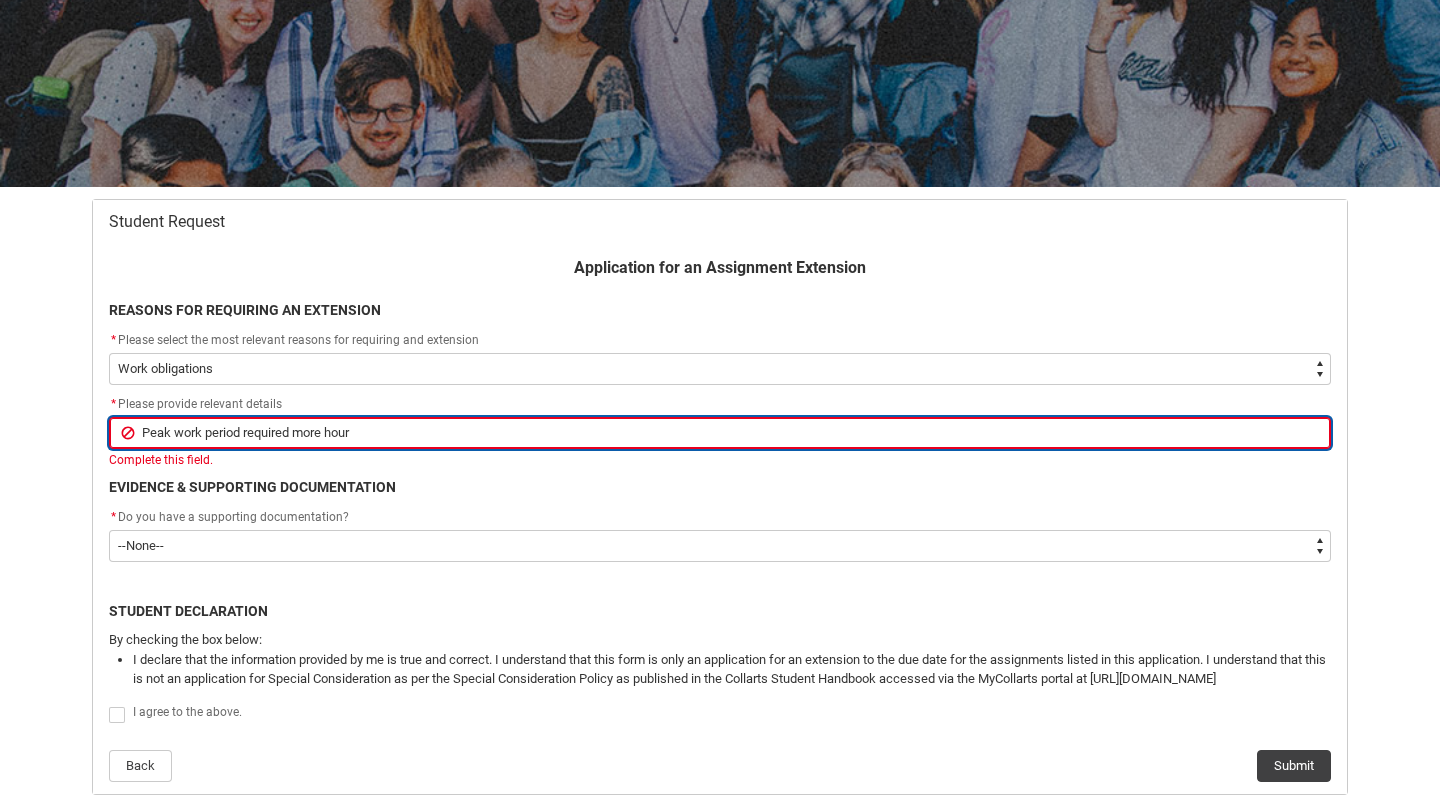 type on "Peak work period required more hours" 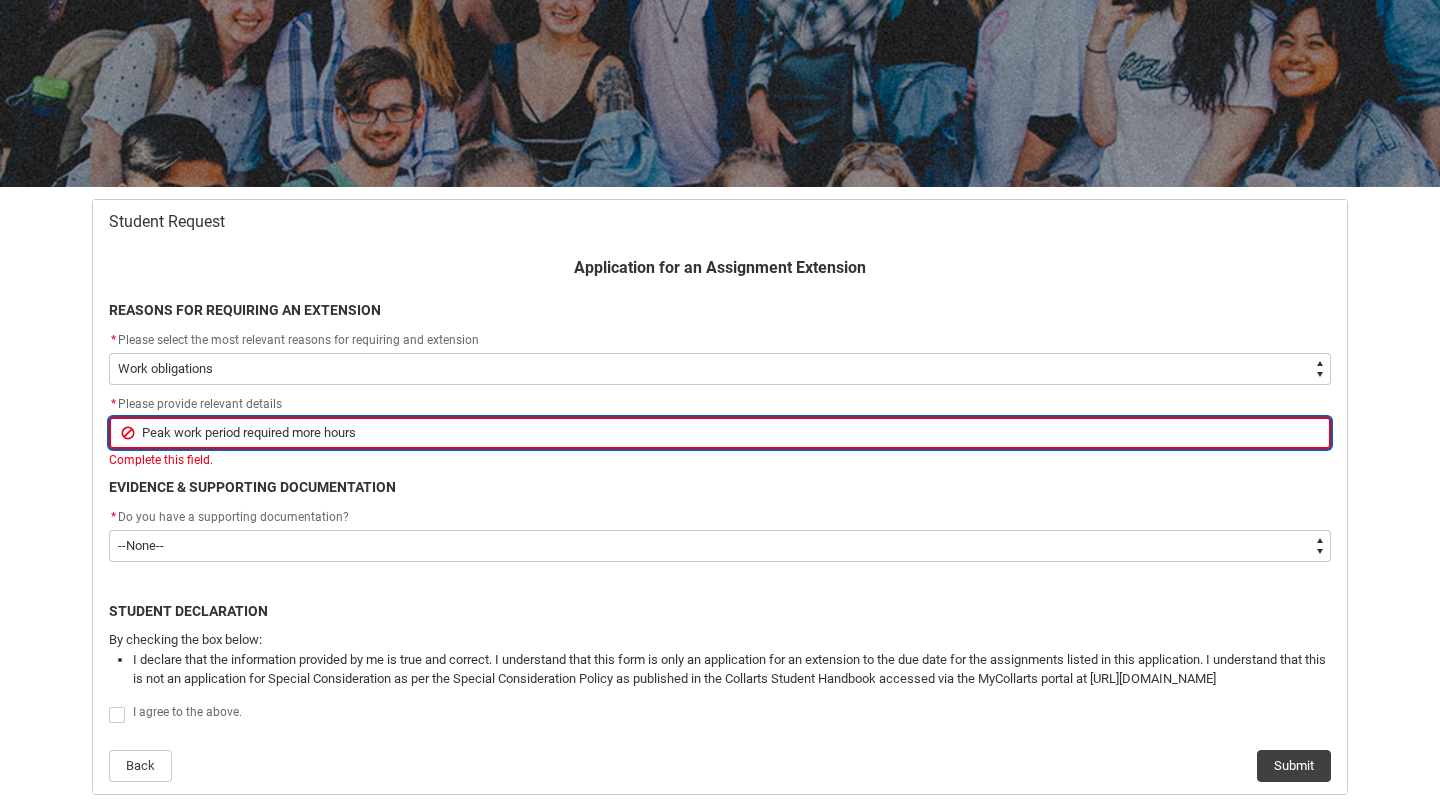 type 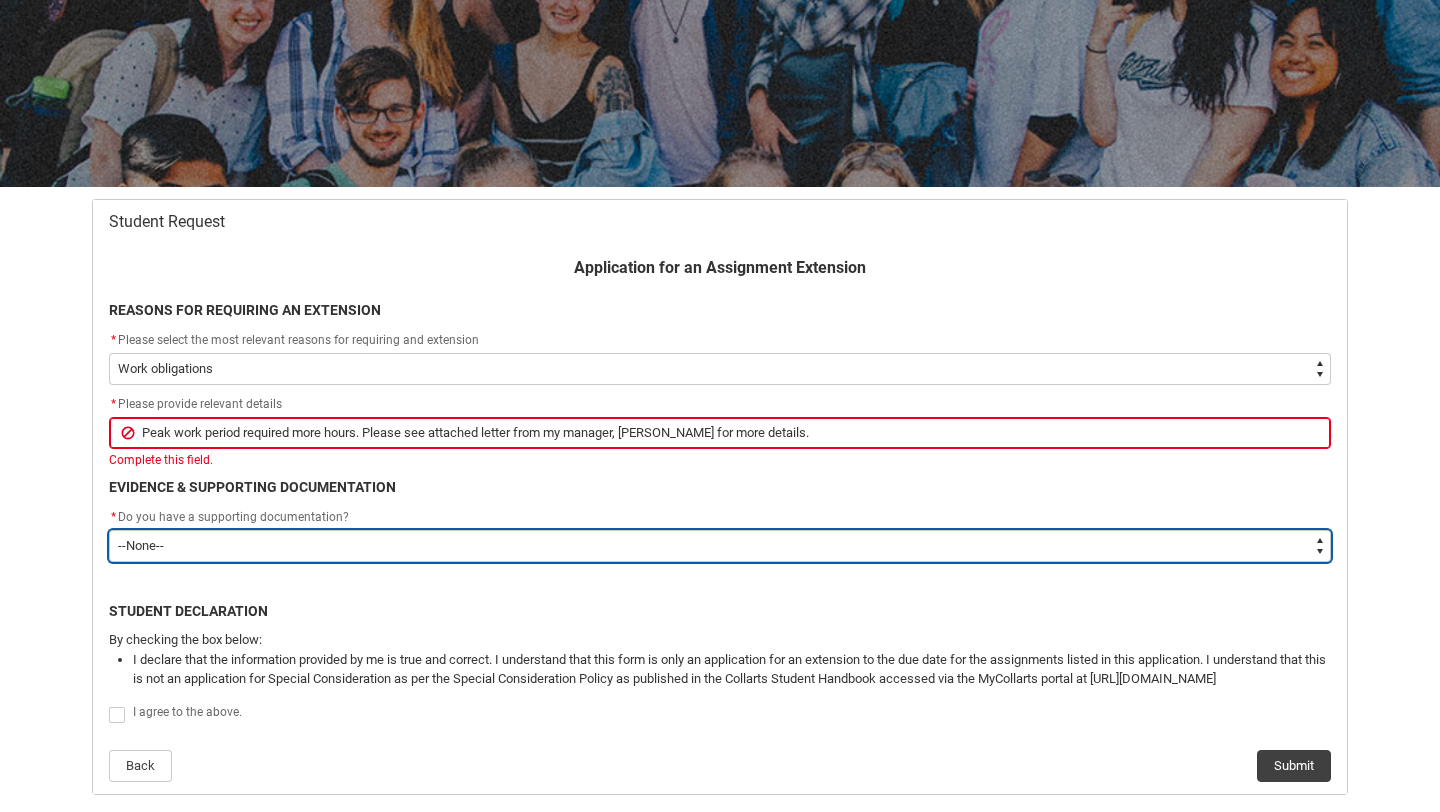 click on "* Do you have a supporting documentation? *   --None-- Yes No" 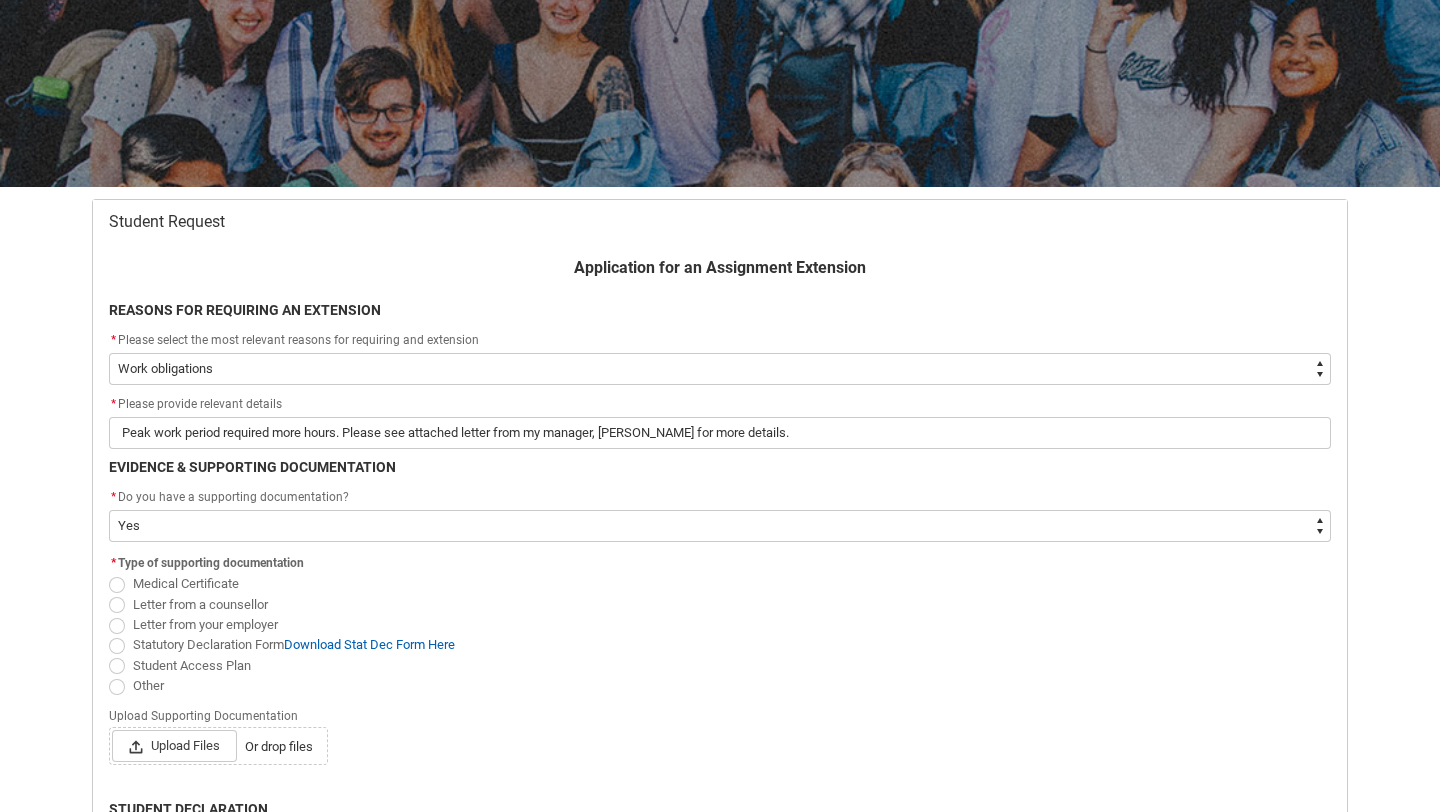click at bounding box center [117, 626] 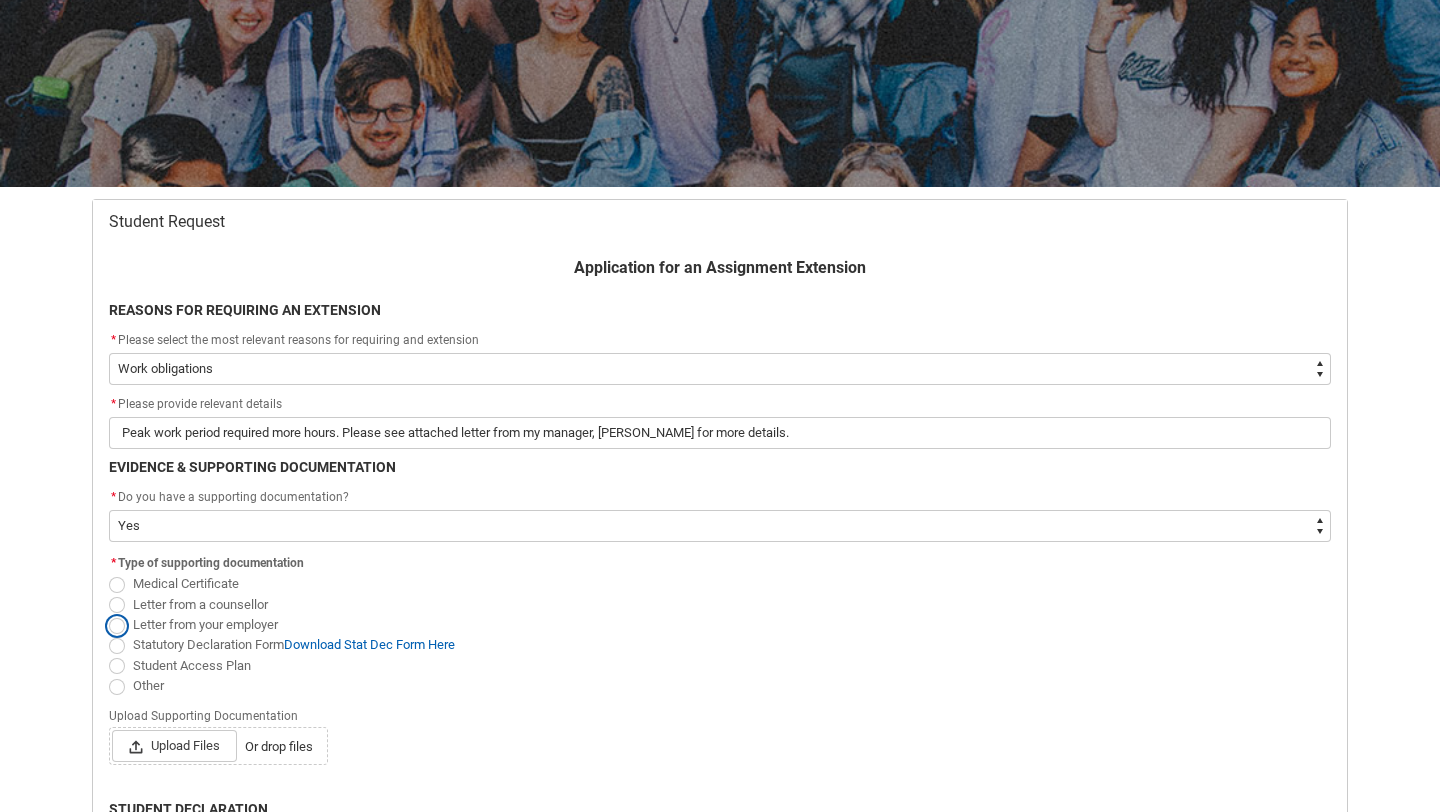 click on "Letter from your employer" at bounding box center [108, 613] 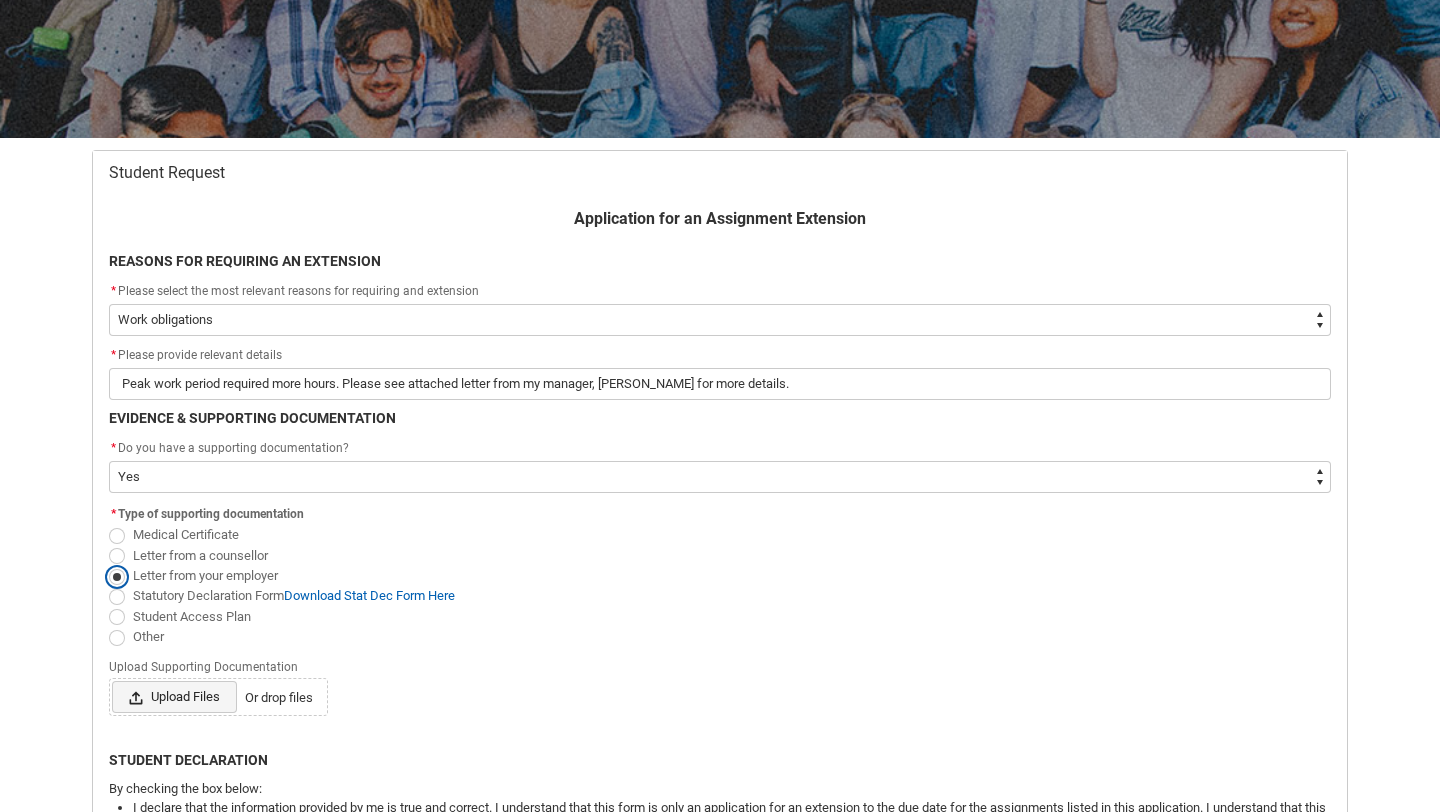 scroll, scrollTop: 273, scrollLeft: 0, axis: vertical 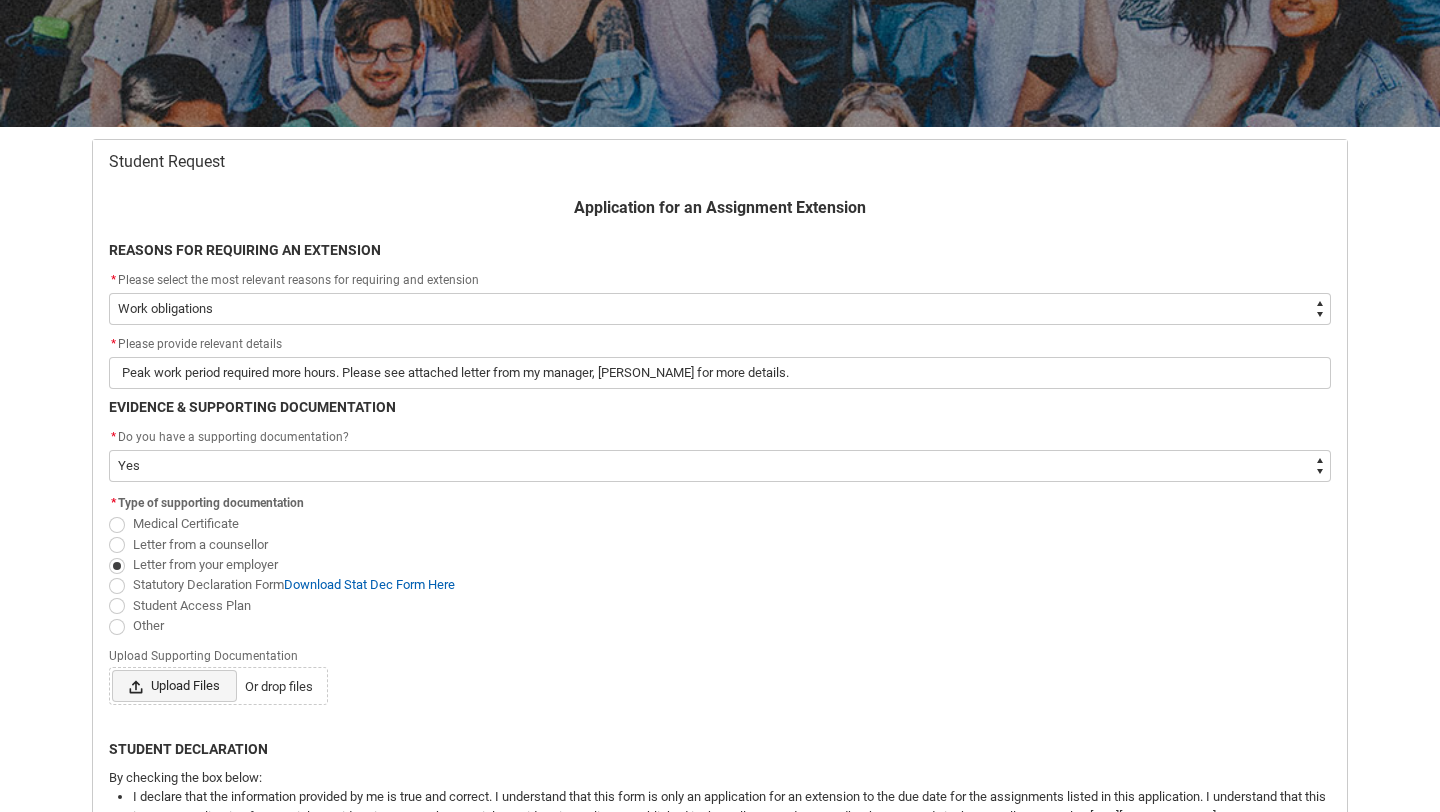 click on "Upload Files" at bounding box center (174, 686) 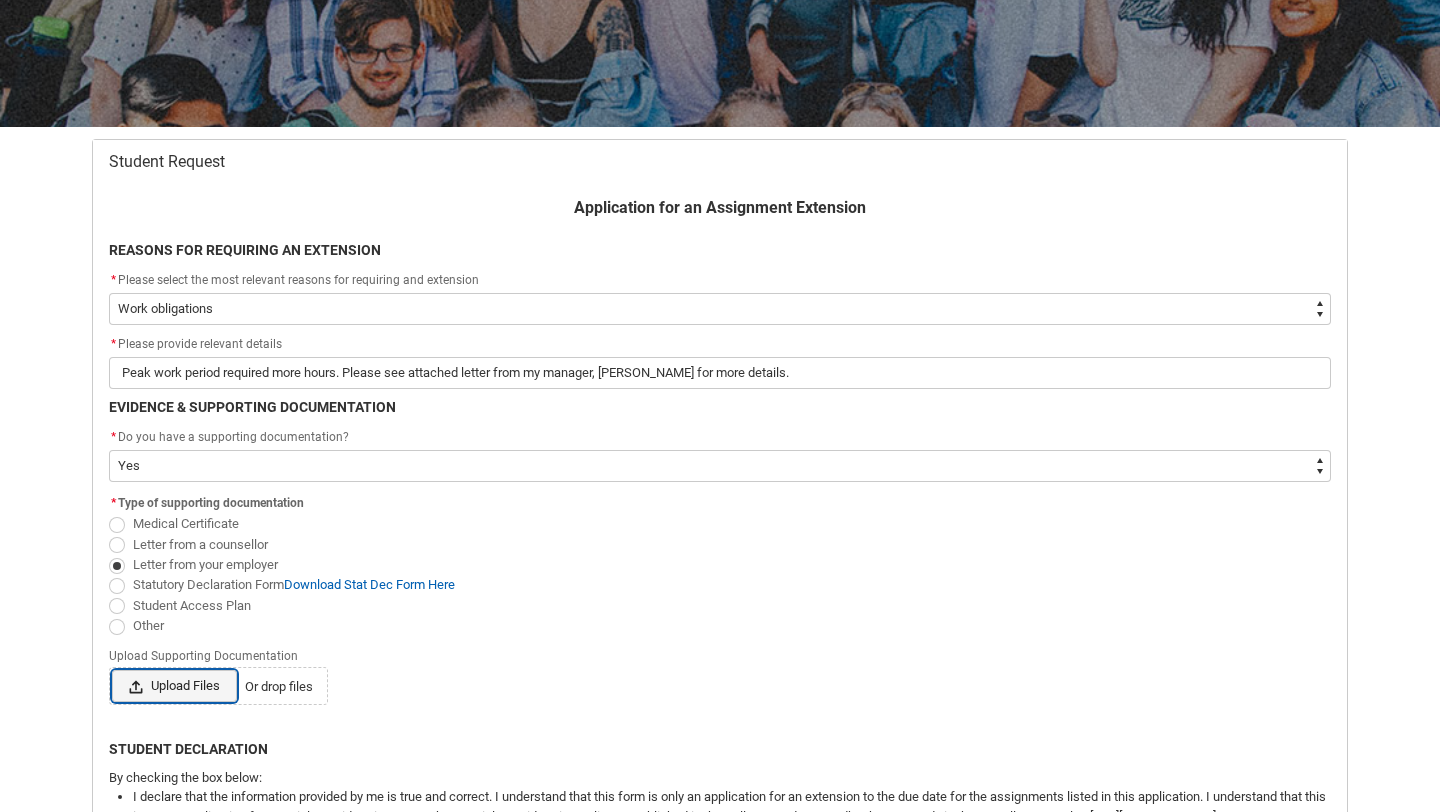 click on "Upload Files Or drop files" at bounding box center [111, 669] 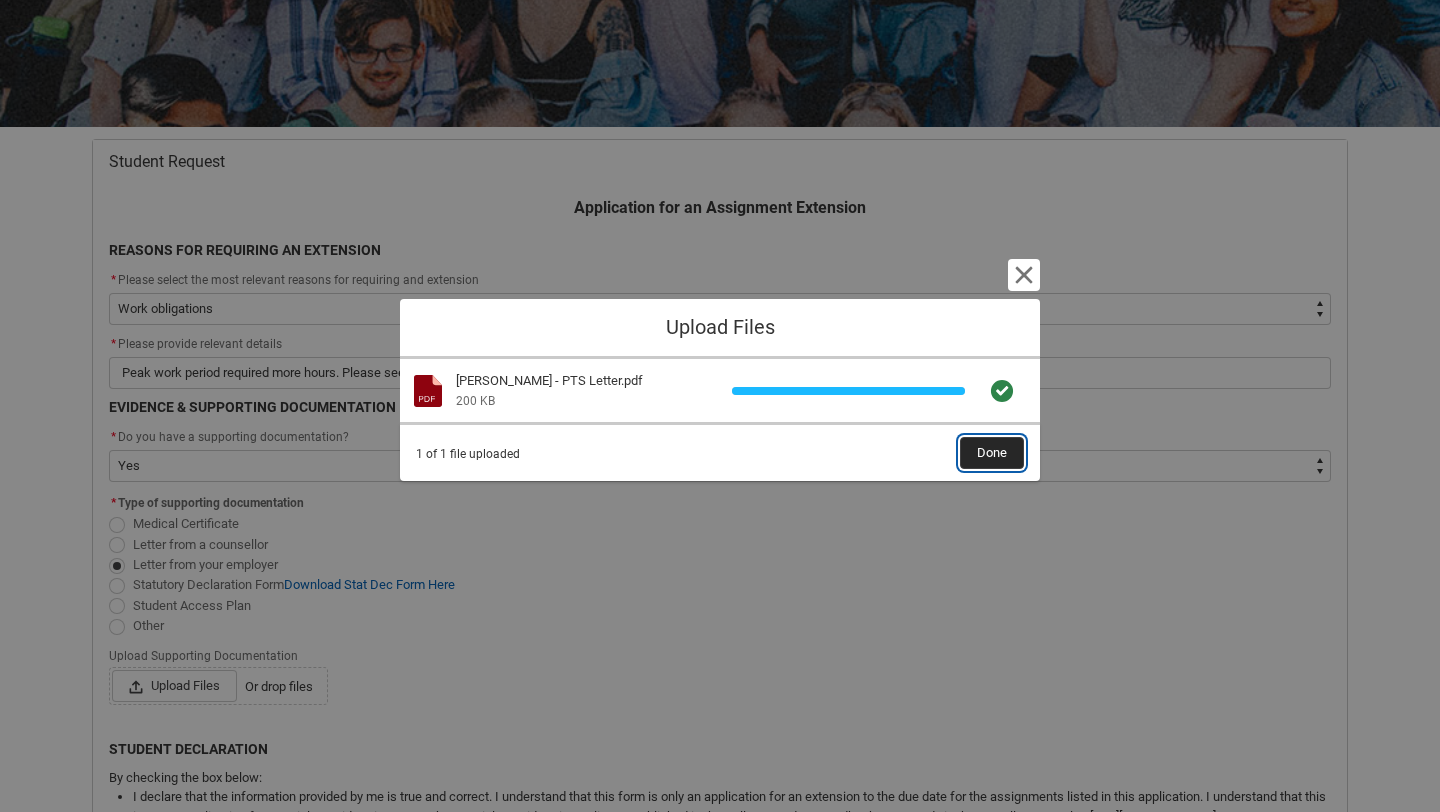 click on "Done" at bounding box center [992, 453] 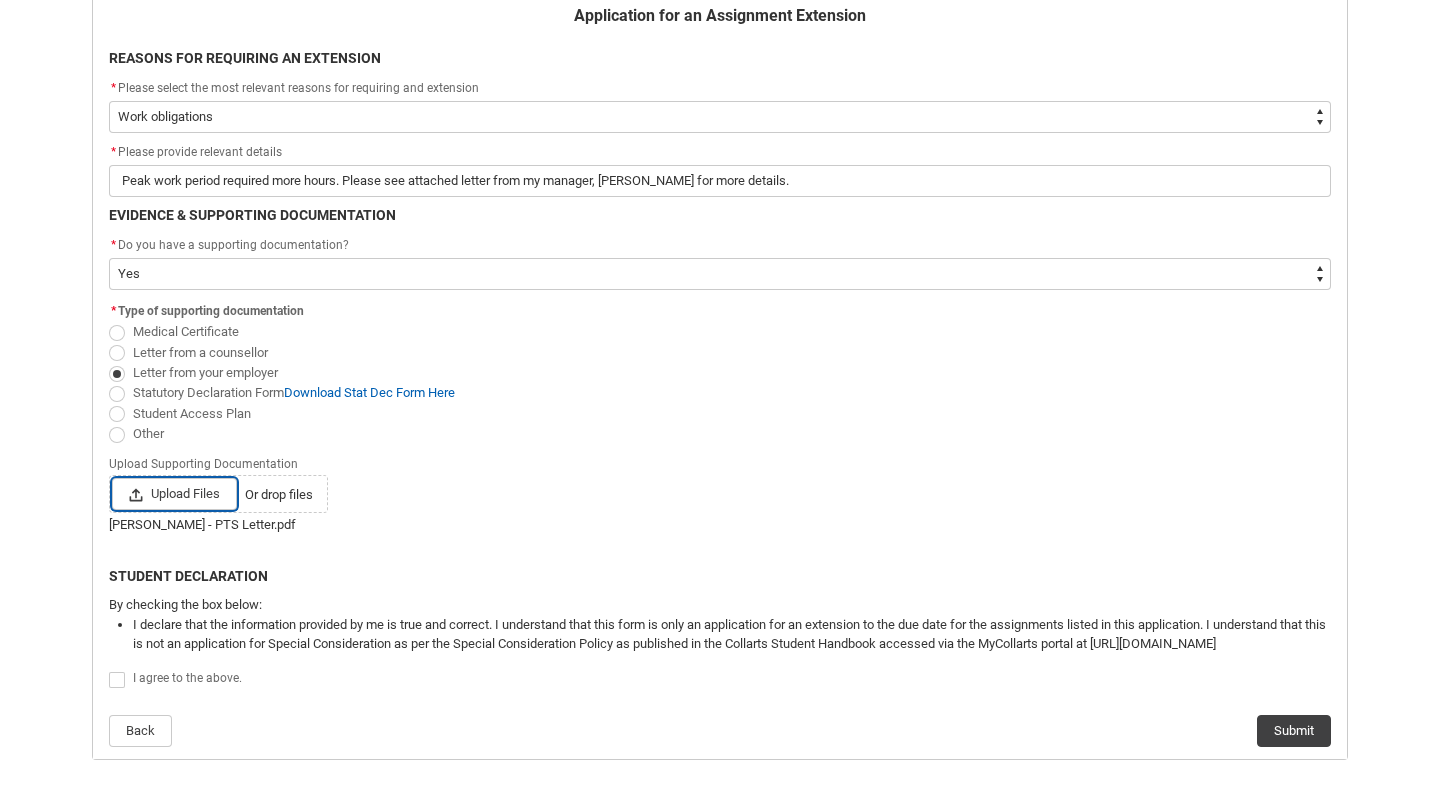 scroll, scrollTop: 505, scrollLeft: 0, axis: vertical 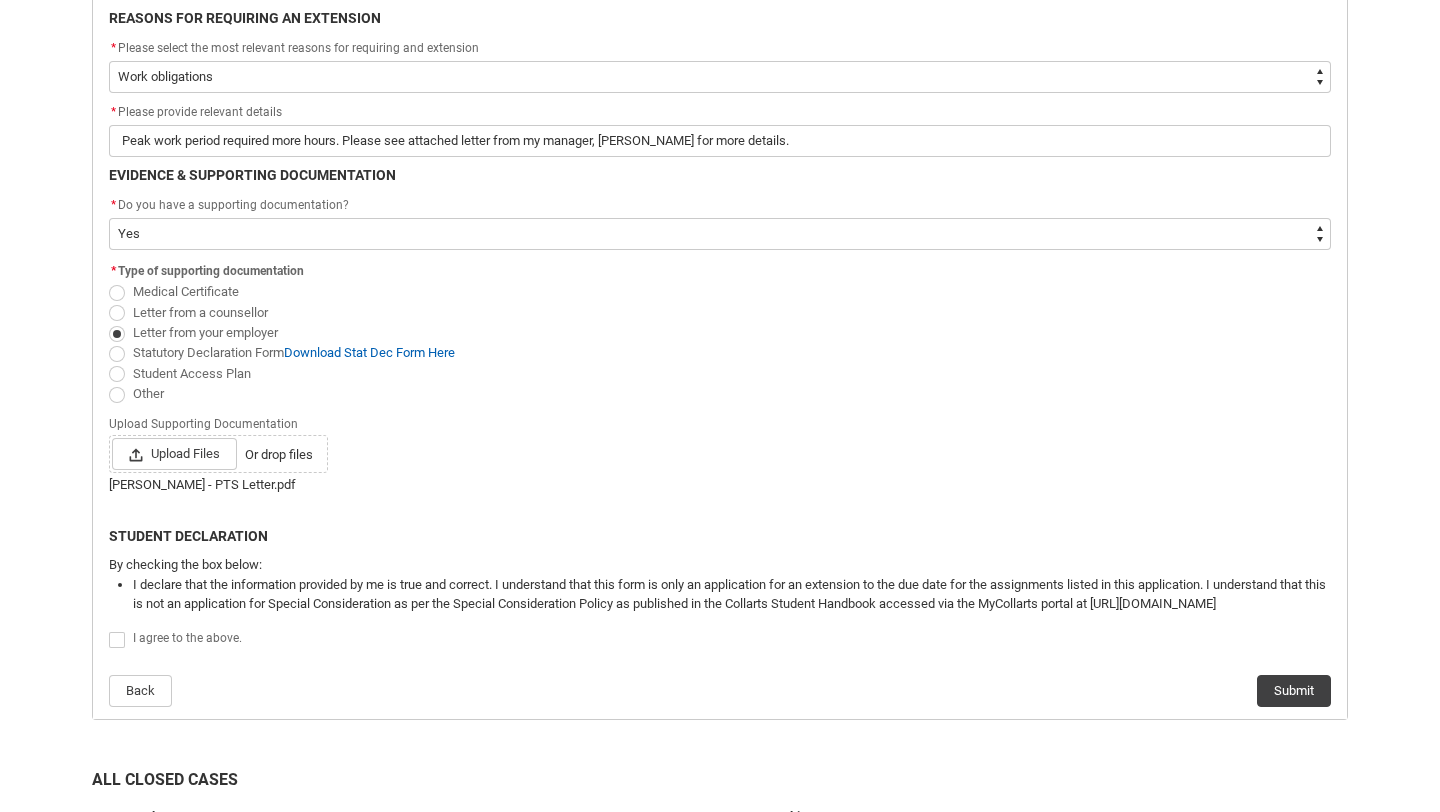 click 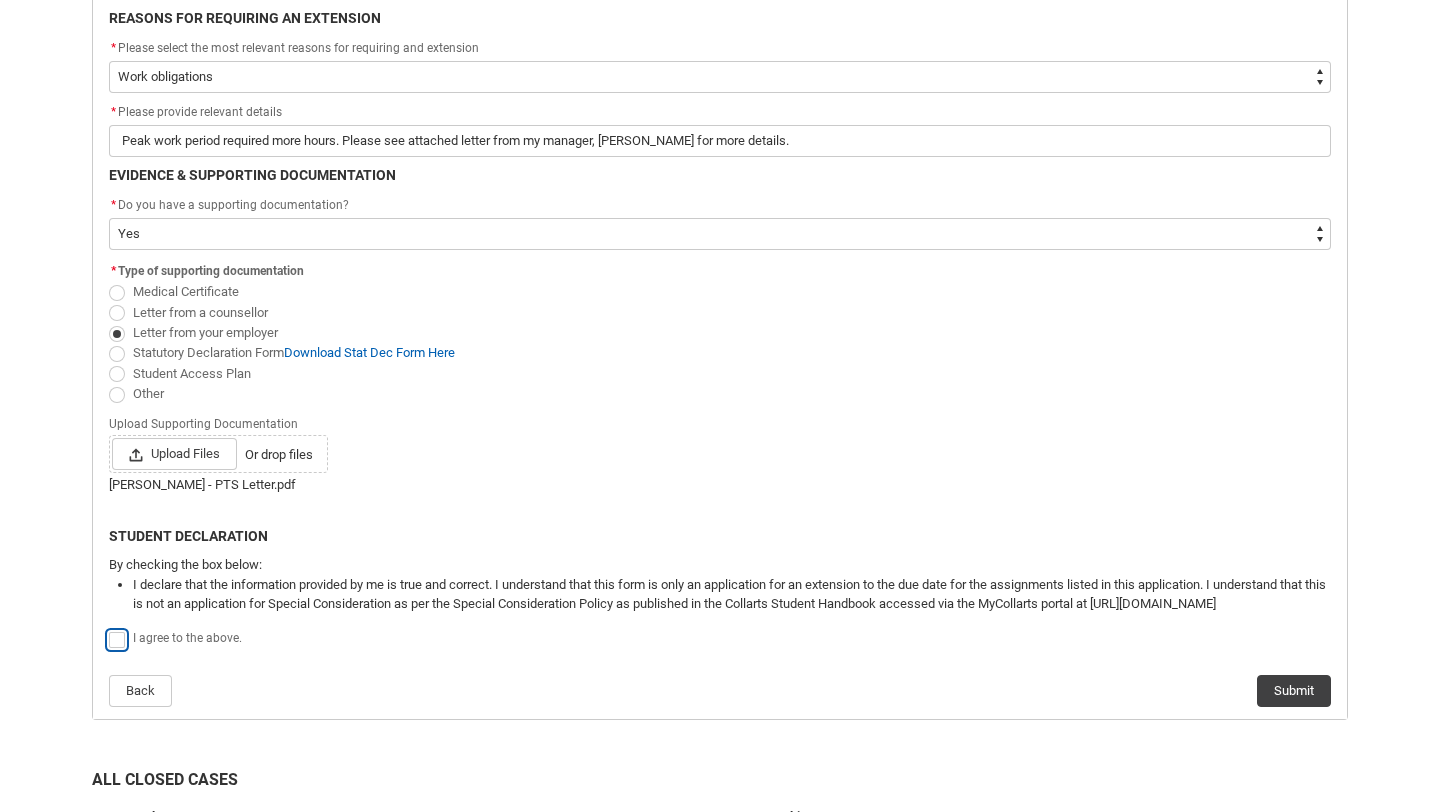 click at bounding box center [108, 629] 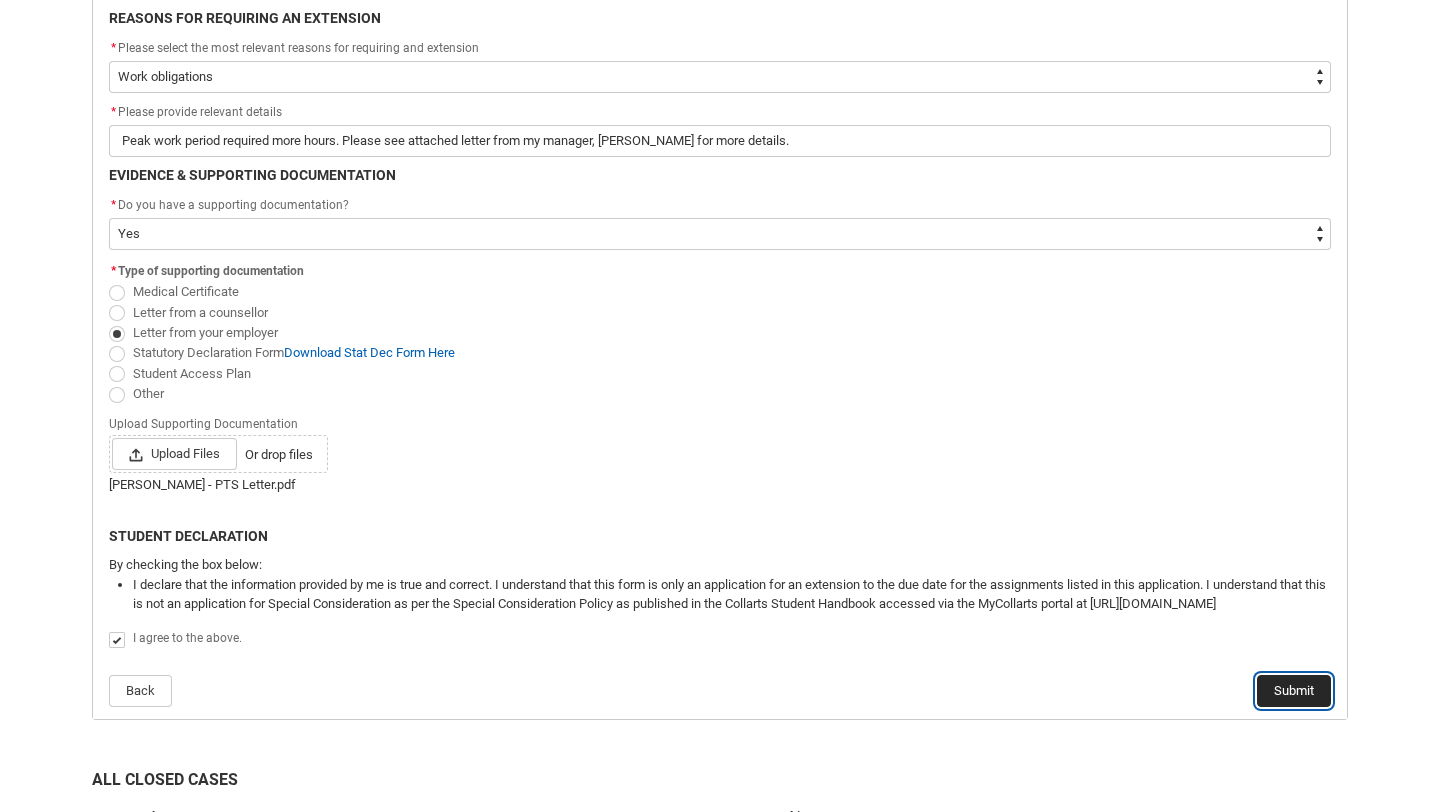 click on "Submit" 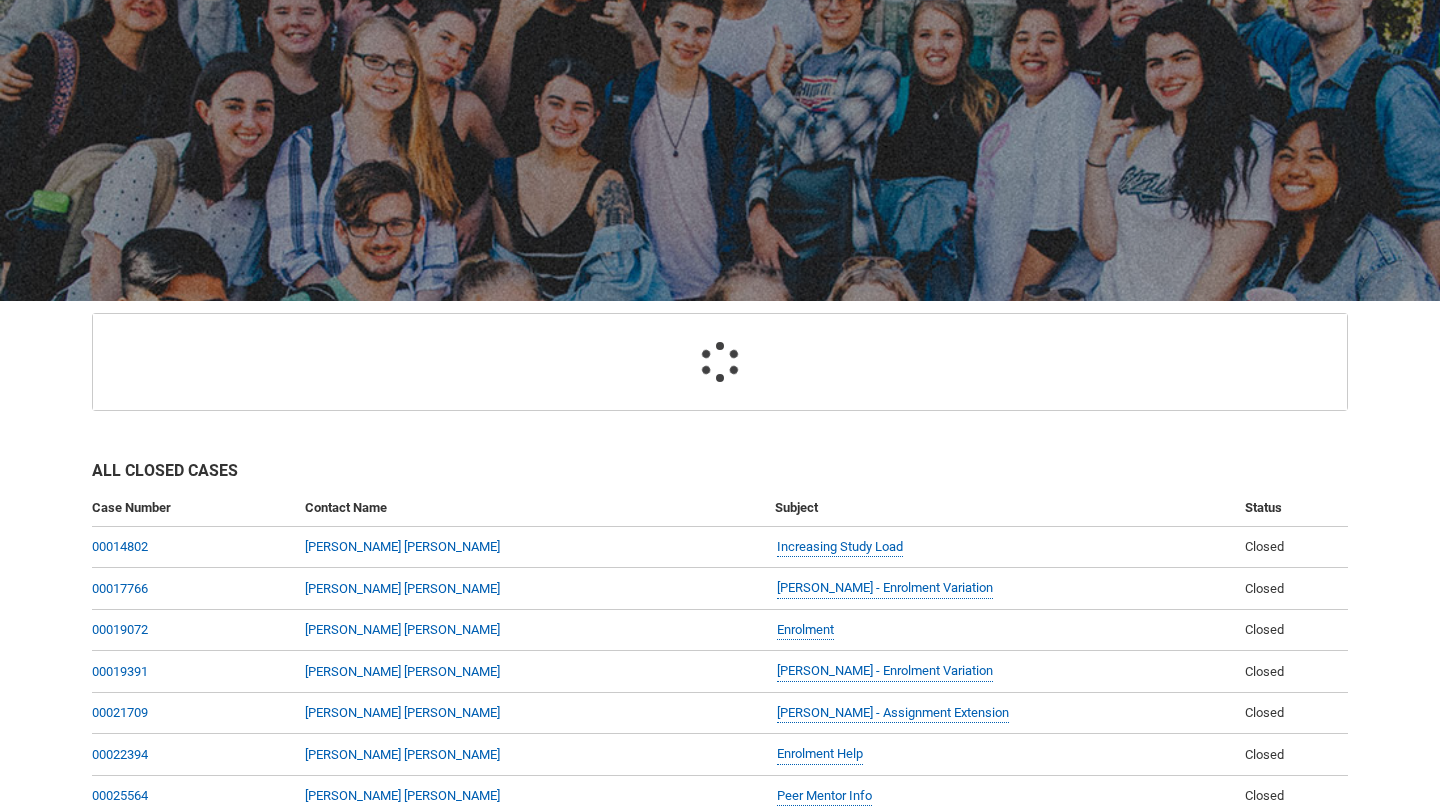 scroll, scrollTop: 213, scrollLeft: 0, axis: vertical 